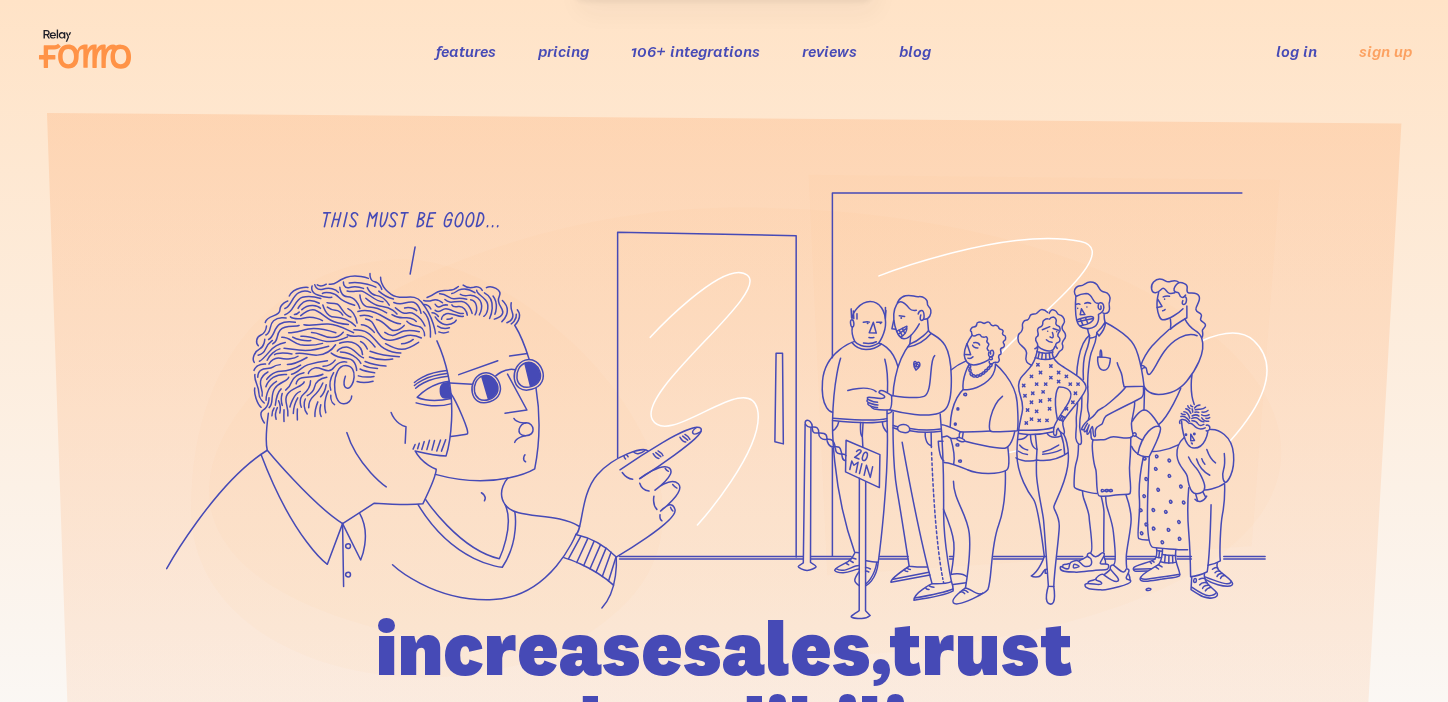 scroll, scrollTop: 0, scrollLeft: 0, axis: both 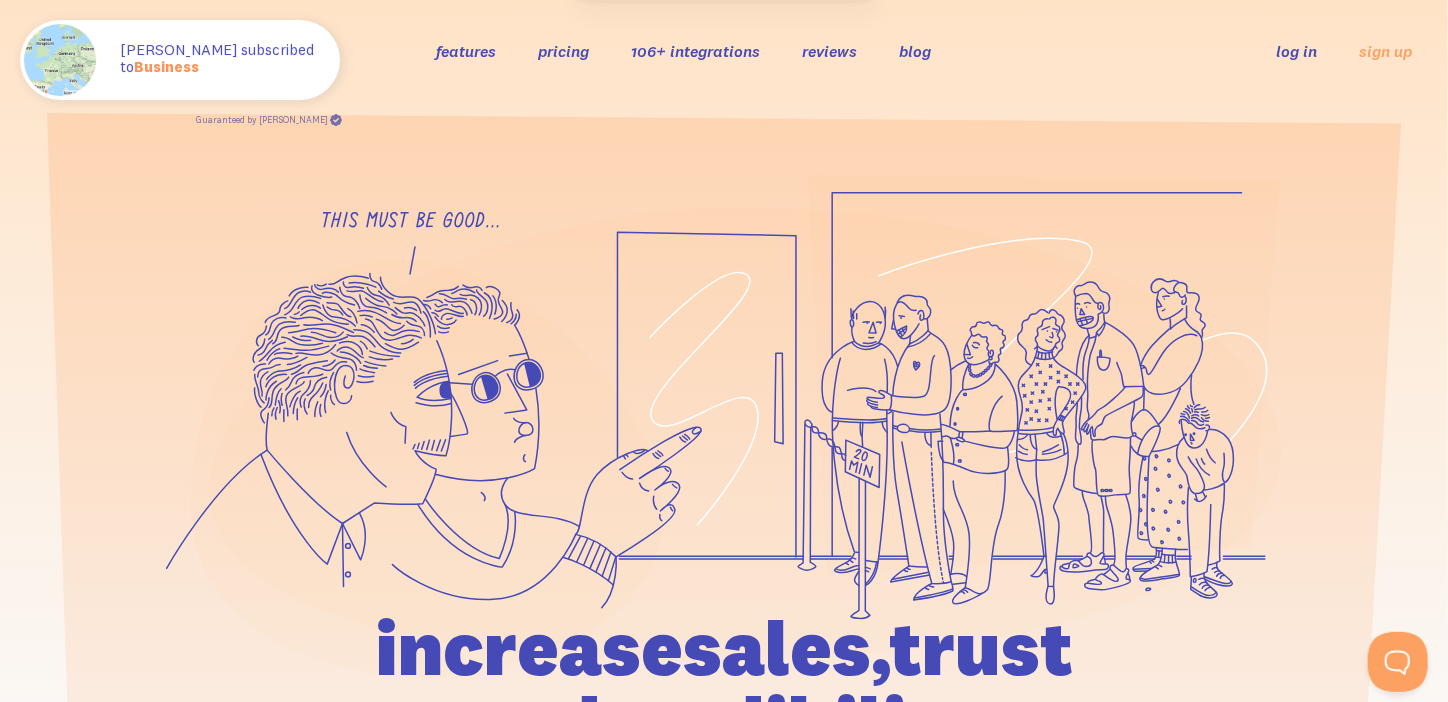 click on "log in" at bounding box center (1296, 51) 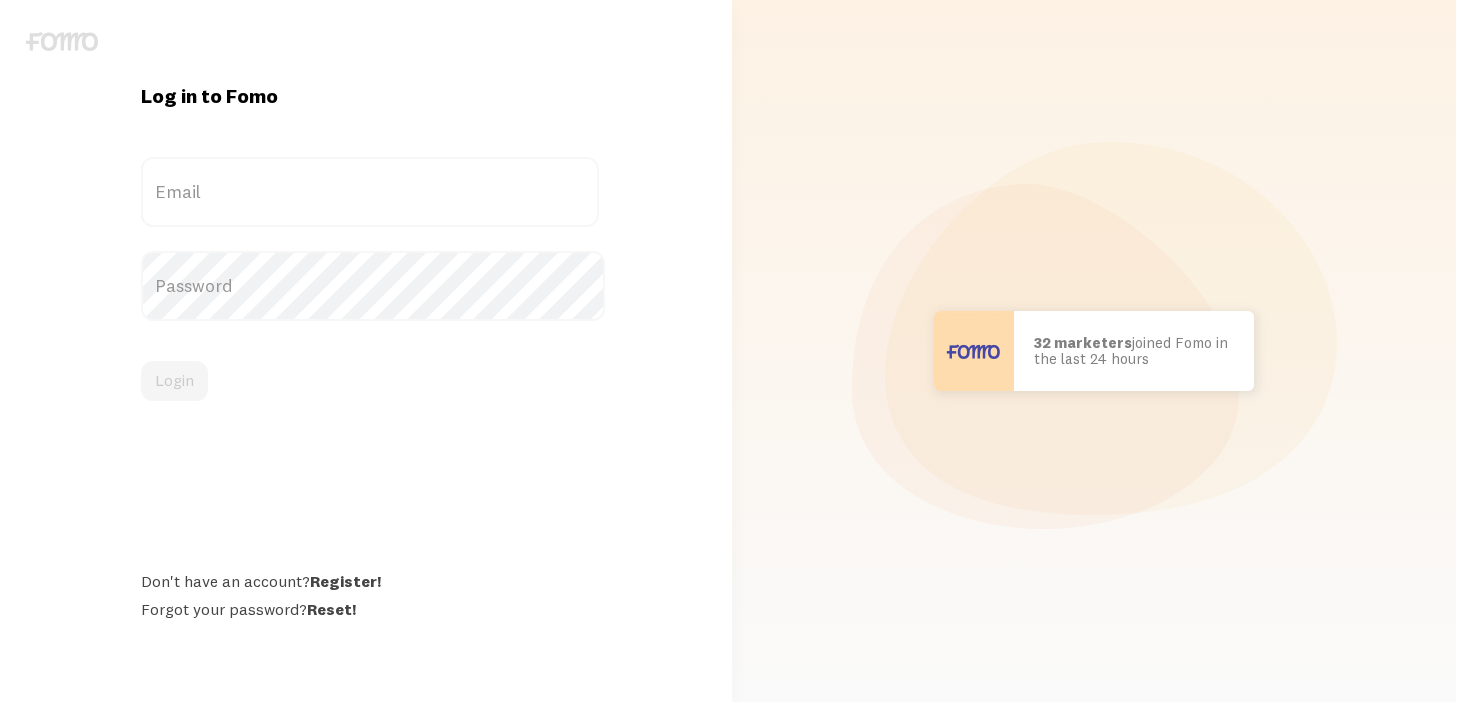 scroll, scrollTop: 0, scrollLeft: 0, axis: both 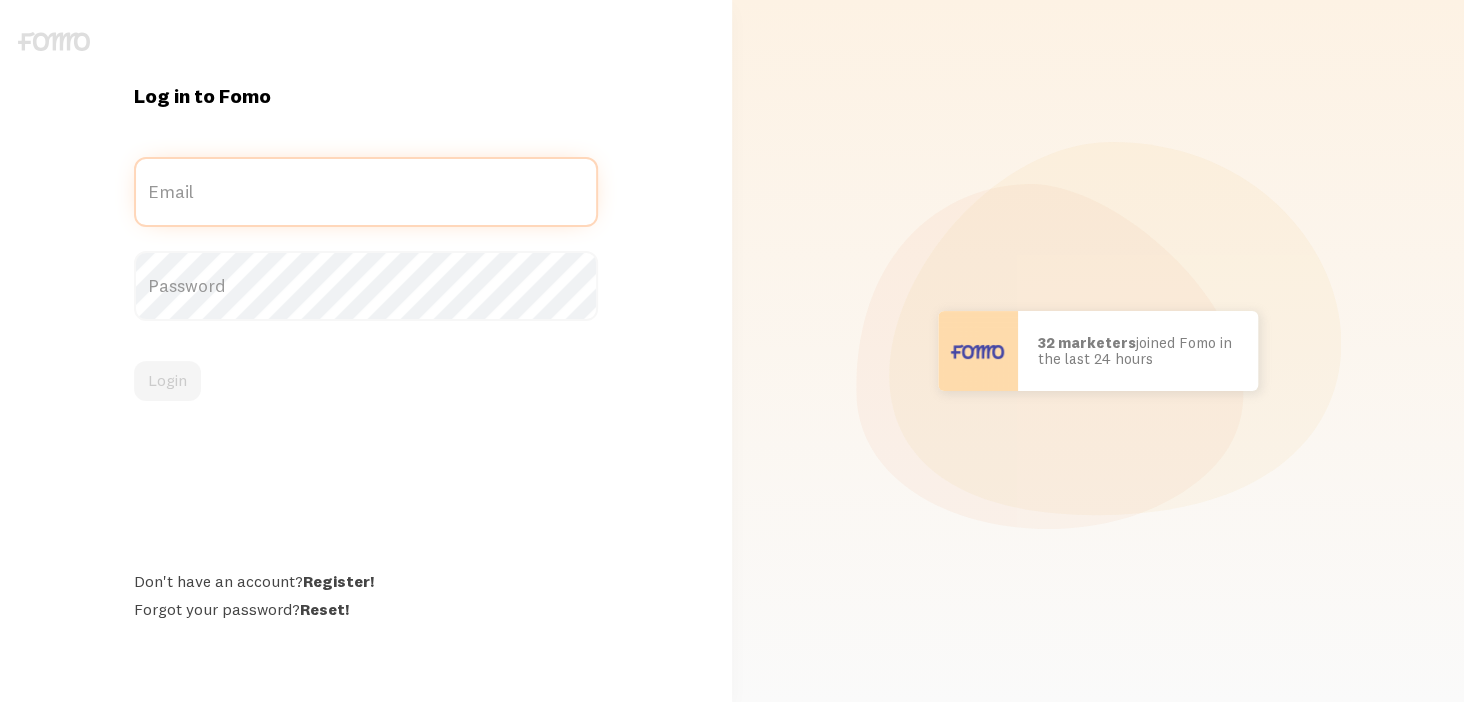 type on "admin@getextenders.com" 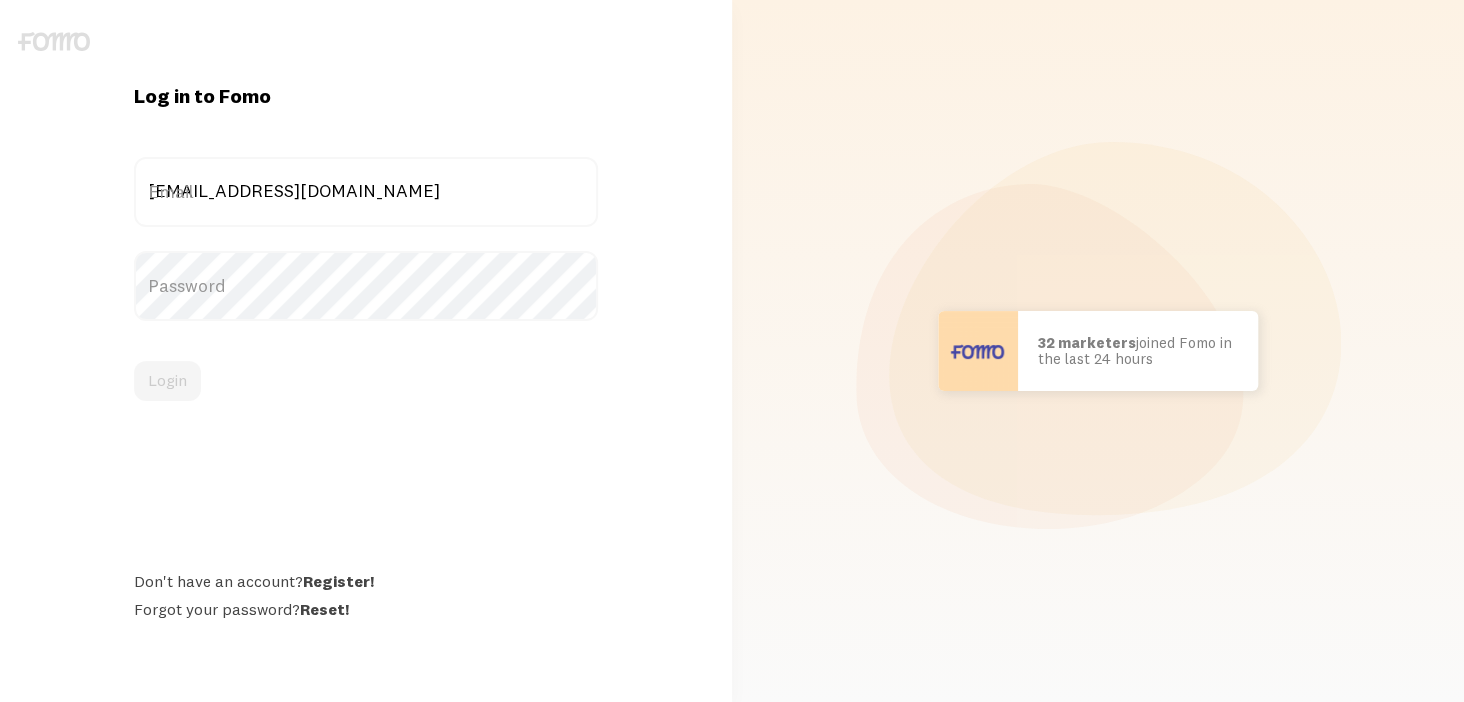 scroll, scrollTop: 0, scrollLeft: 0, axis: both 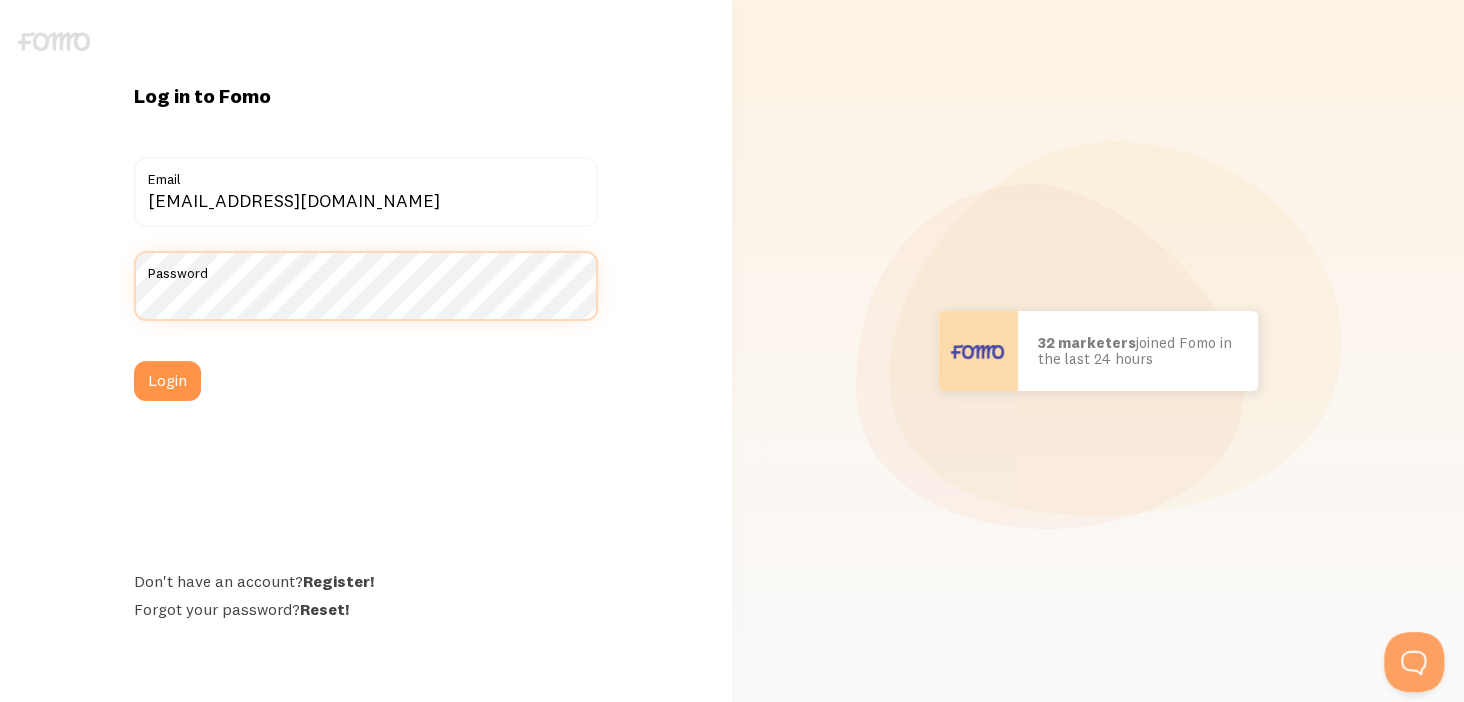 click on "Login" at bounding box center [167, 381] 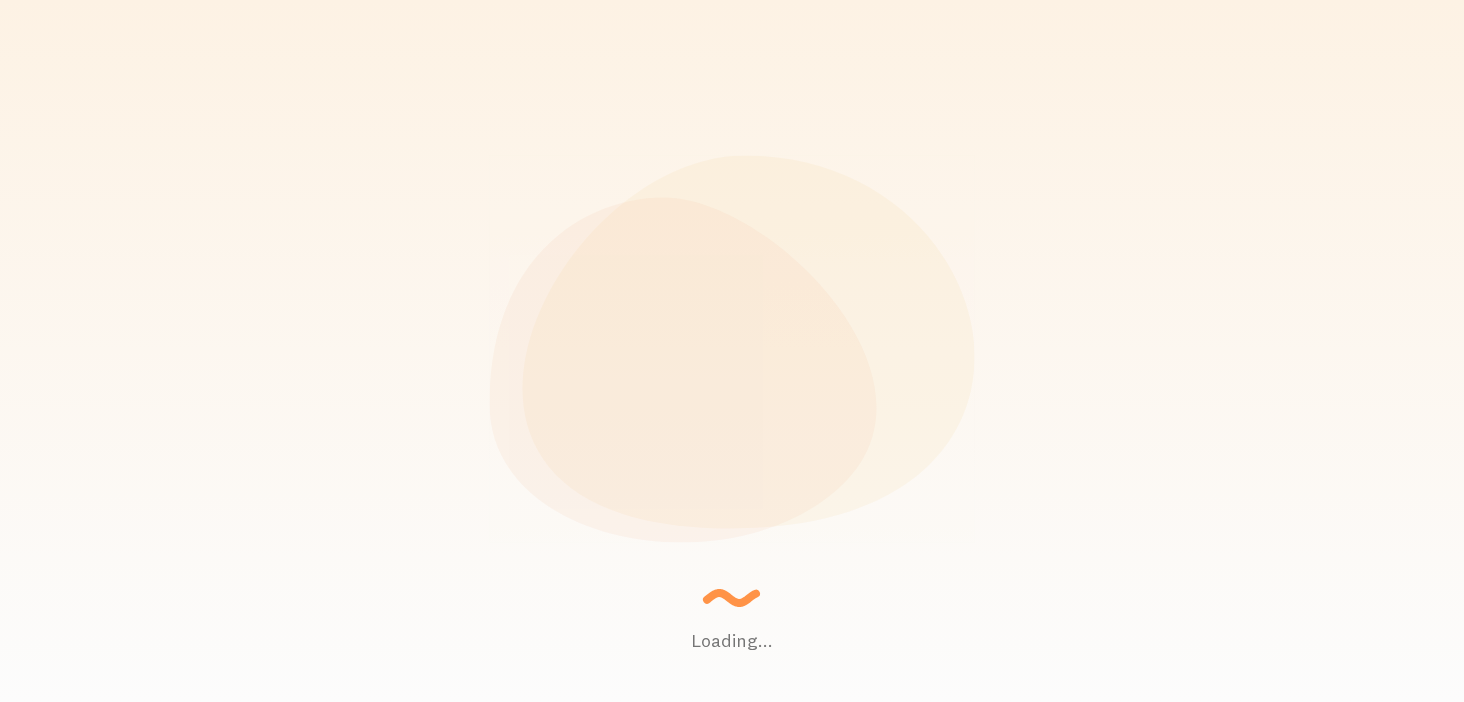 scroll, scrollTop: 0, scrollLeft: 0, axis: both 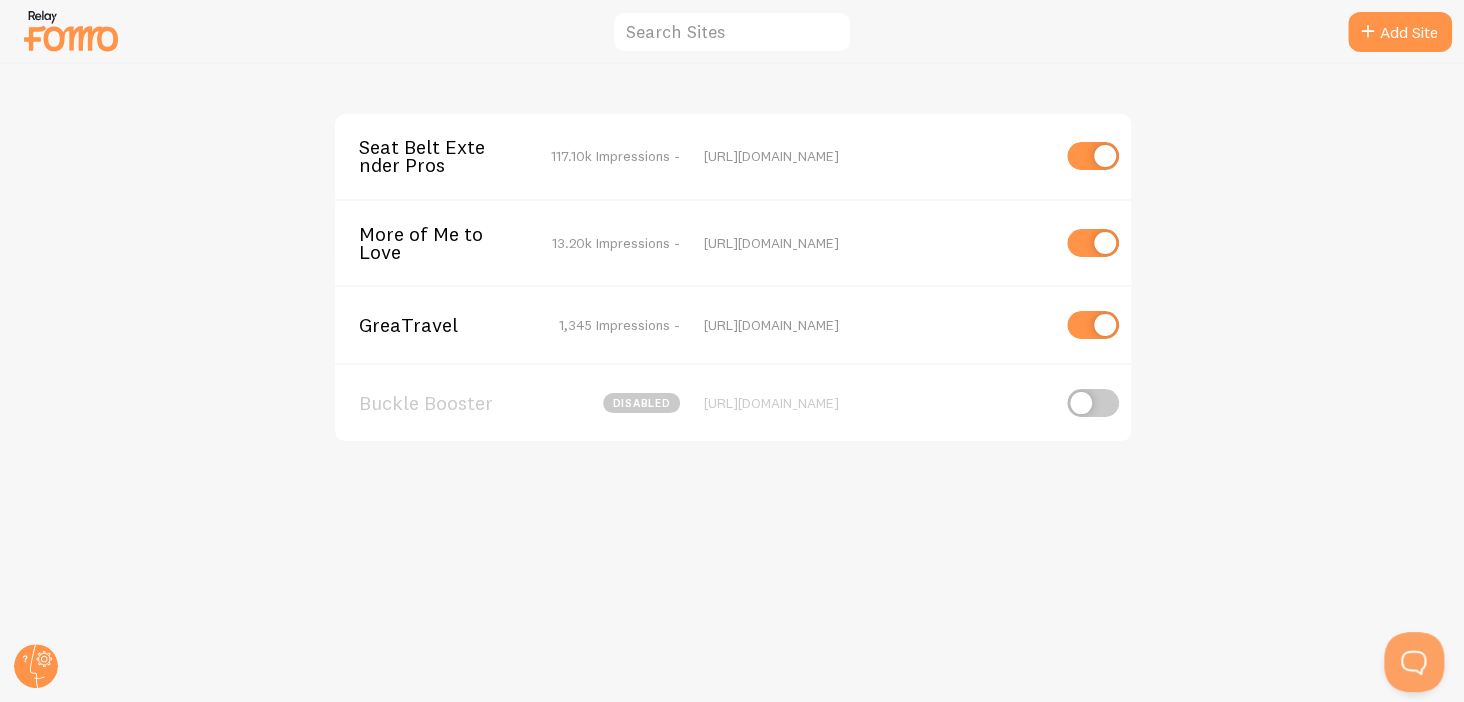 click on "Seat Belt Extender Pros" at bounding box center (439, 156) 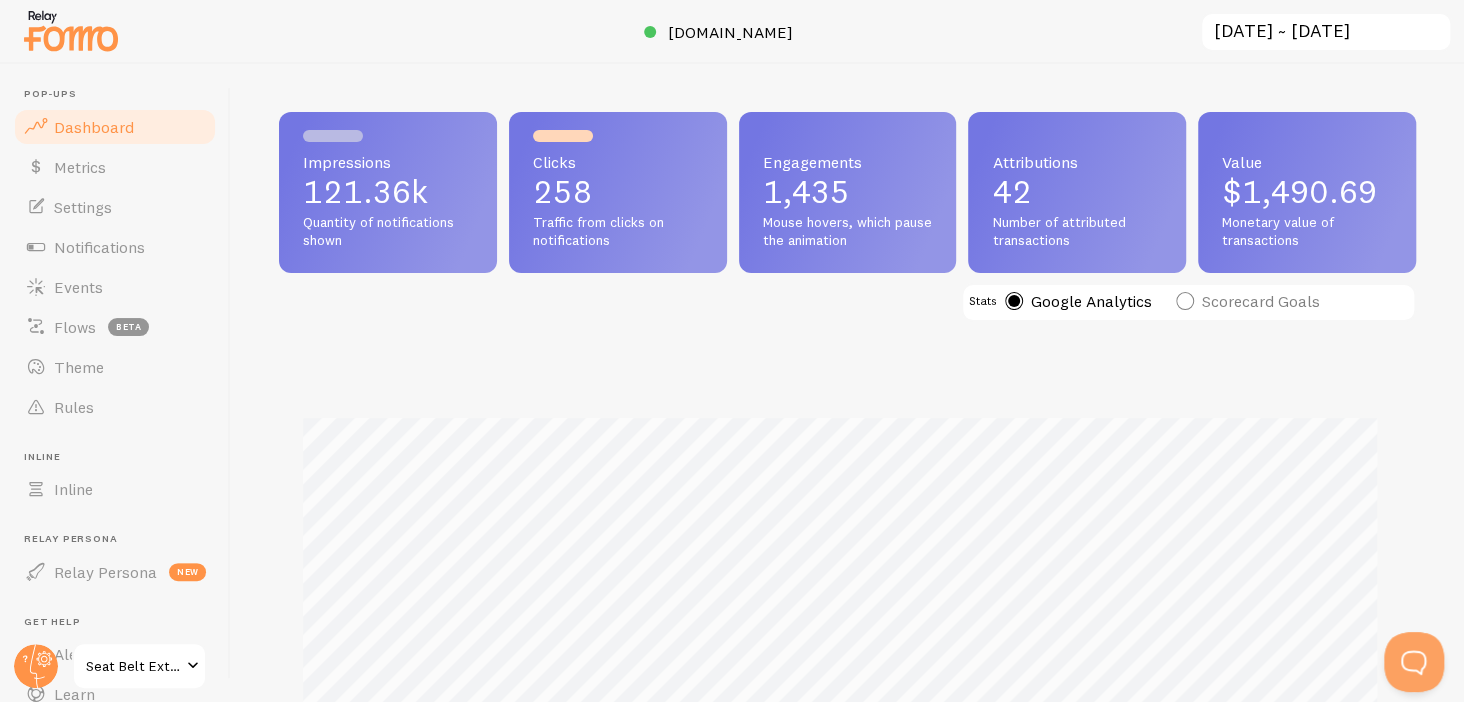 scroll, scrollTop: 999474, scrollLeft: 998878, axis: both 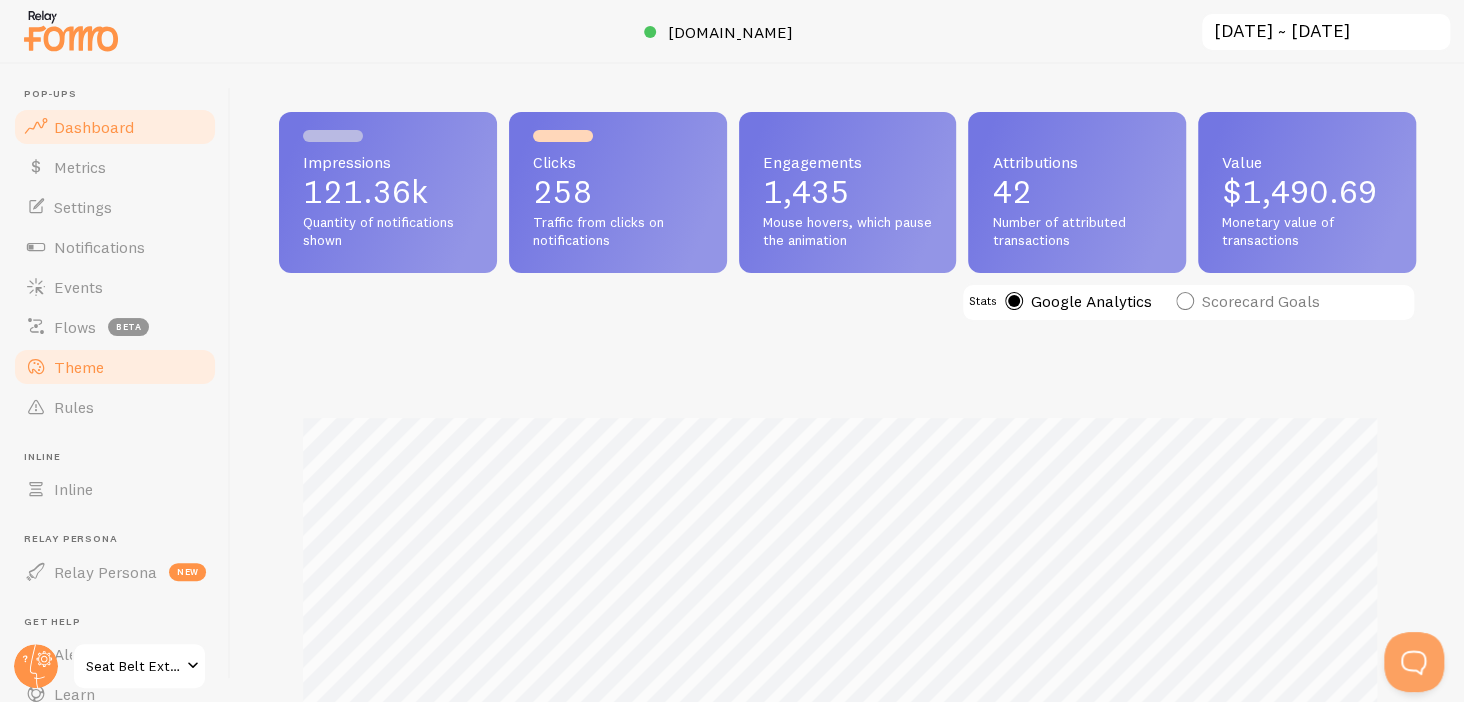 click on "Theme" at bounding box center (79, 367) 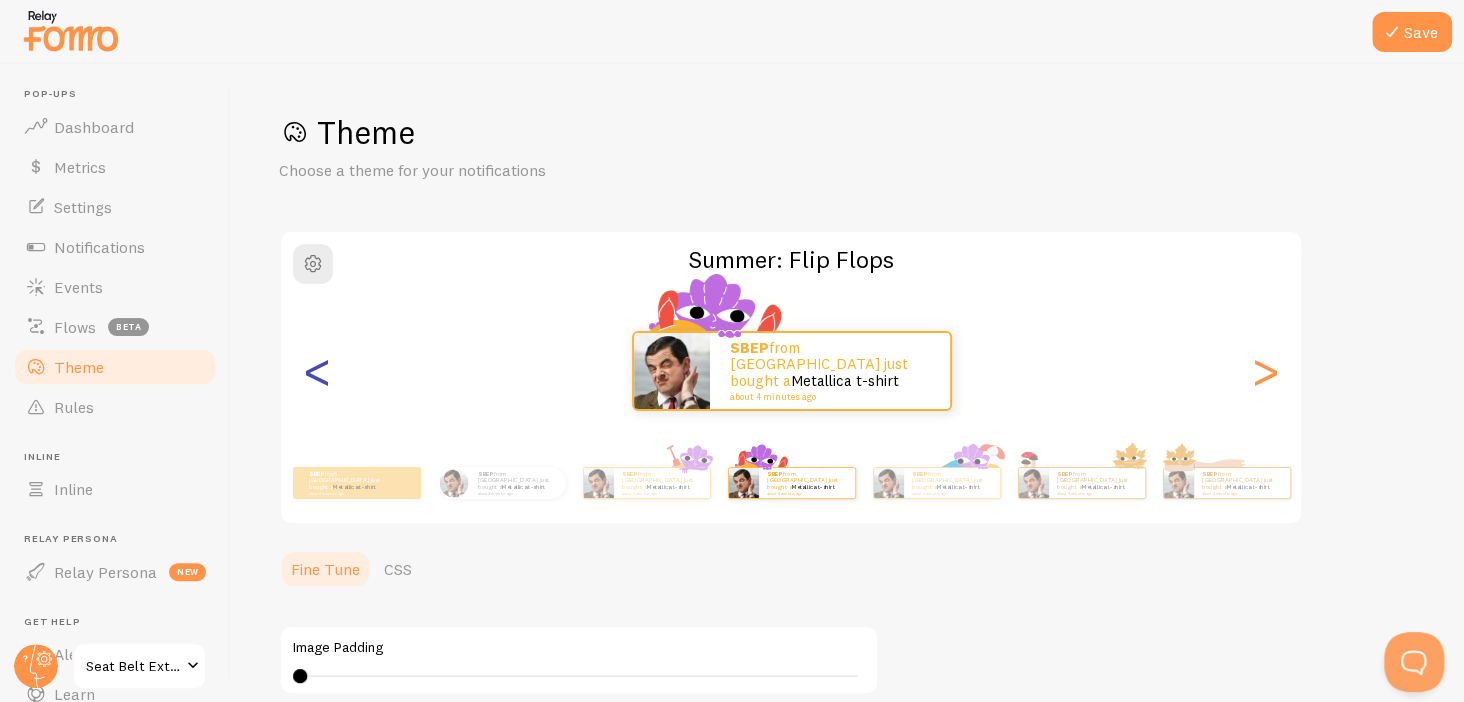 click on "<" at bounding box center [317, 371] 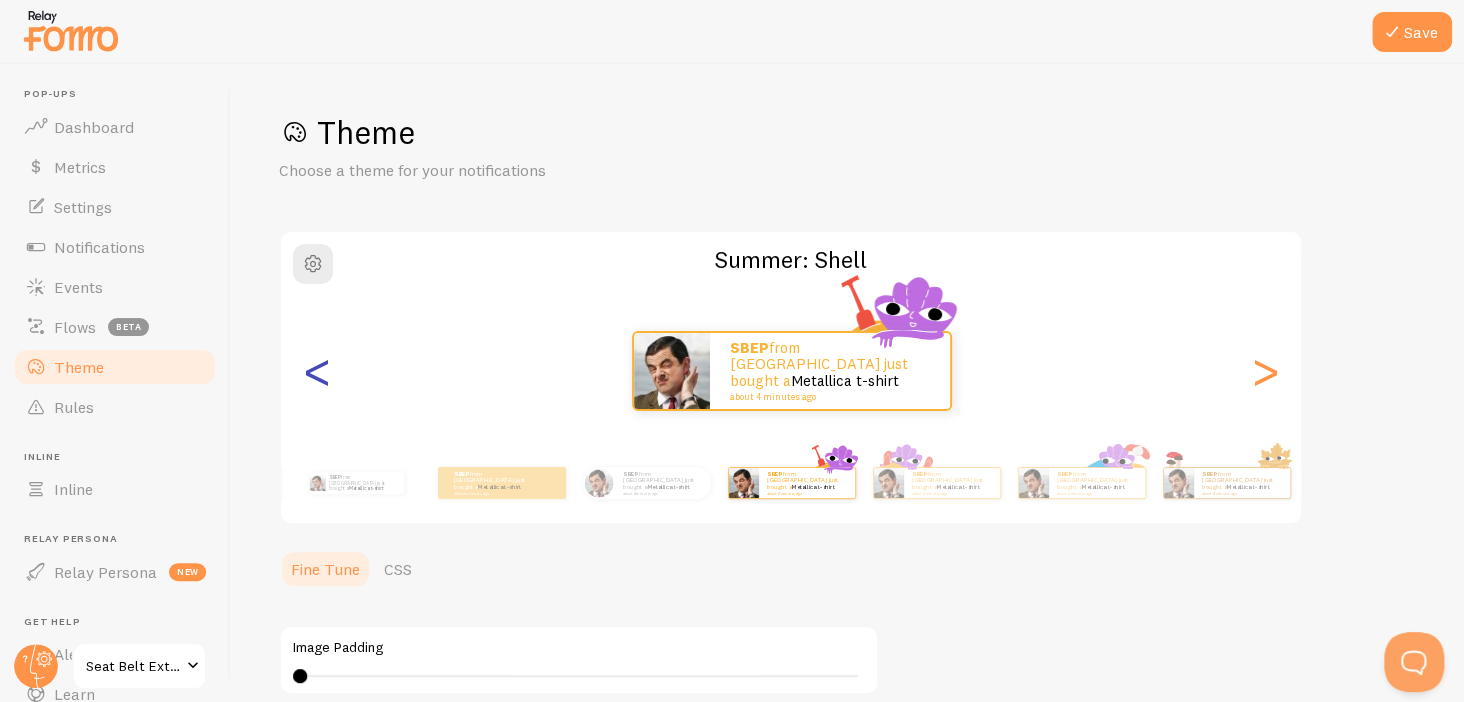 click on "<" at bounding box center [317, 371] 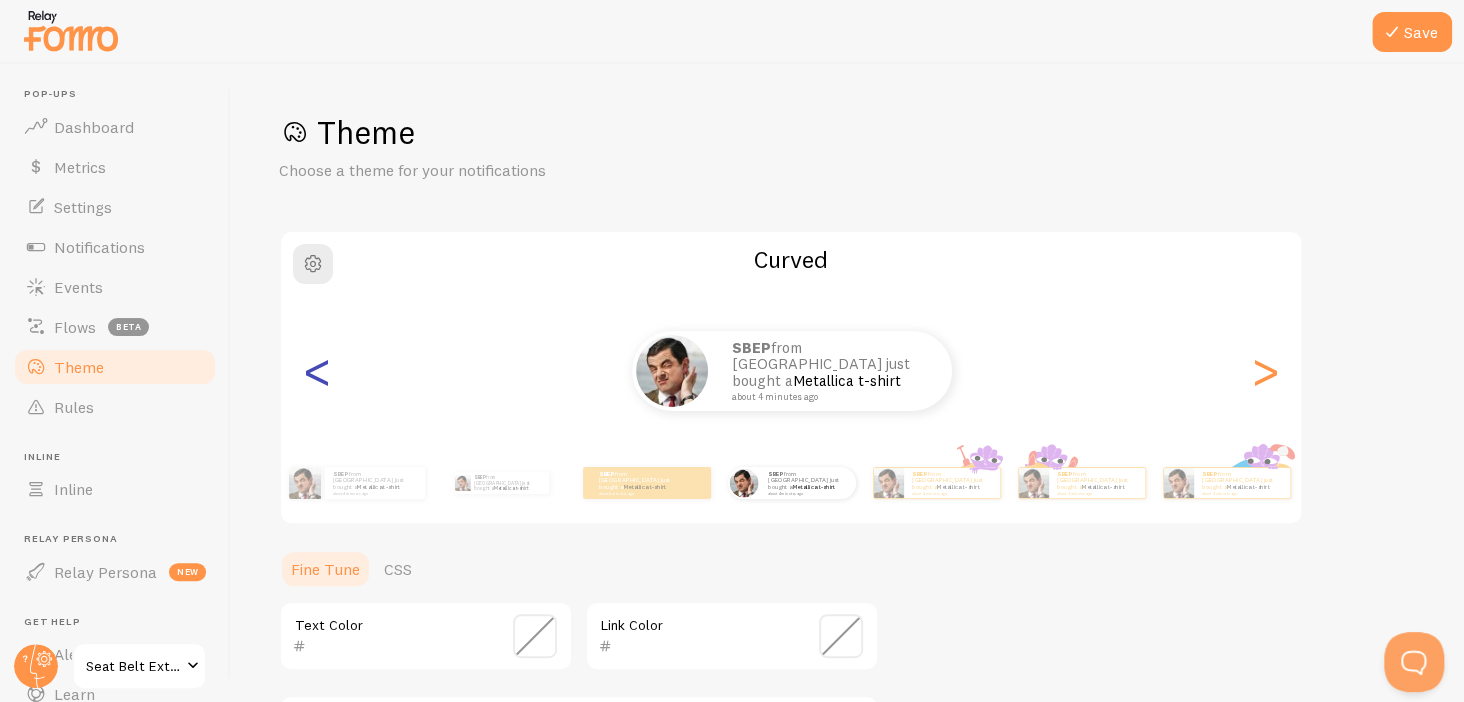 click on "<" at bounding box center (317, 371) 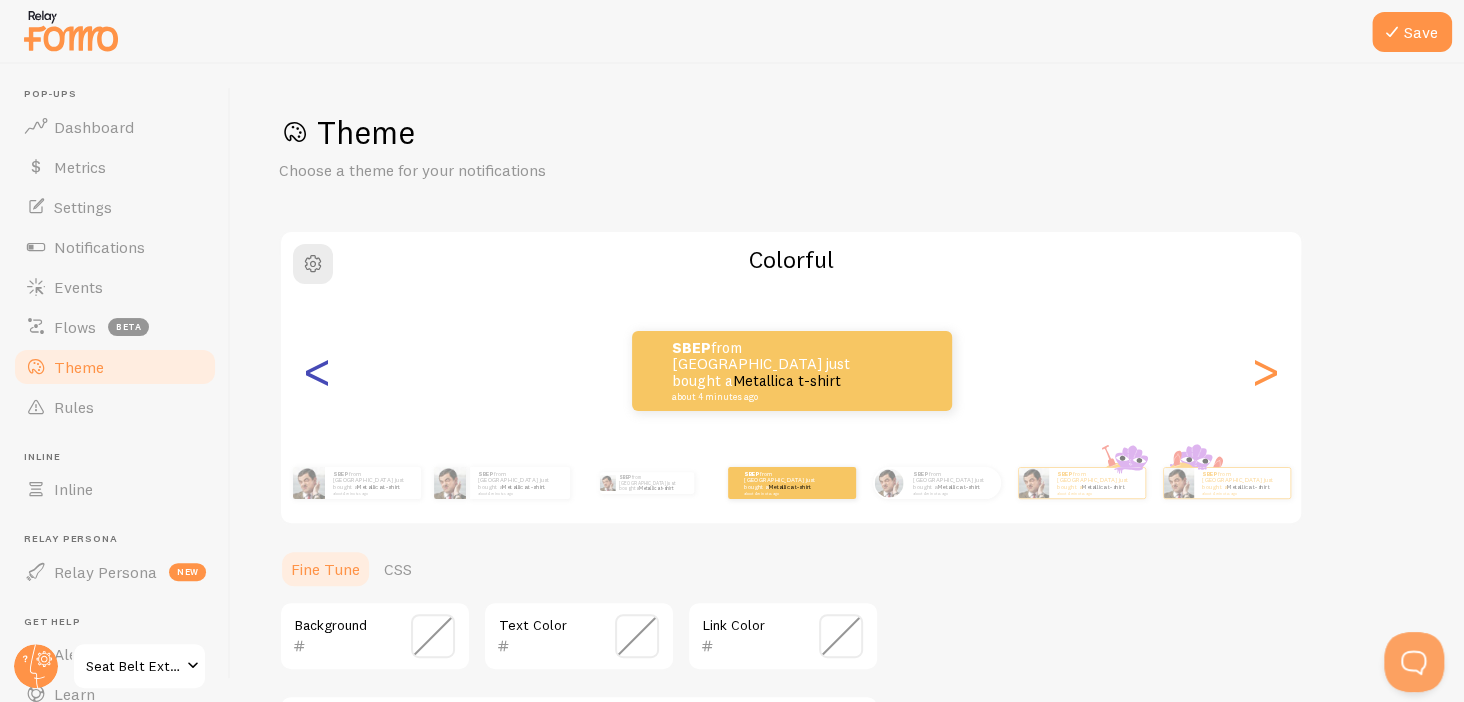 click on "<" at bounding box center (317, 371) 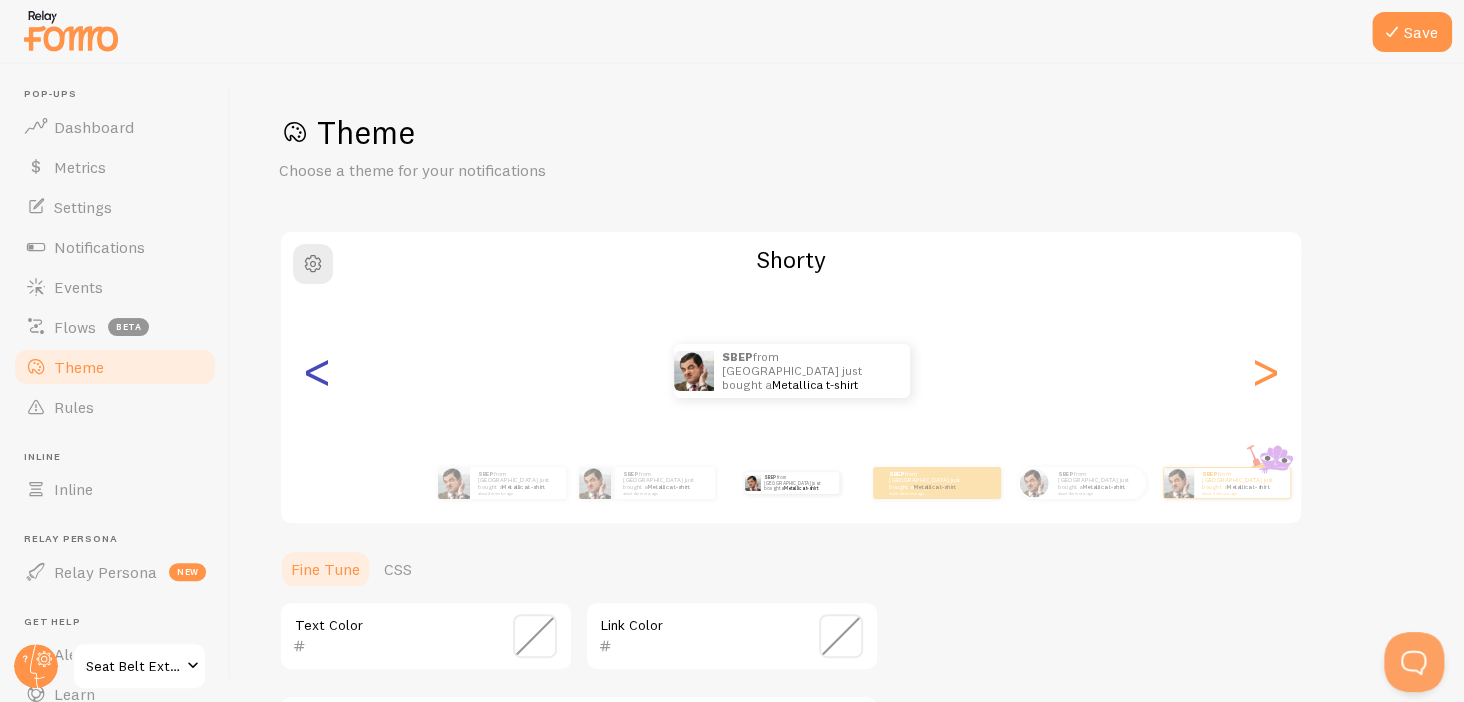 click on "<" at bounding box center (317, 371) 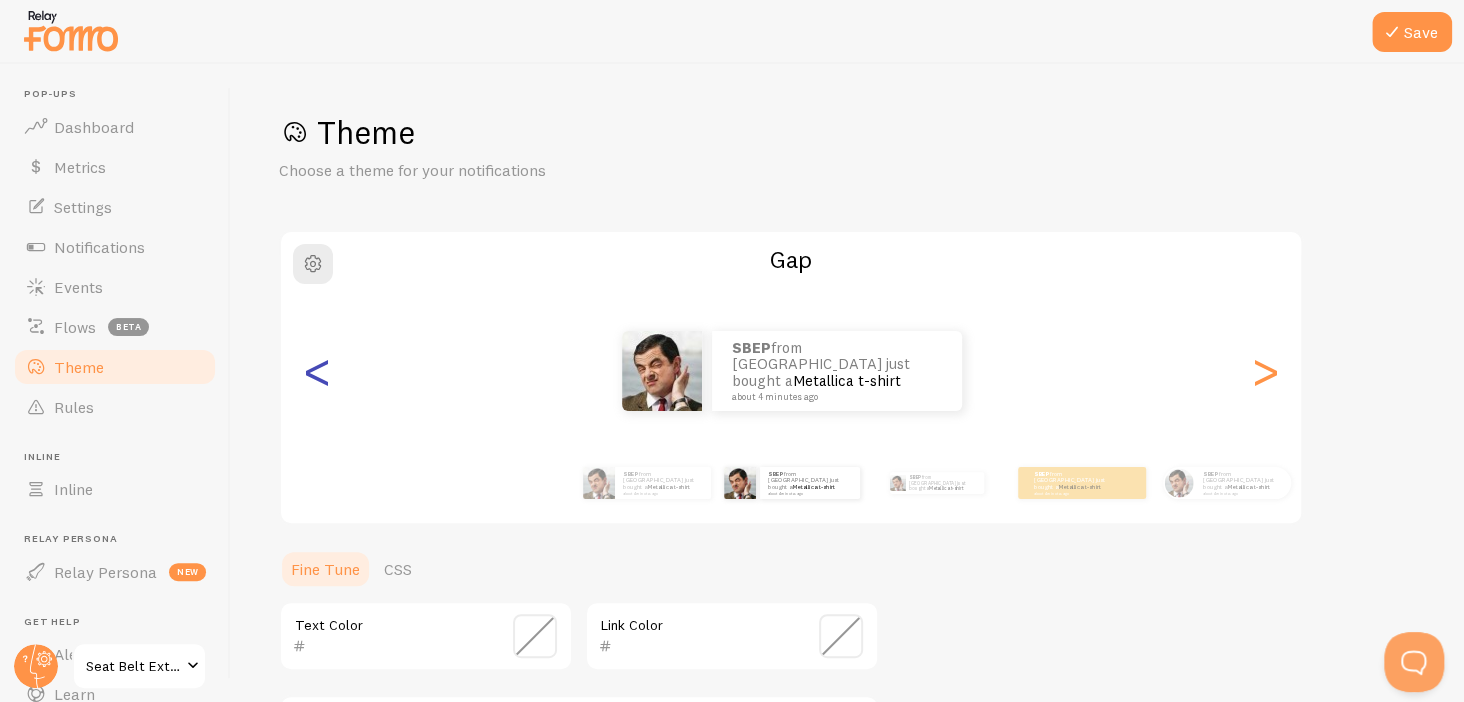 click on "<" at bounding box center (317, 371) 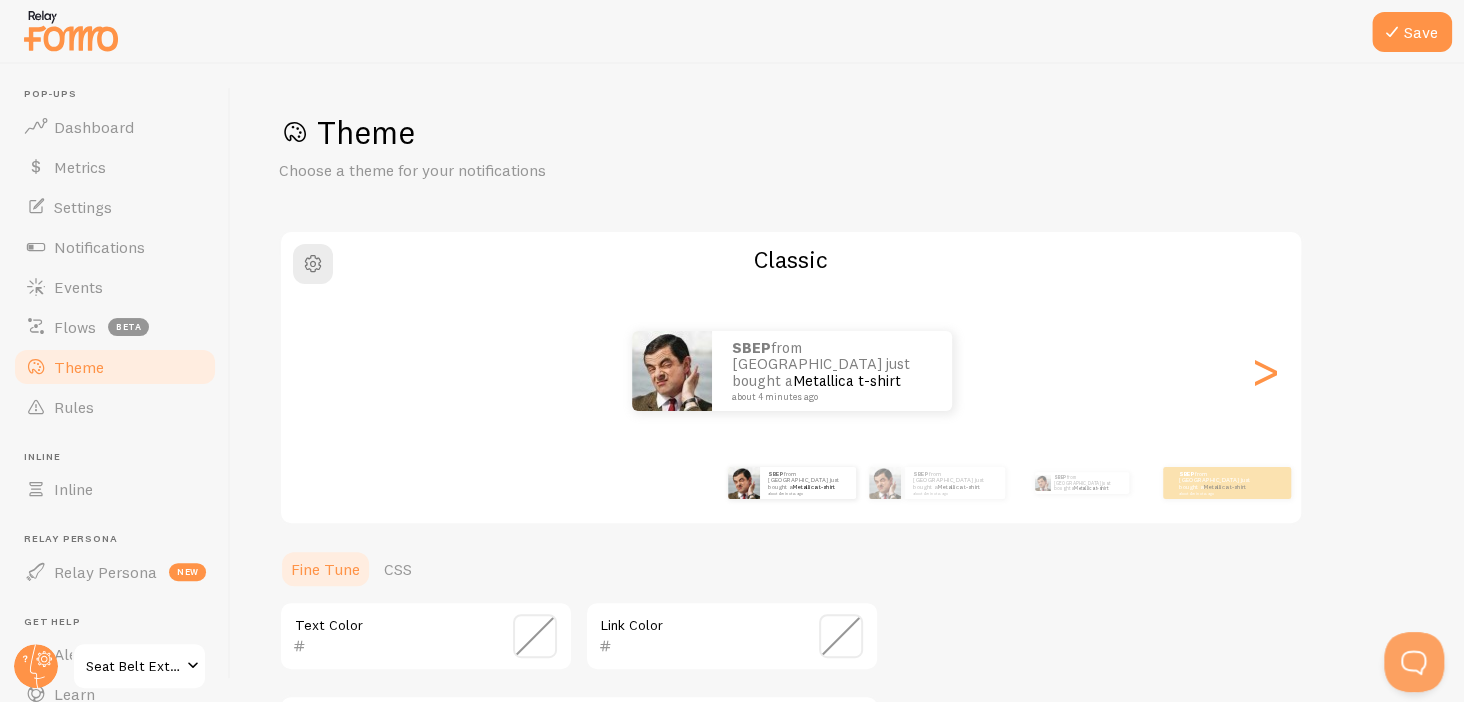 click on "SBEP  from United States just bought a  Metallica t-shirt   about 4 minutes ago SBEP  from United States just bought a  Metallica t-shirt   about 4 minutes ago SBEP  from United States just bought a  Metallica t-shirt   about 4 minutes ago SBEP  from United States just bought a  Metallica t-shirt   about 4 minutes ago SBEP  from United States just bought a  Metallica t-shirt   about 4 minutes ago SBEP  from United States just bought a  Metallica t-shirt   about 4 minutes ago SBEP  from United States just bought a  Metallica t-shirt   about 4 minutes ago SBEP  from United States just bought a  Metallica t-shirt   about 4 minutes ago SBEP  from United States just bought a  Metallica t-shirt   about 4 minutes ago SBEP  from United States just bought a  Metallica t-shirt   about 4 minutes ago SBEP  from United States just bought a  Metallica t-shirt   about 4 minutes ago SBEP  from United States just bought a  Metallica t-shirt   about 4 minutes ago SBEP  from United States just bought a  Metallica t-shirt   SBEP" at bounding box center (791, 371) 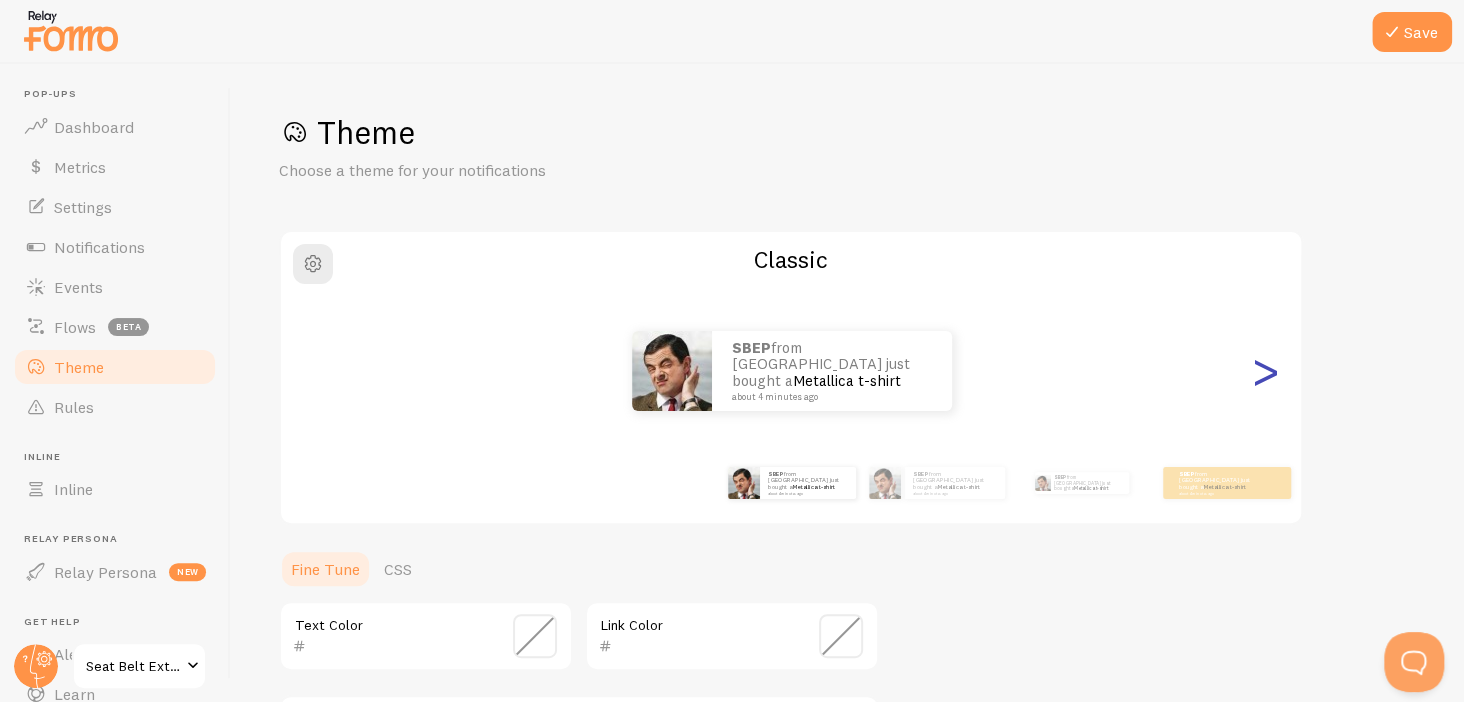 click on ">" at bounding box center (1265, 371) 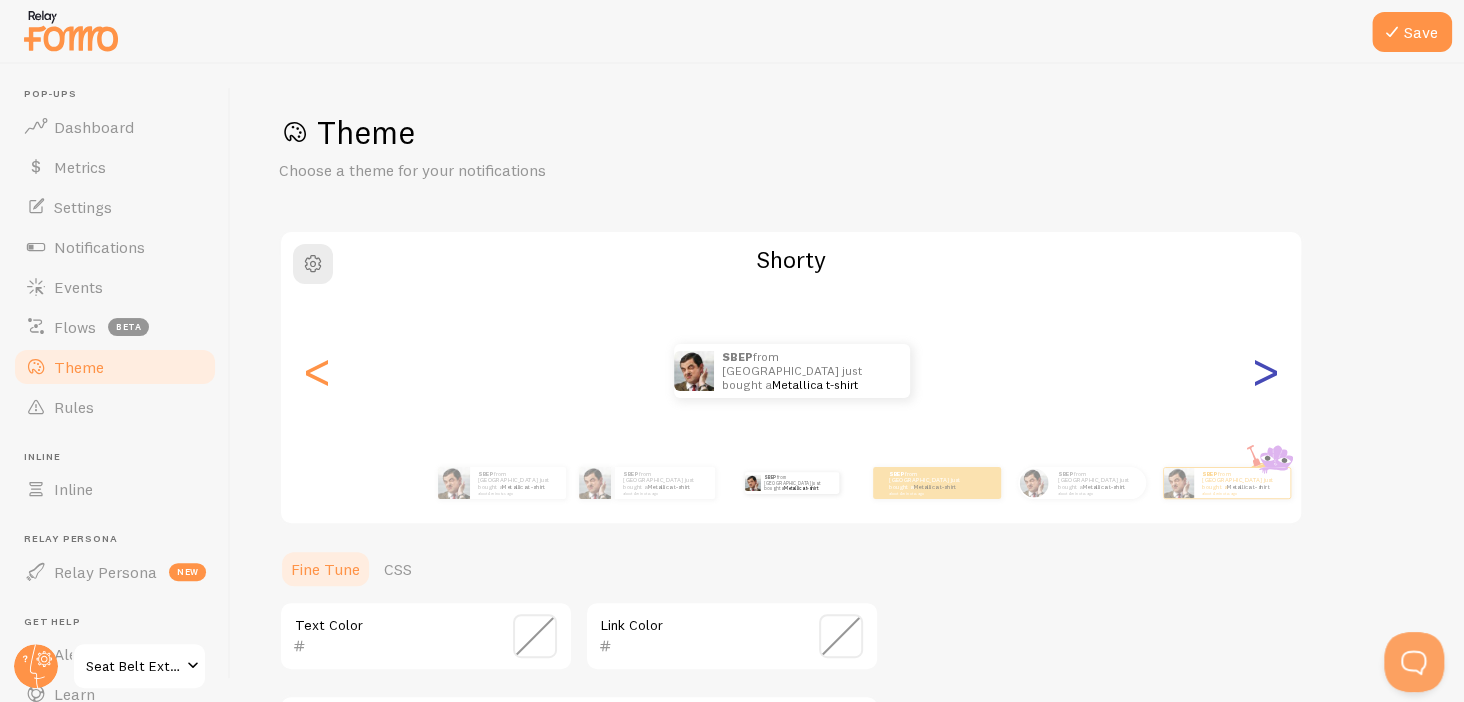 click on ">" at bounding box center (1265, 371) 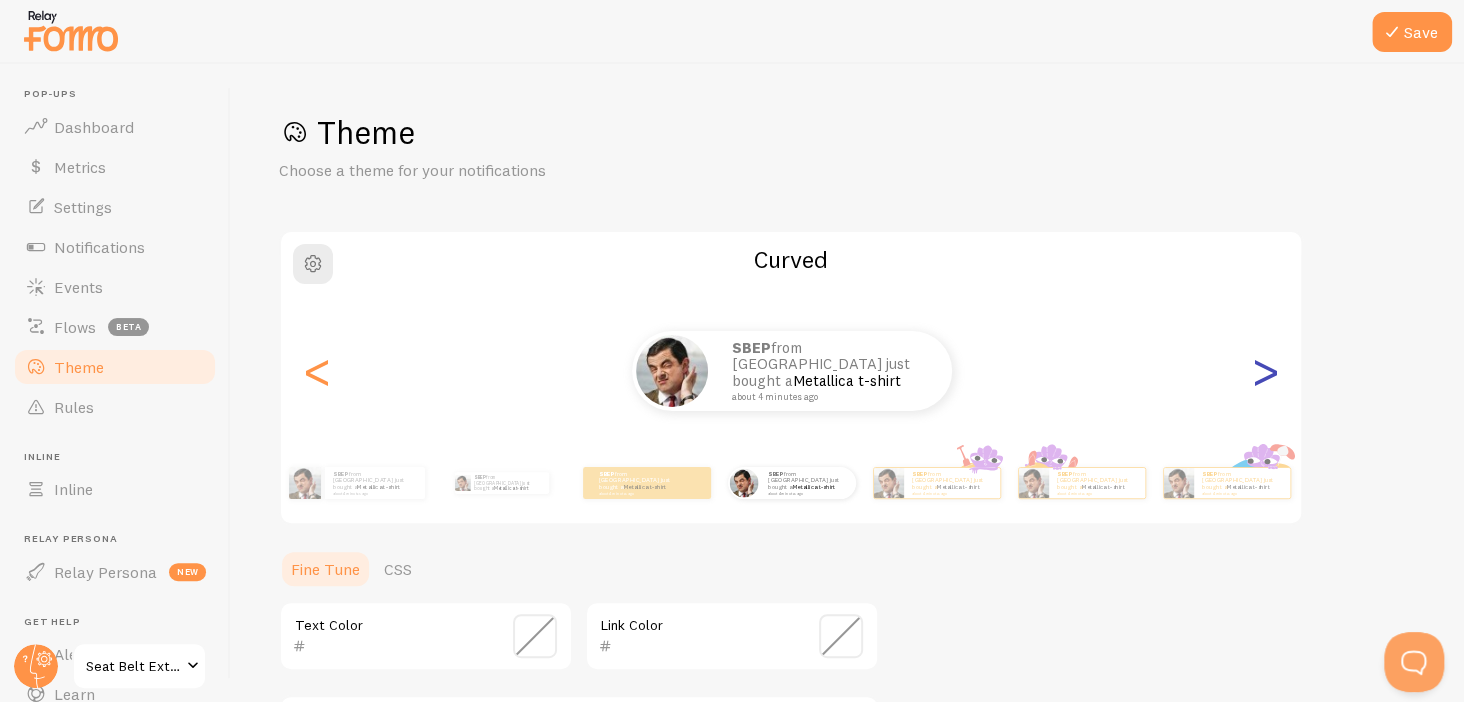 click on ">" at bounding box center [1265, 371] 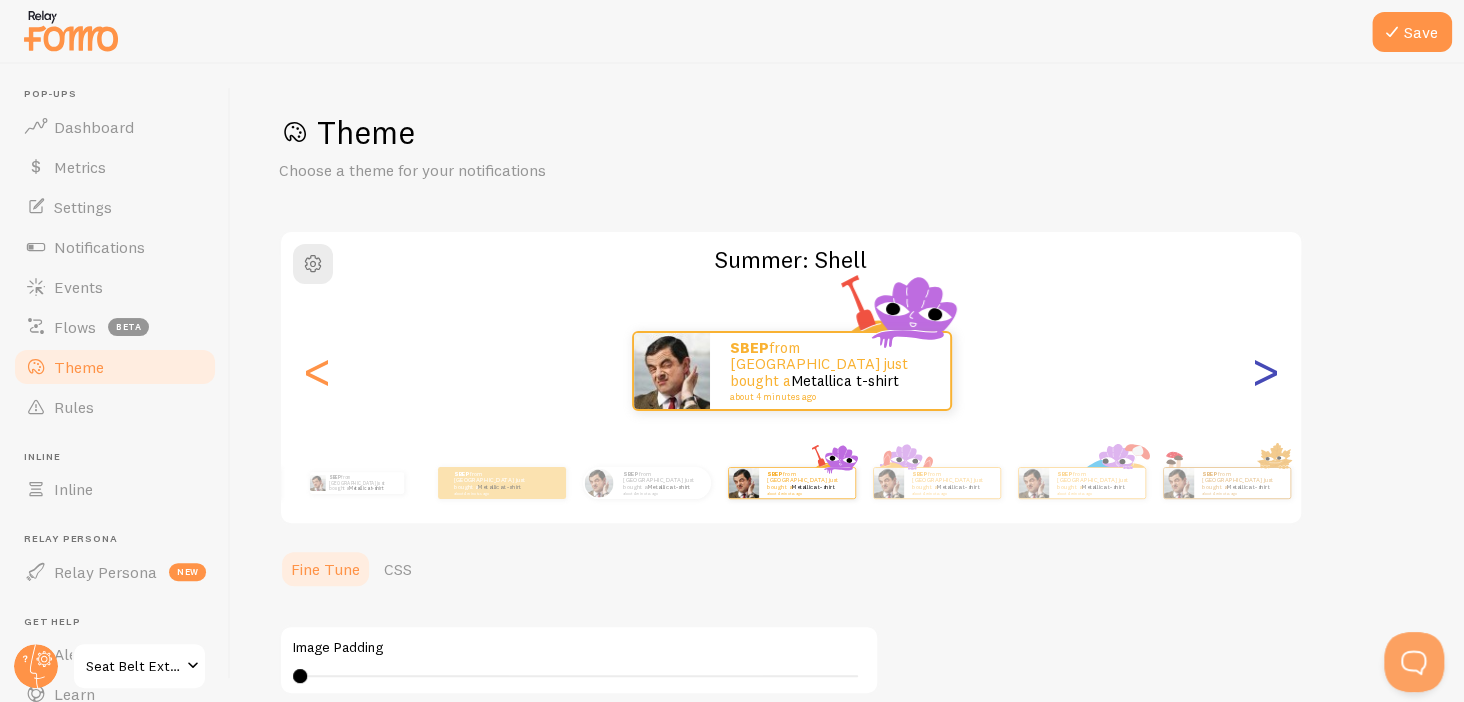 click on ">" at bounding box center [1265, 371] 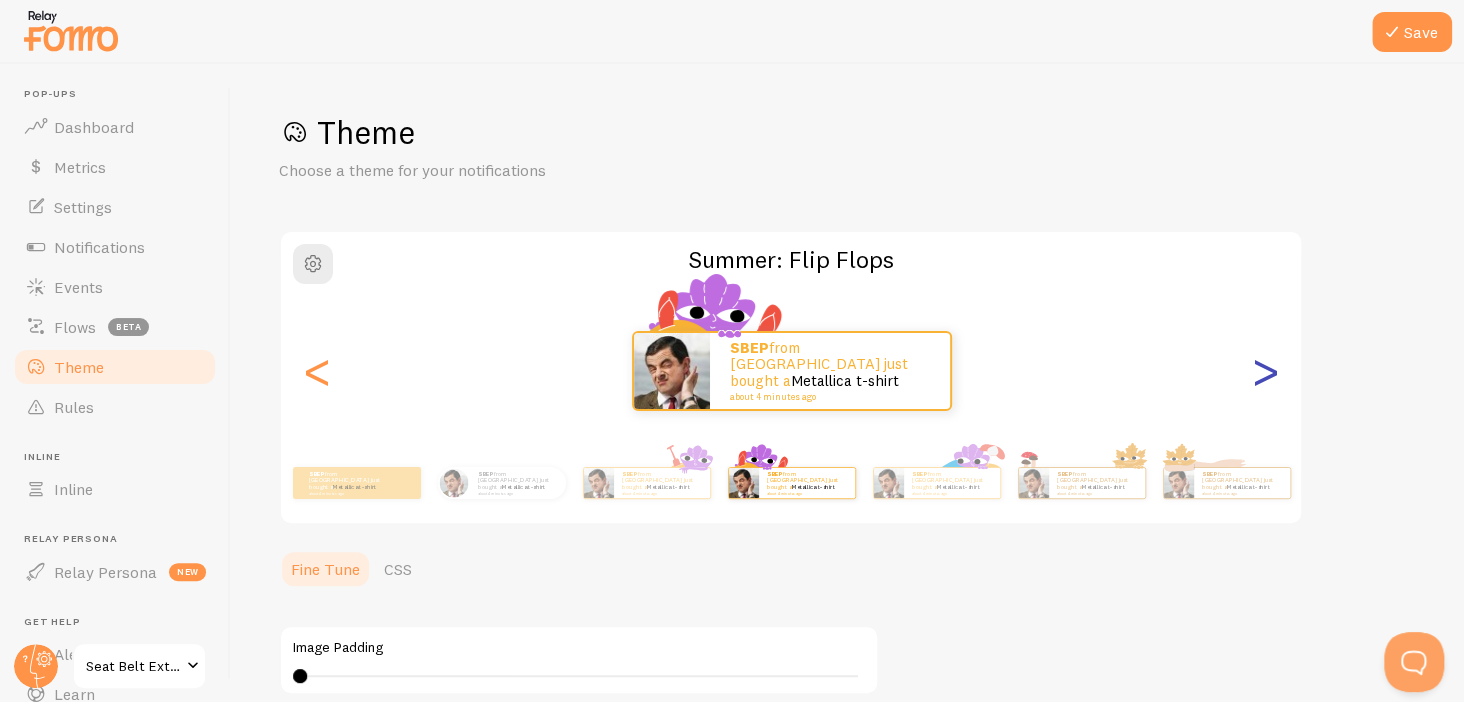 click on ">" at bounding box center [1265, 371] 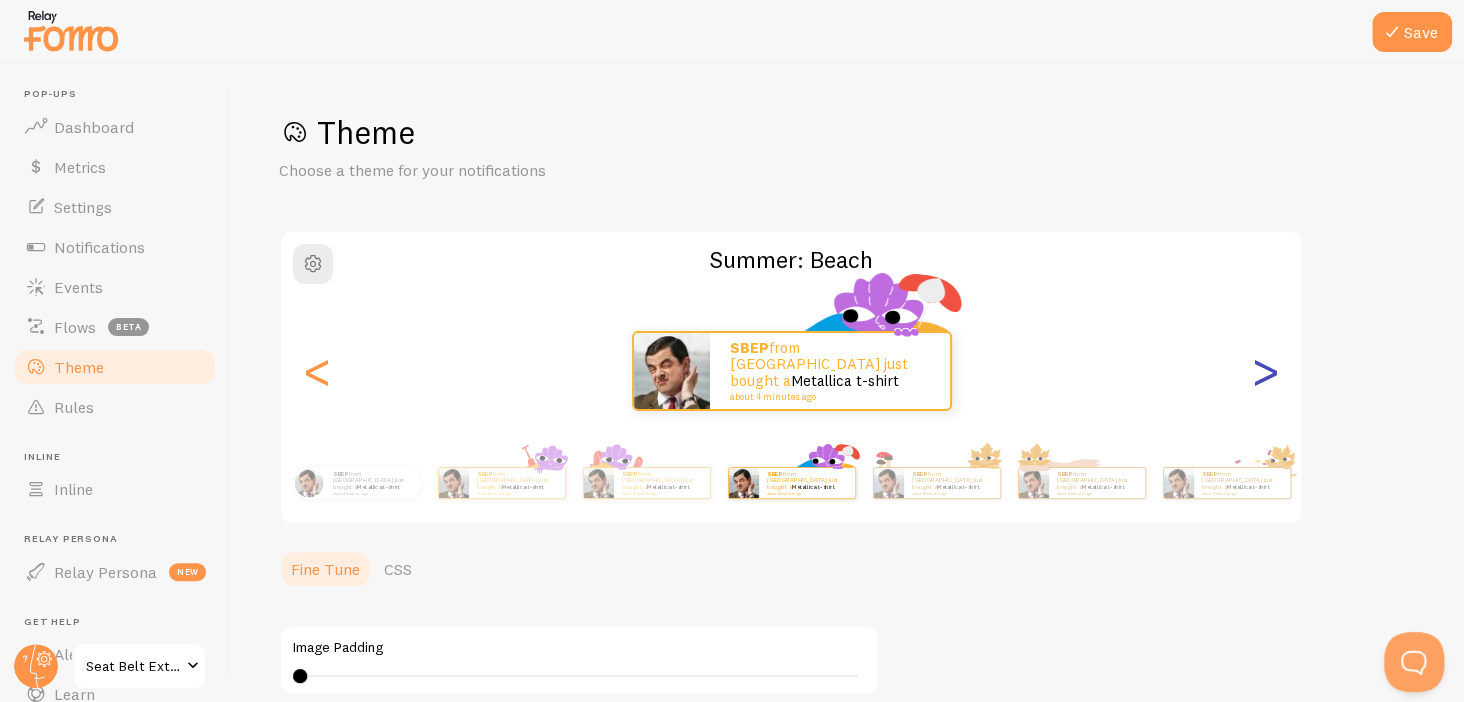 click on ">" at bounding box center (1265, 371) 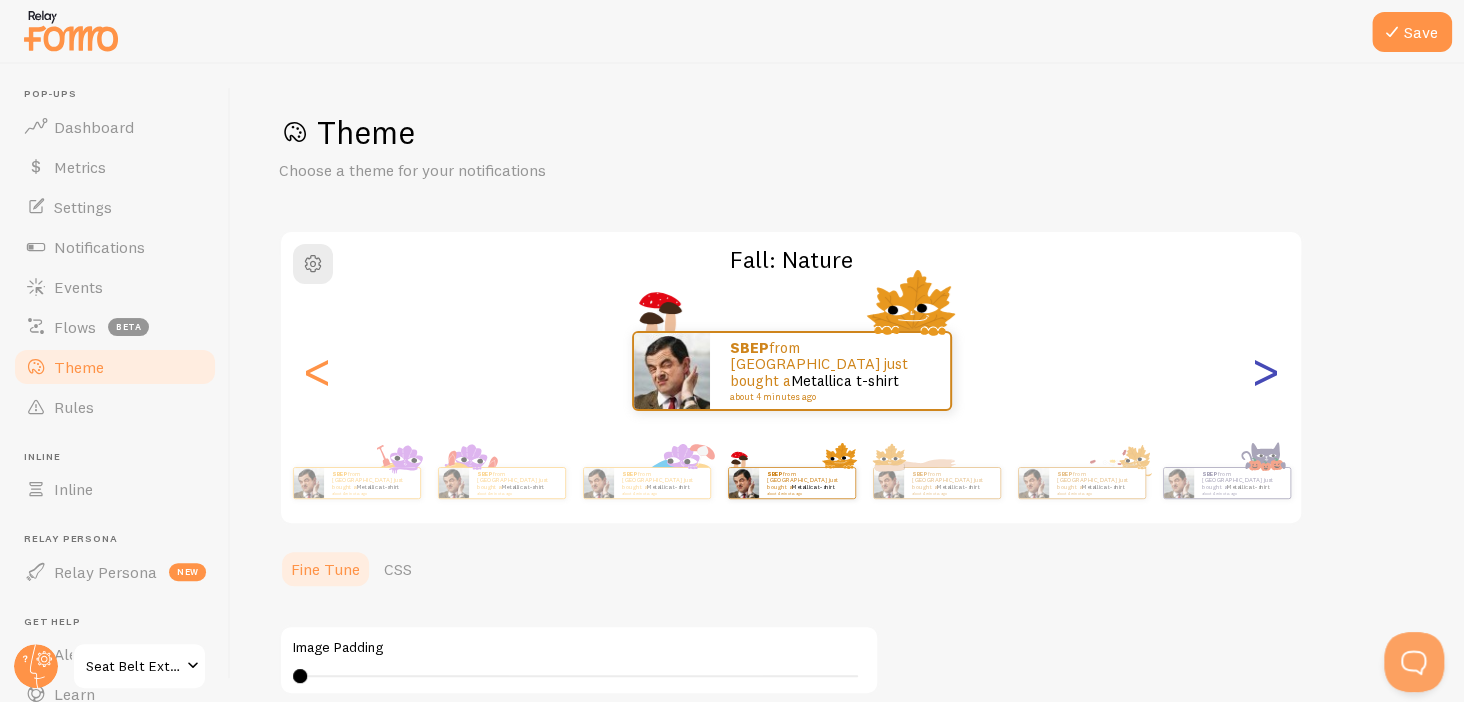click on ">" at bounding box center [1265, 371] 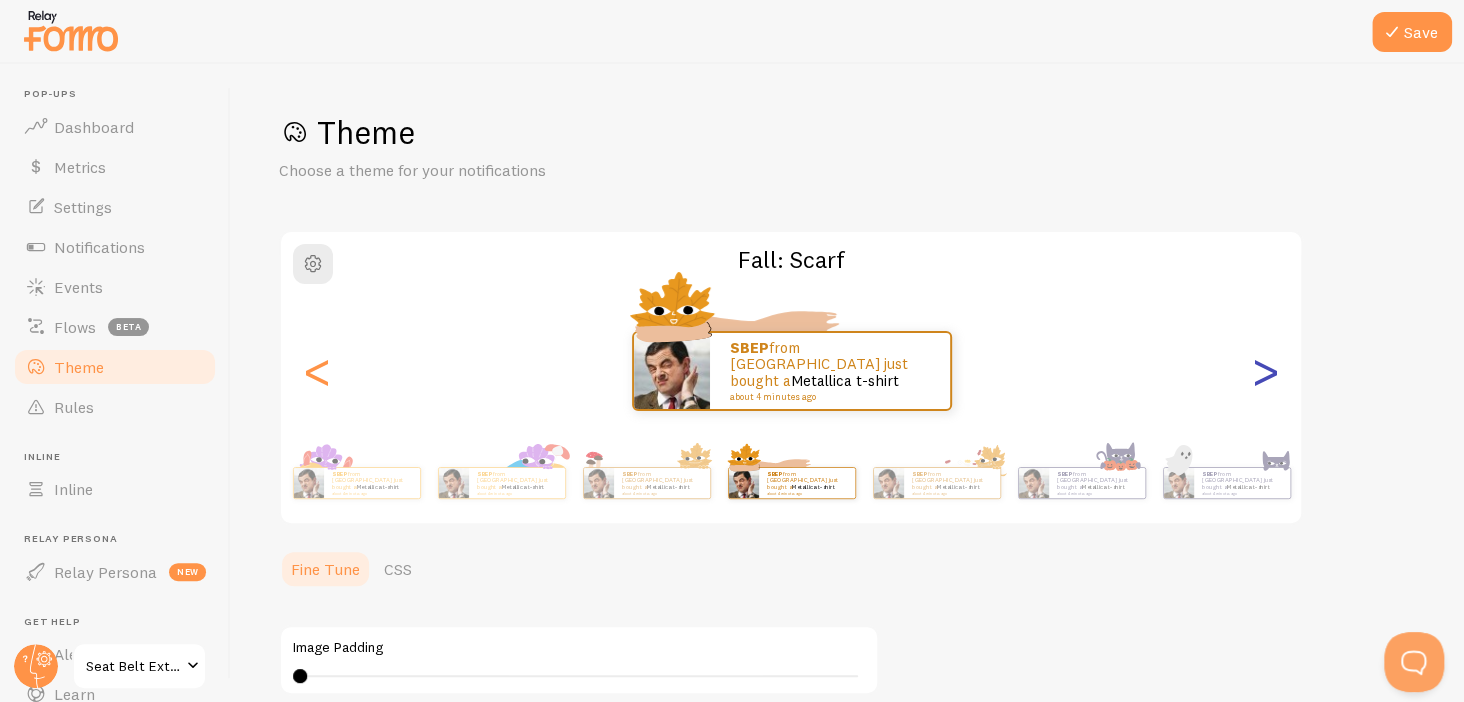 click on ">" at bounding box center (1265, 371) 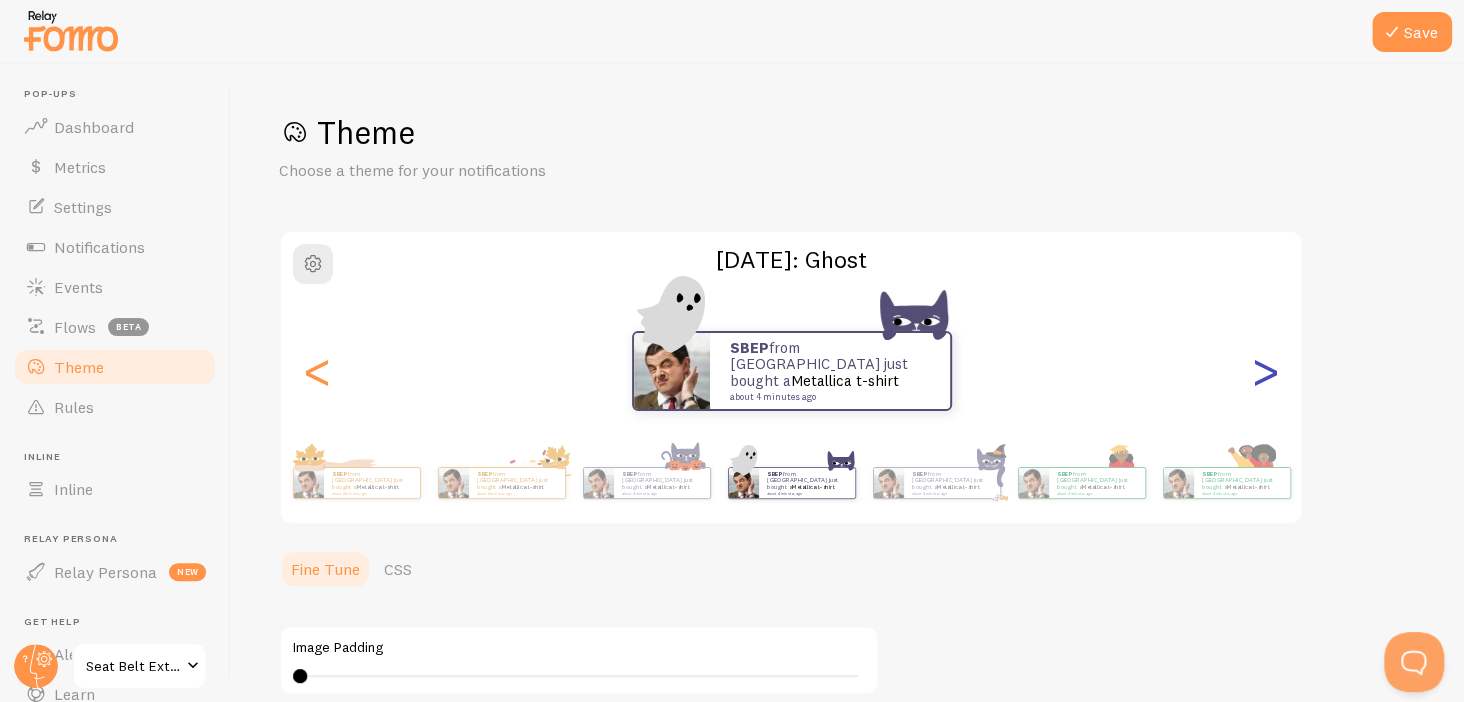 click on ">" at bounding box center (1265, 371) 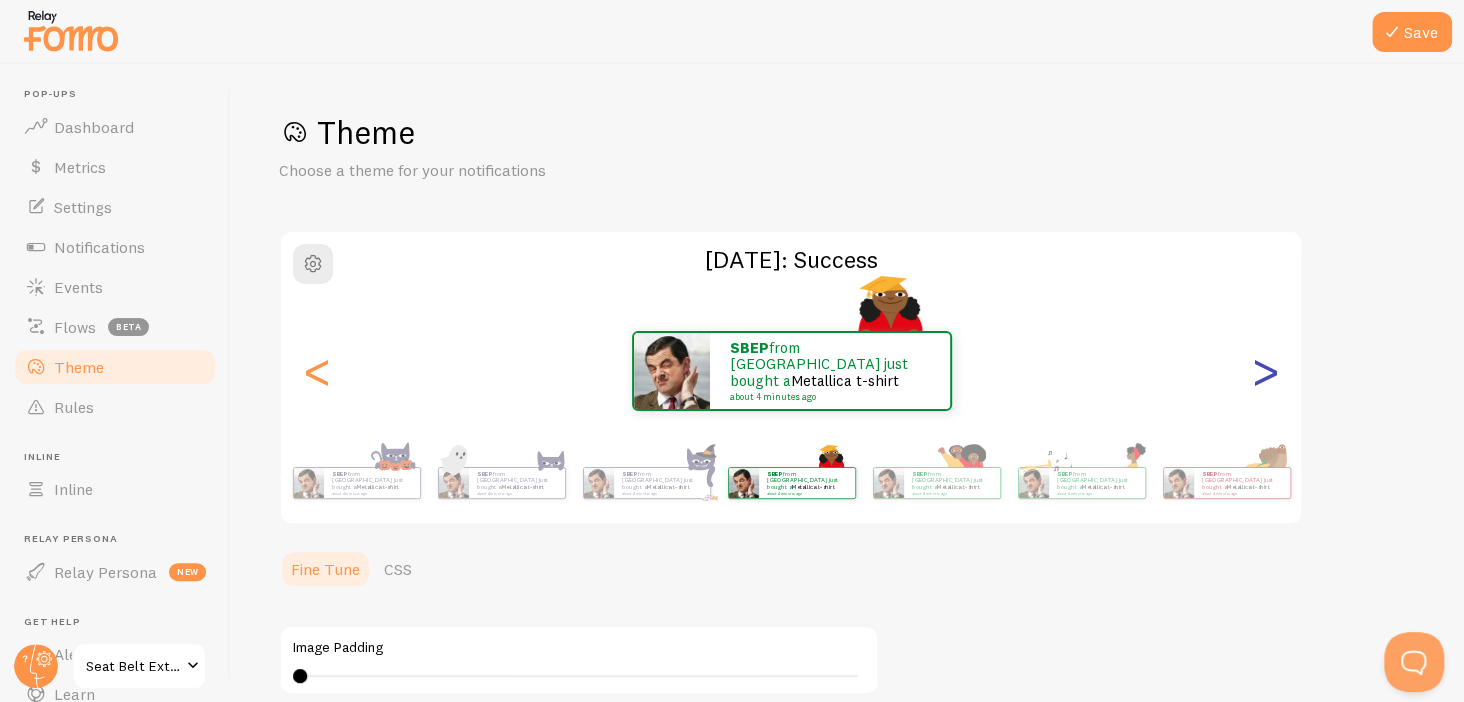 click on ">" at bounding box center [1265, 371] 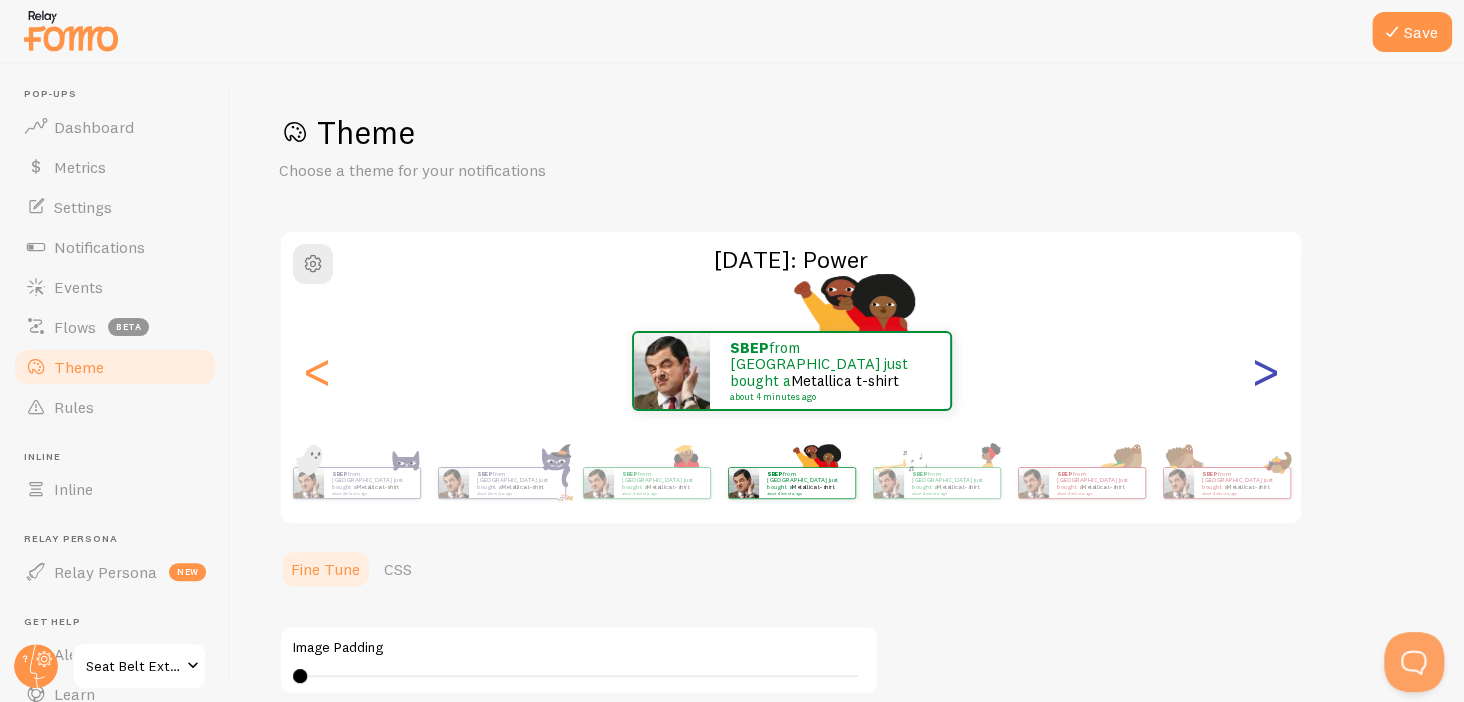 click on ">" at bounding box center (1265, 371) 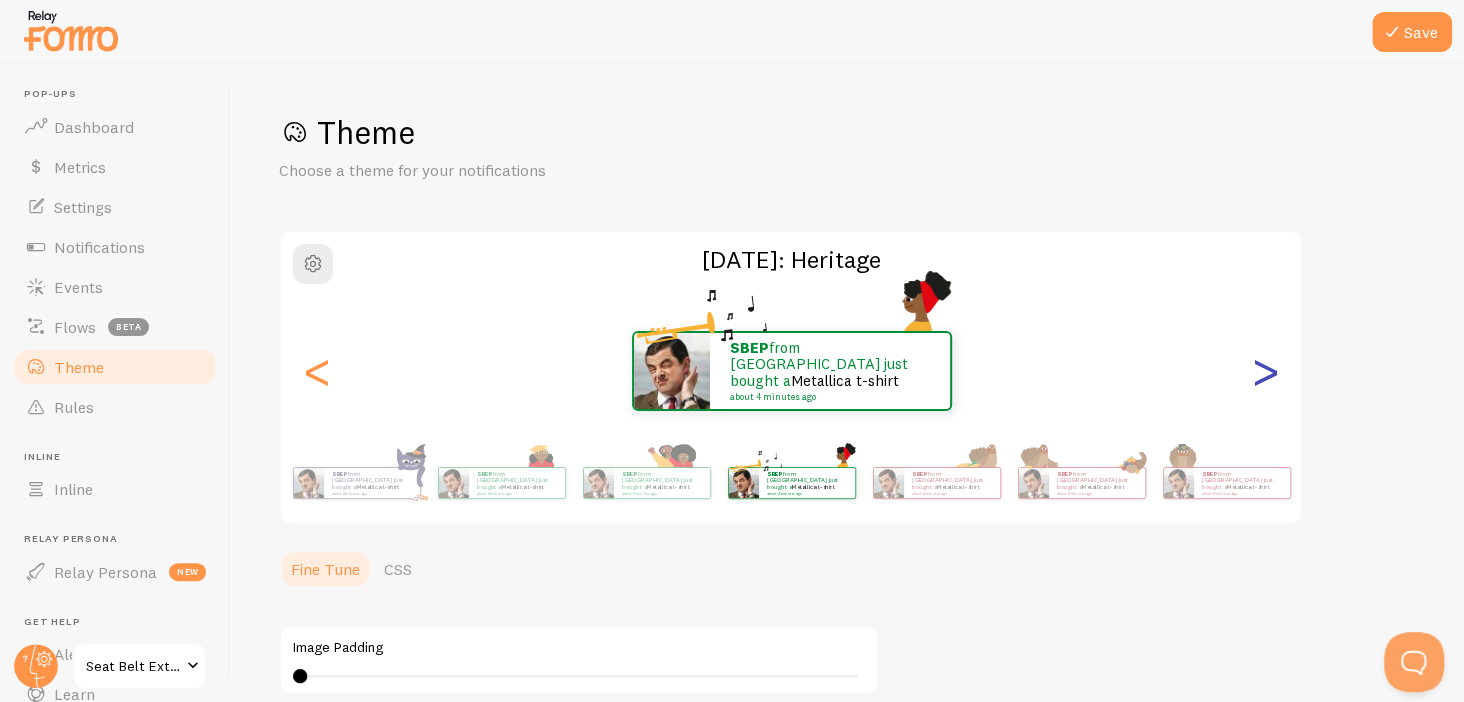 click on ">" at bounding box center (1265, 371) 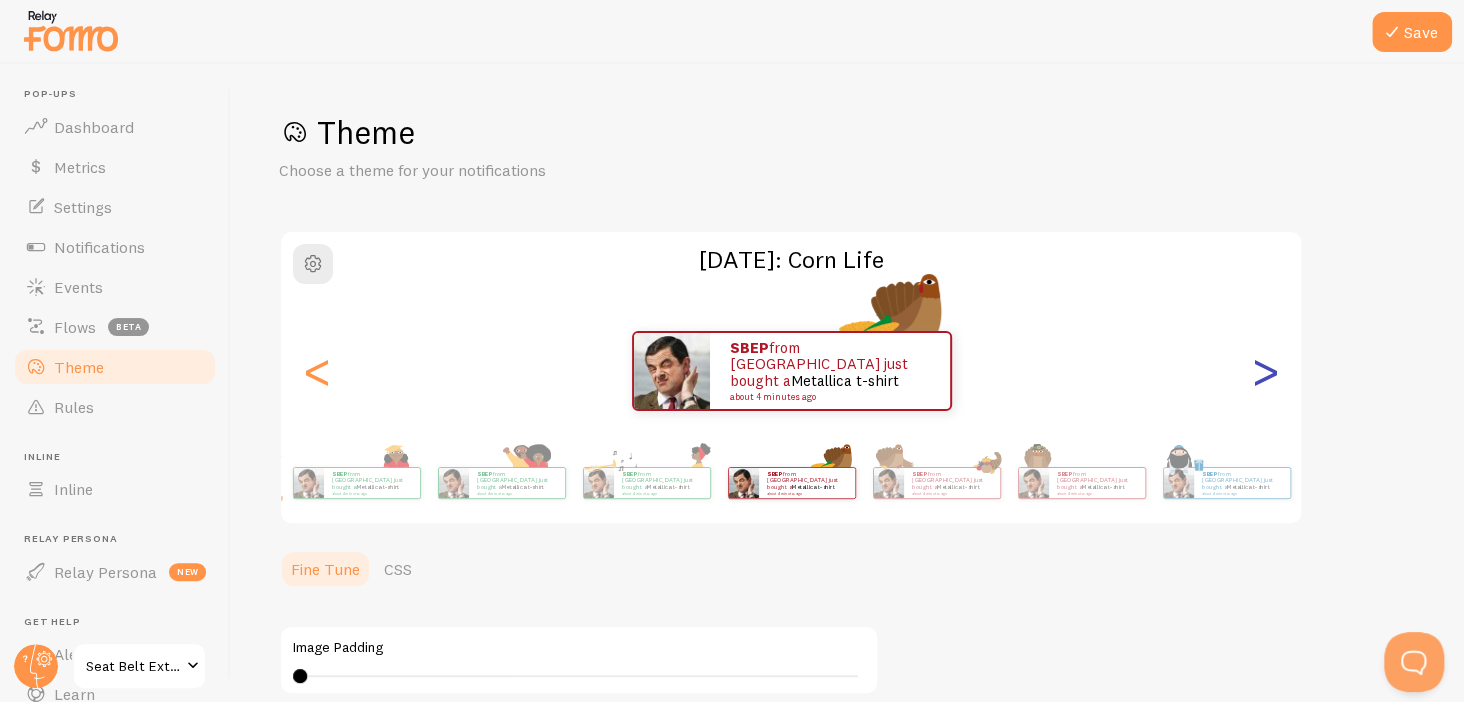 click on ">" at bounding box center [1265, 371] 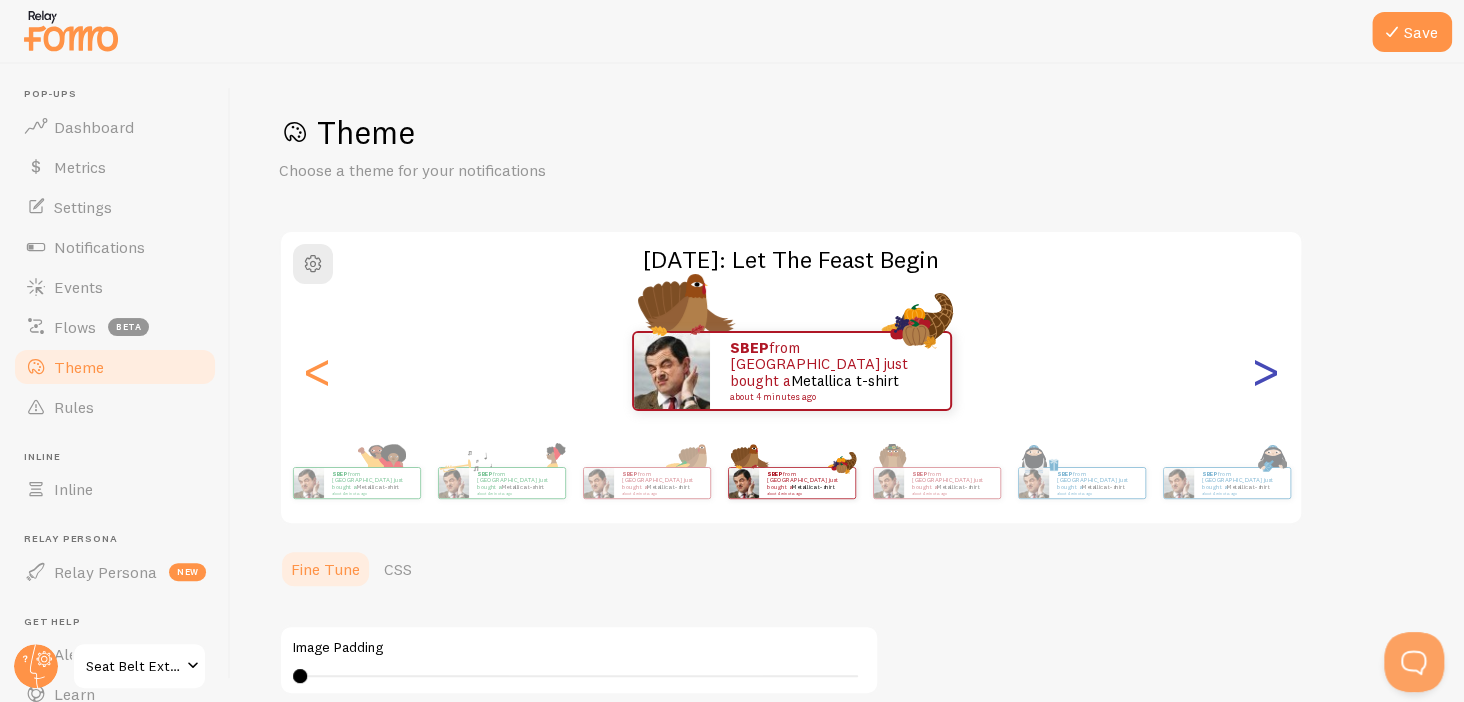 click on ">" at bounding box center (1265, 371) 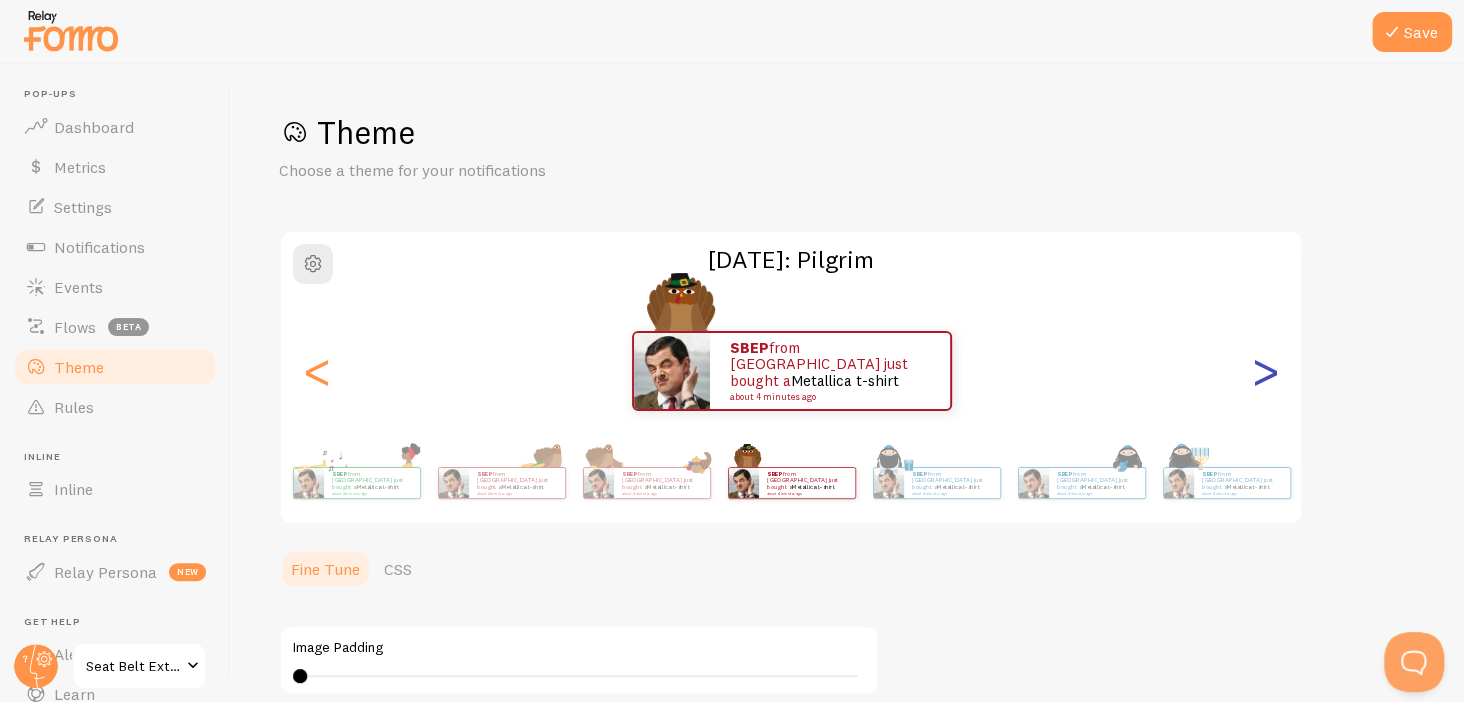 click on ">" at bounding box center (1265, 371) 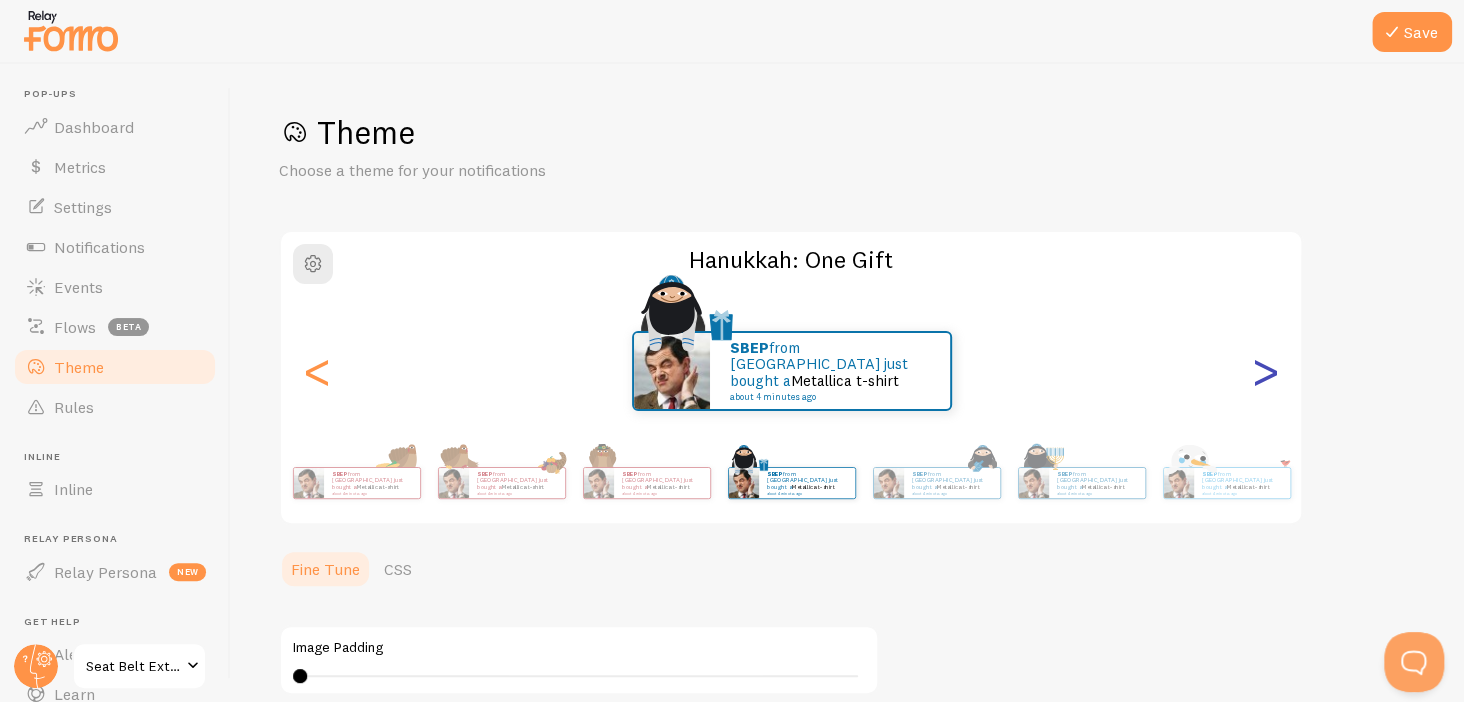 click on ">" at bounding box center (1265, 371) 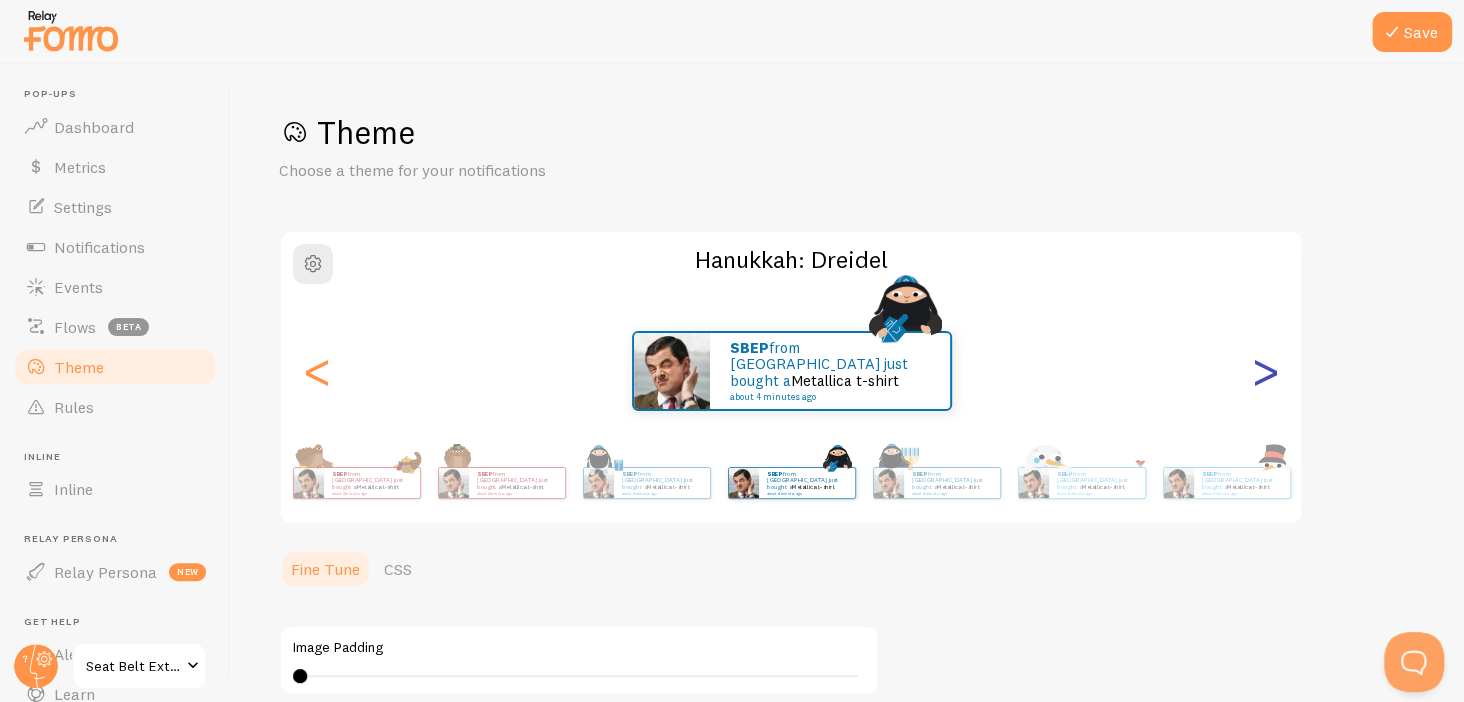click on ">" at bounding box center (1265, 371) 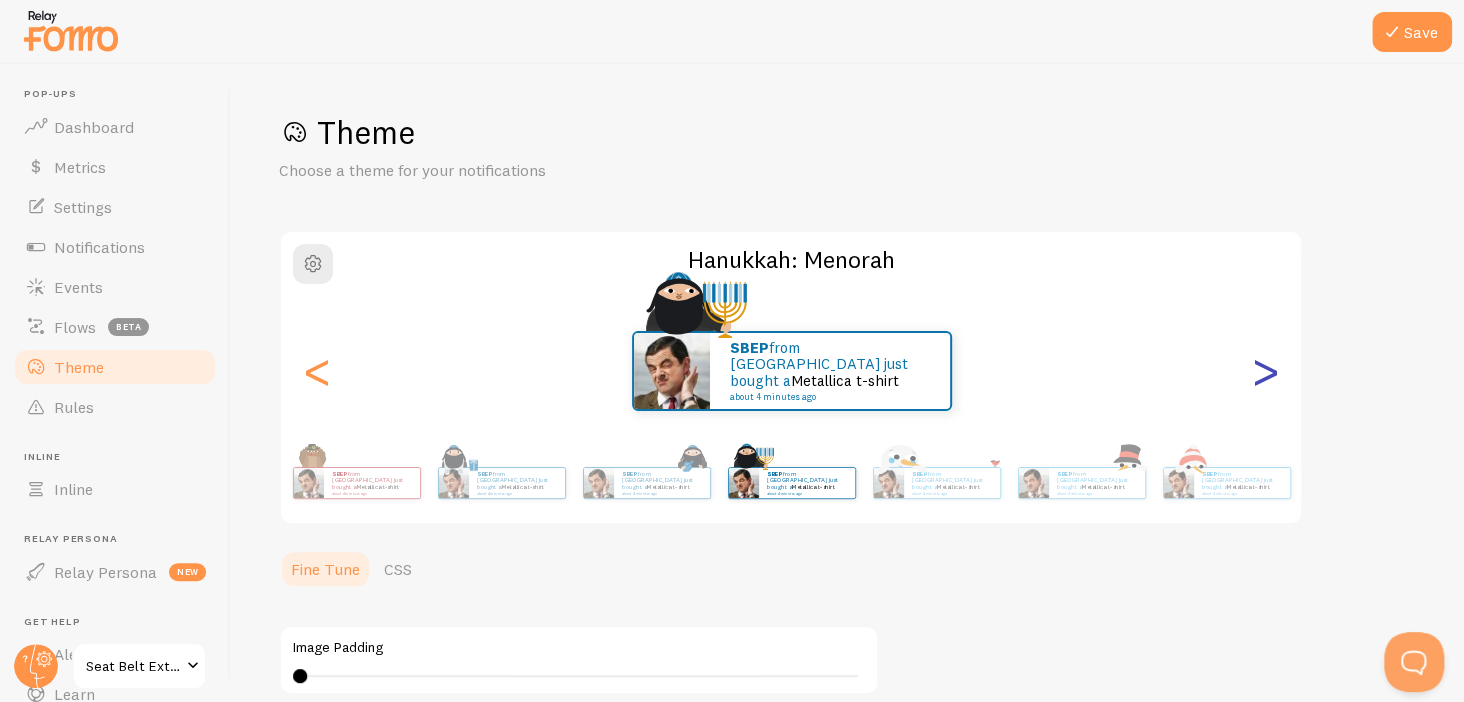 click on ">" at bounding box center (1265, 371) 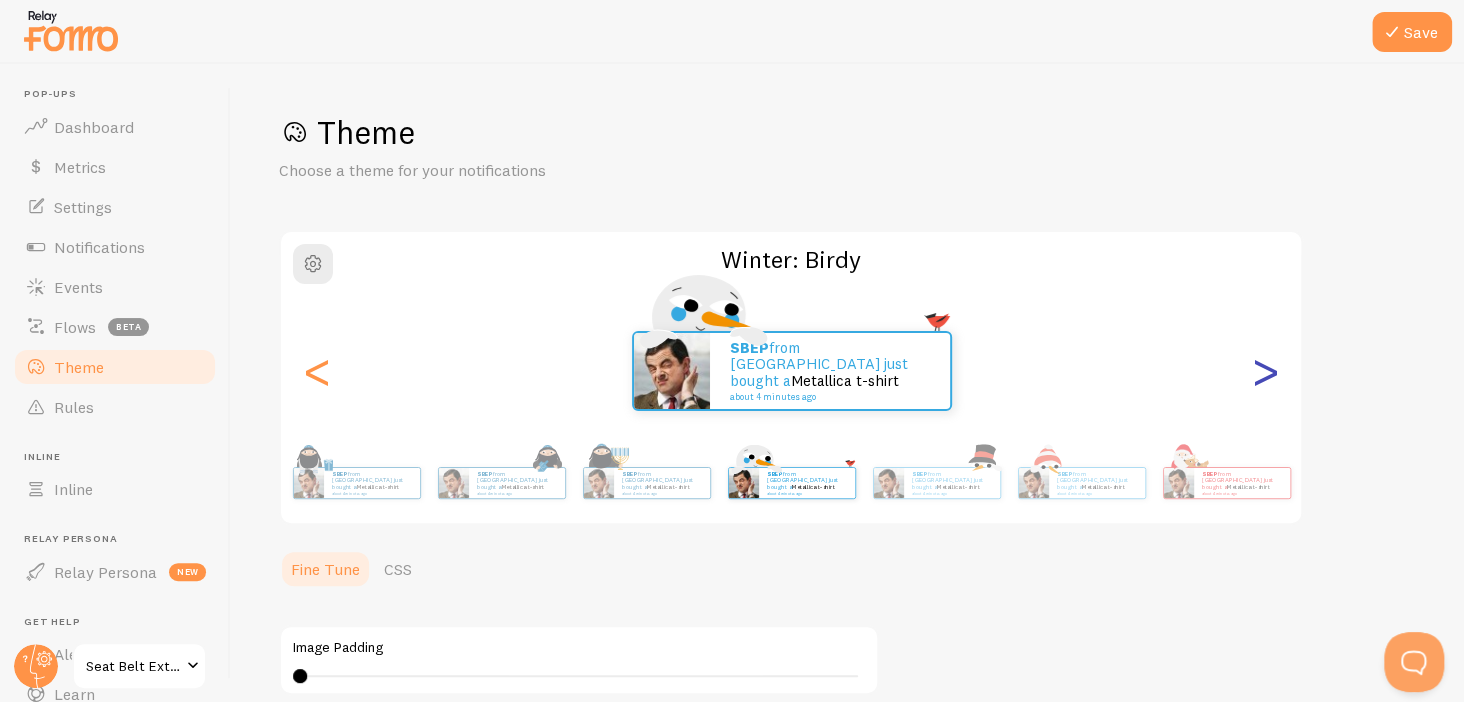 click on ">" at bounding box center (1265, 371) 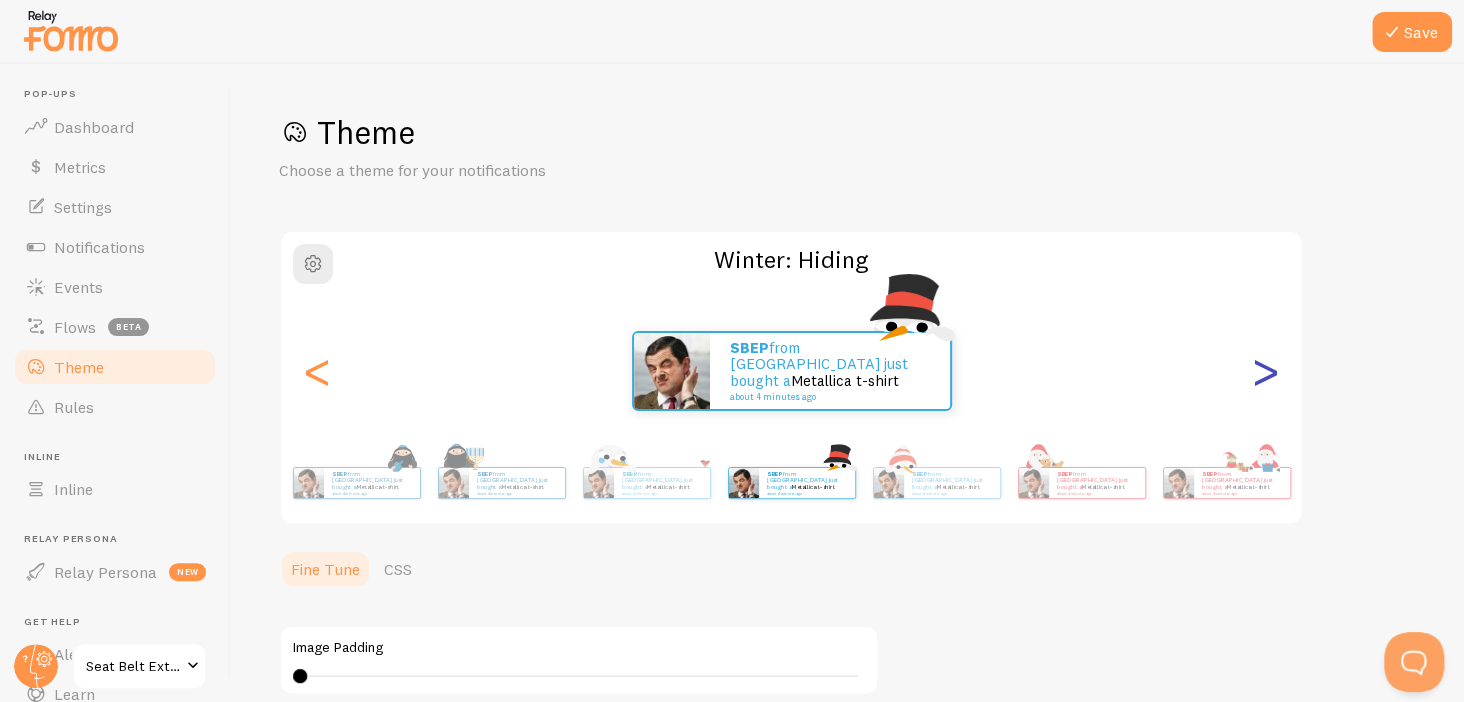 click on ">" at bounding box center [1265, 371] 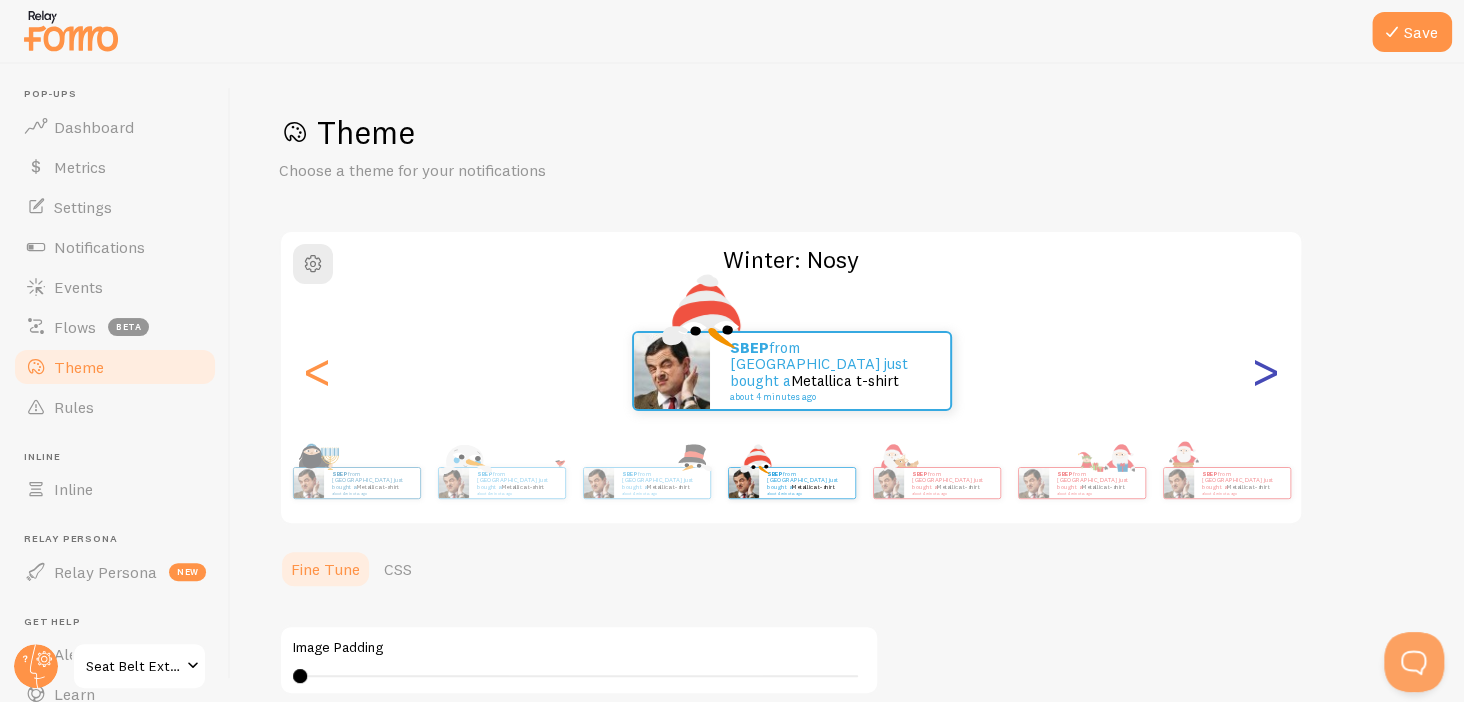 click on ">" at bounding box center (1265, 371) 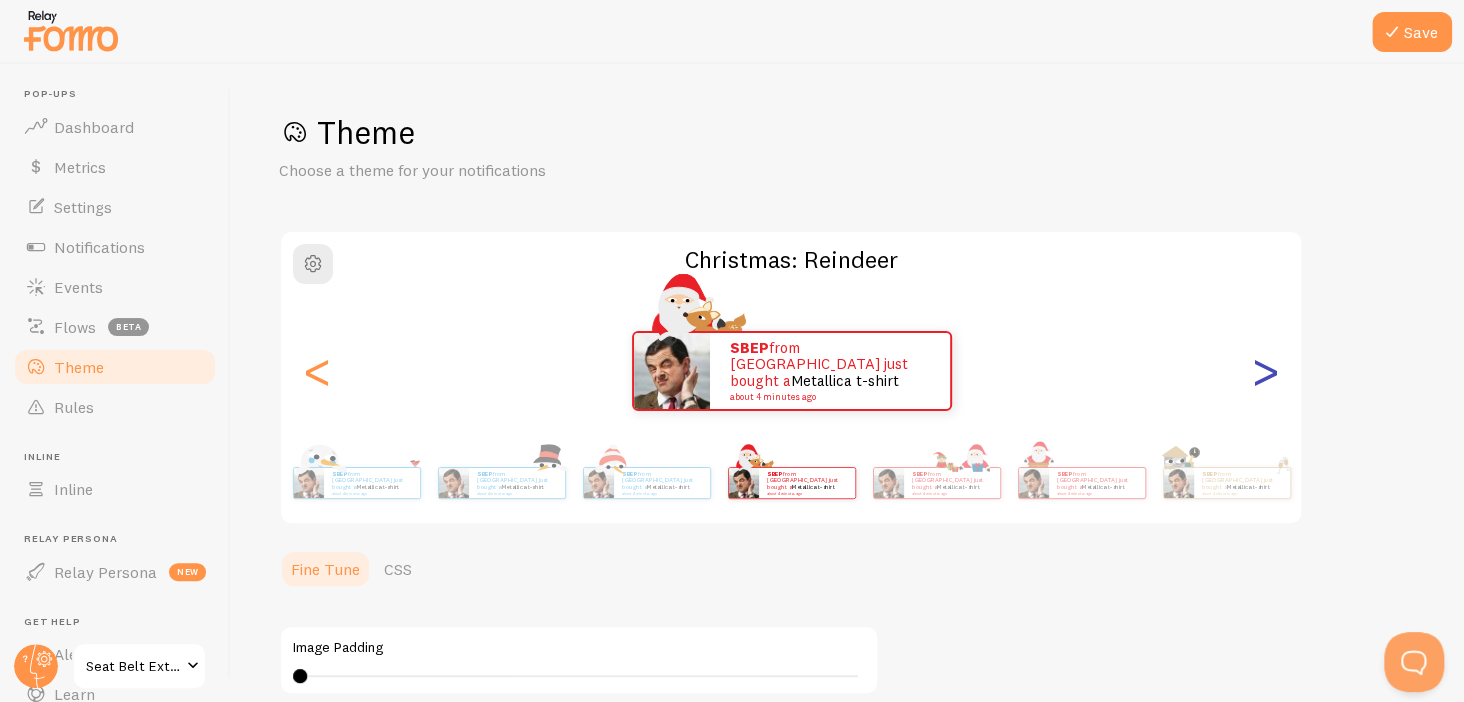 click on ">" at bounding box center [1265, 371] 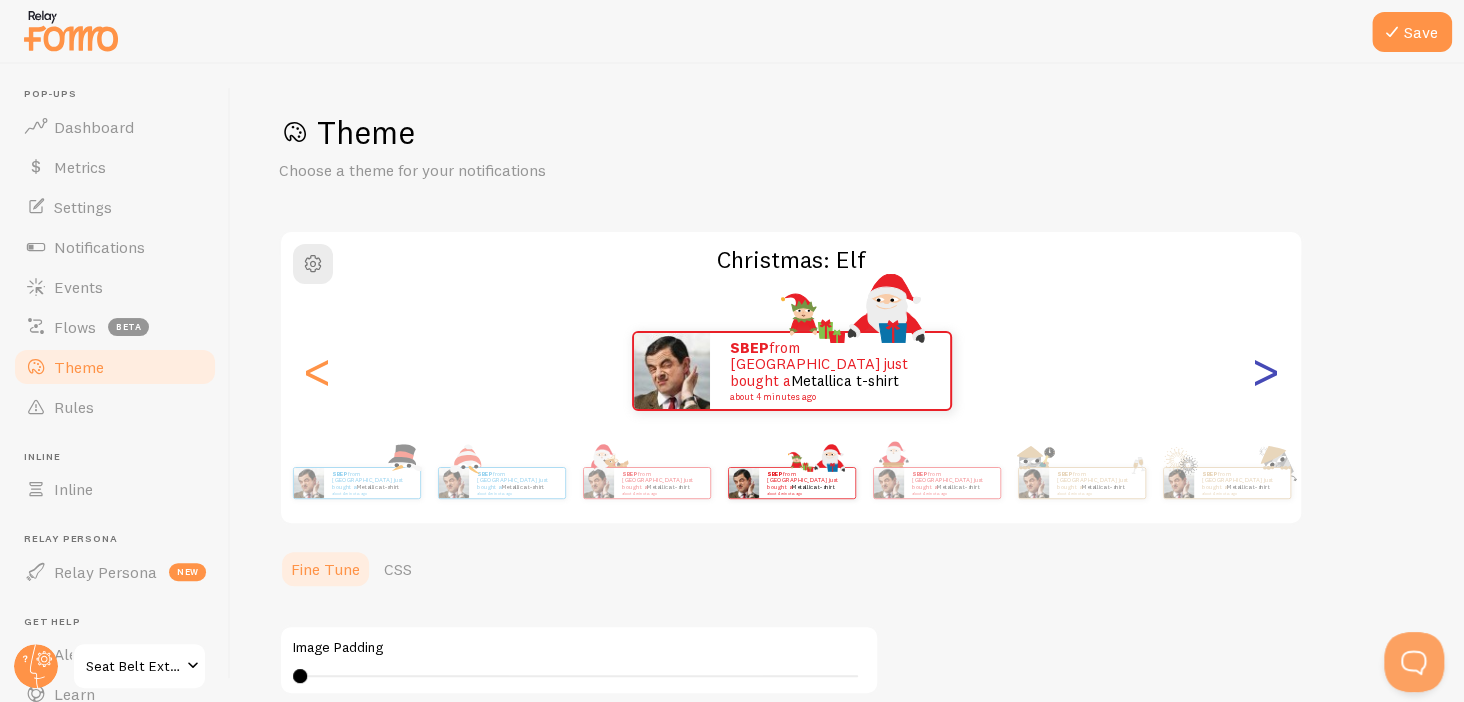 click on ">" at bounding box center (1265, 371) 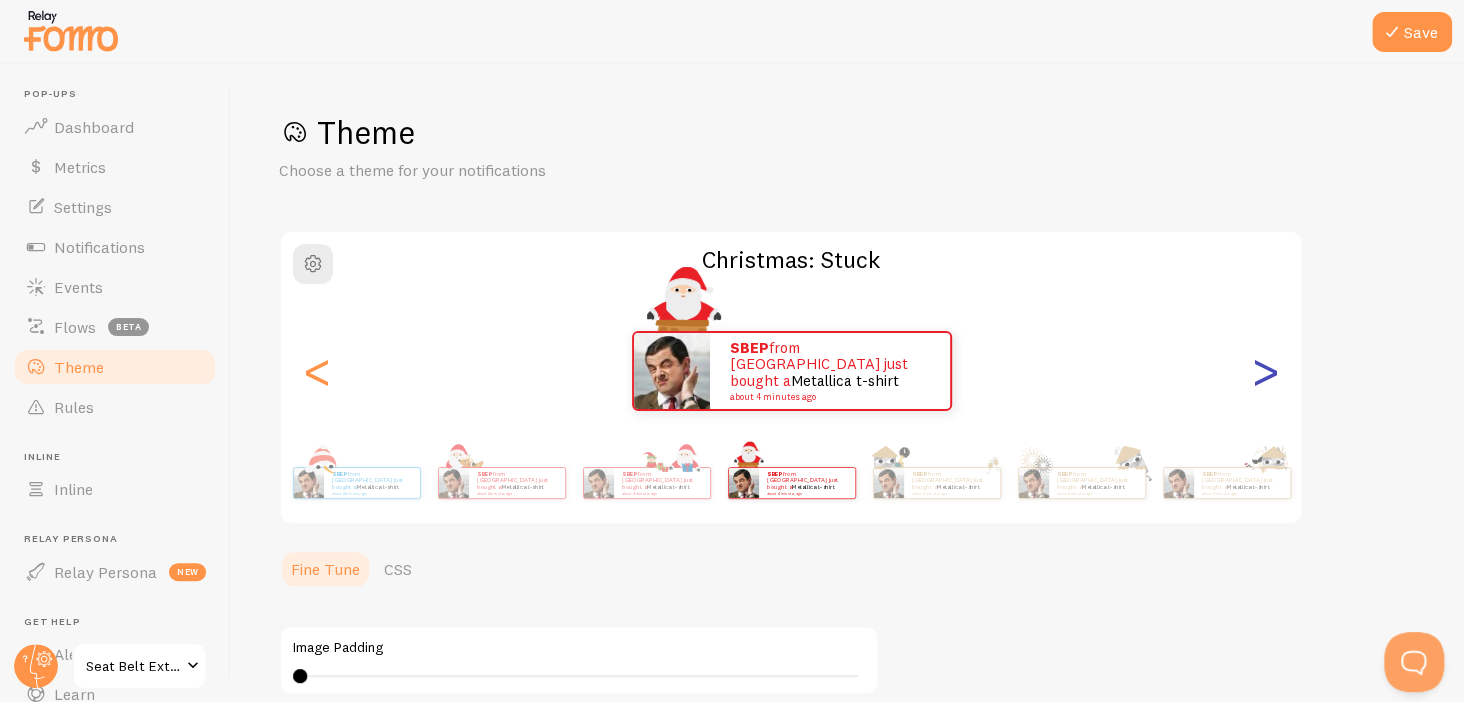 click on ">" at bounding box center [1265, 371] 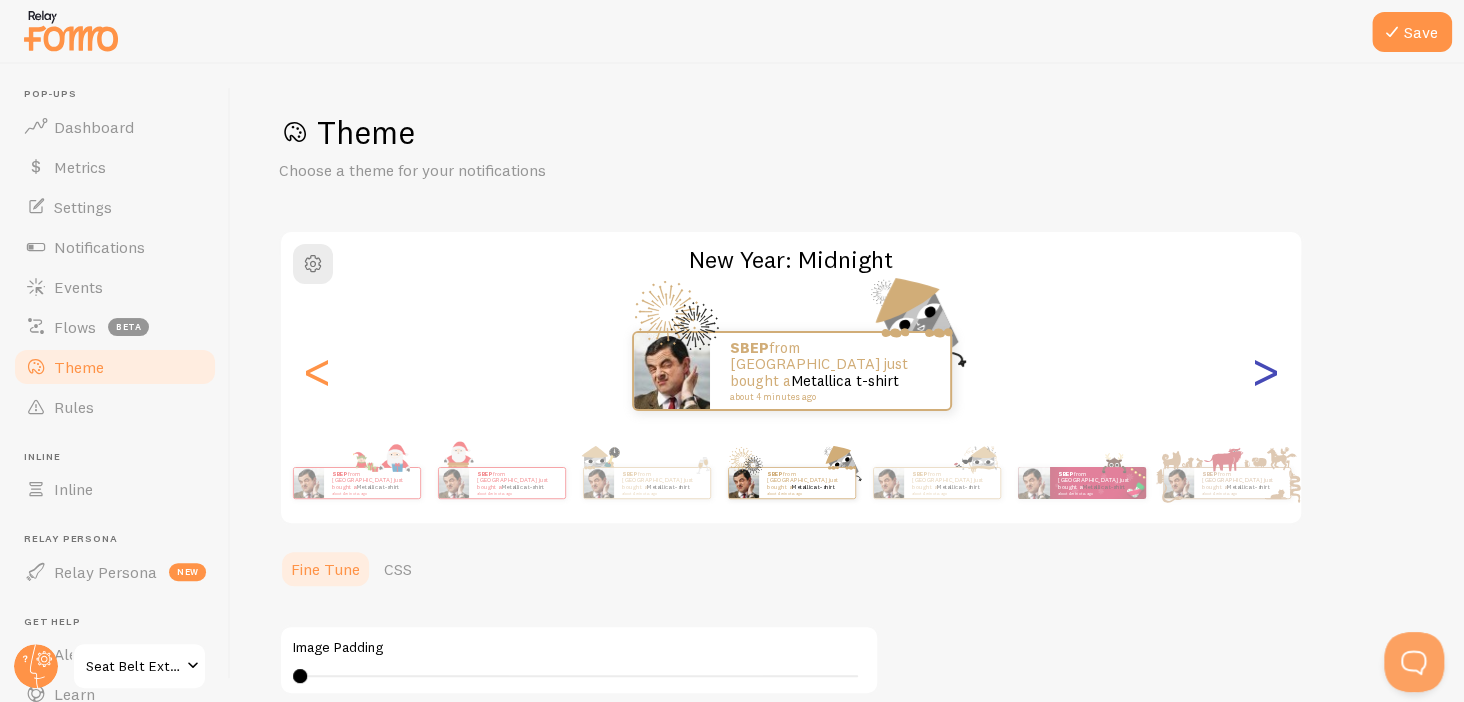click on ">" at bounding box center (1265, 371) 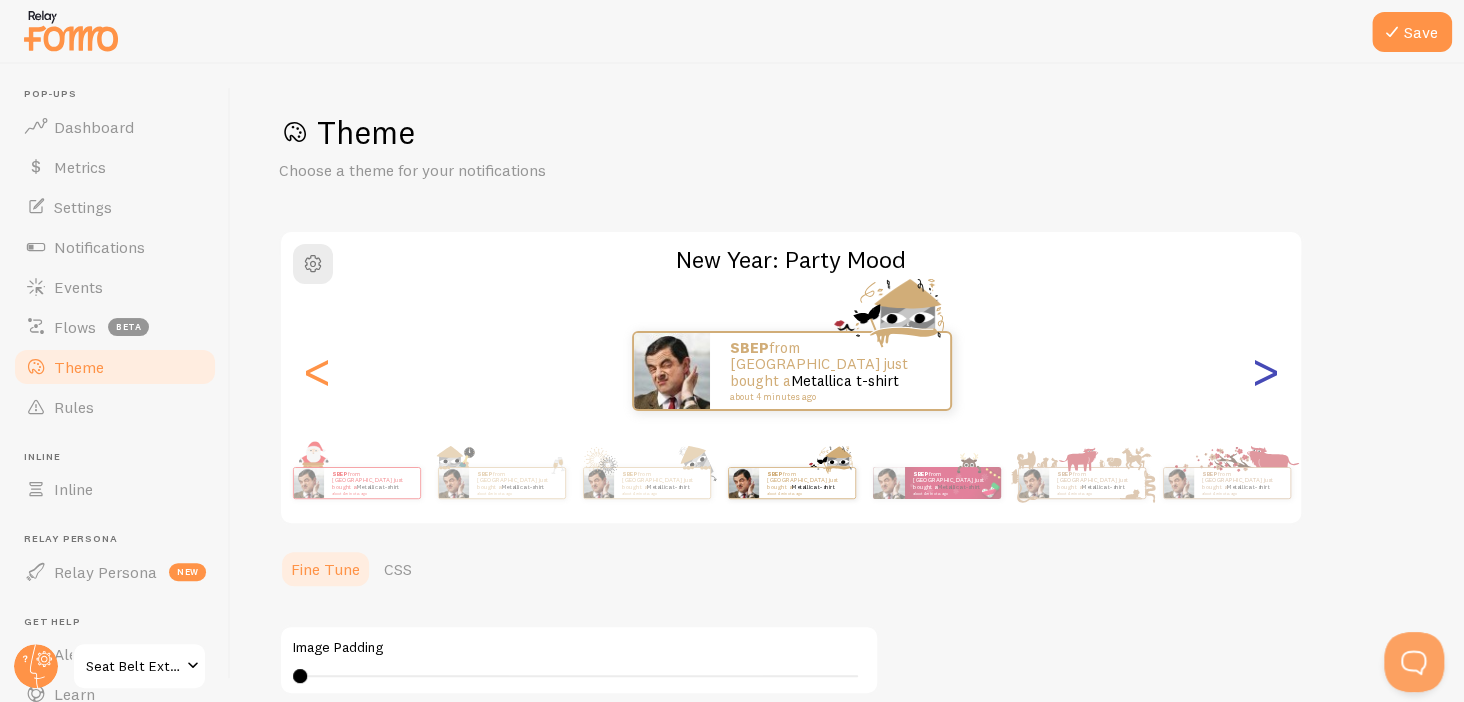 click on ">" at bounding box center [1265, 371] 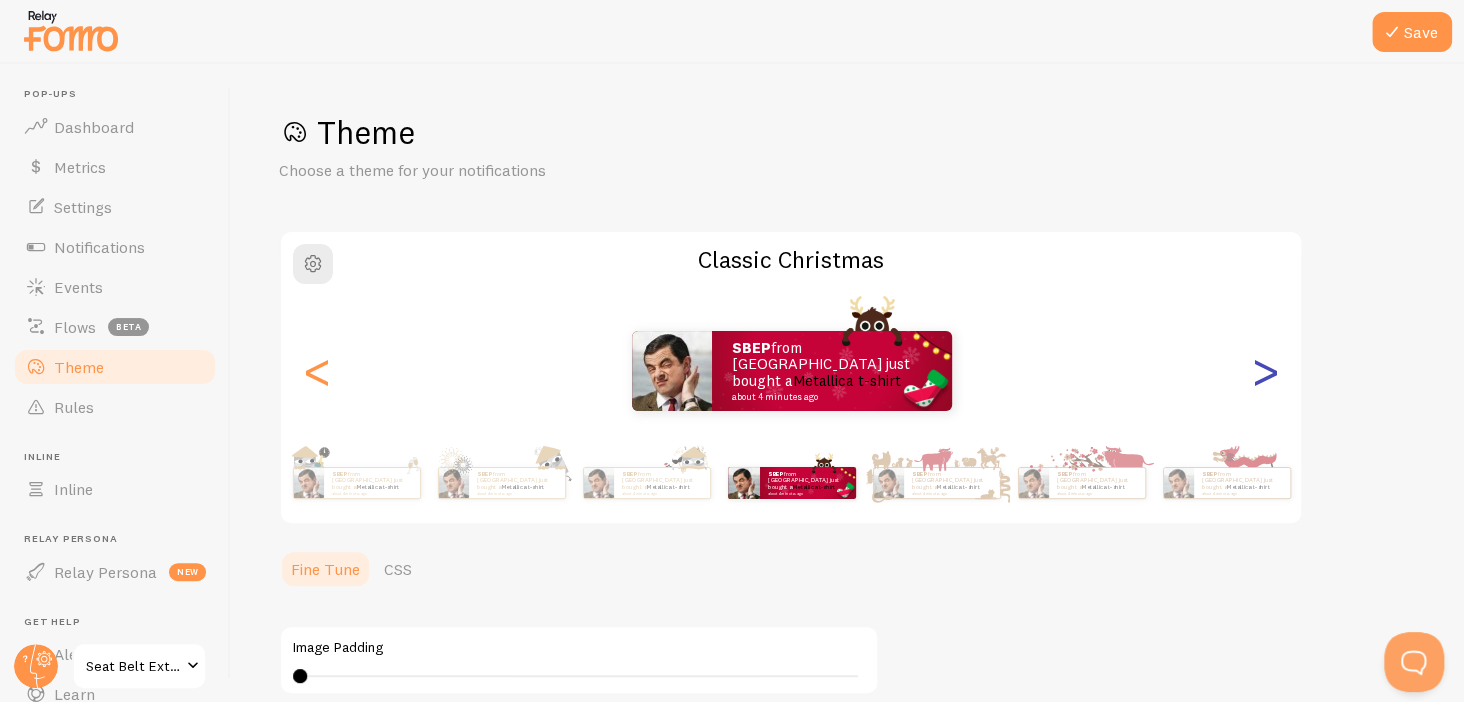 click on ">" at bounding box center (1265, 371) 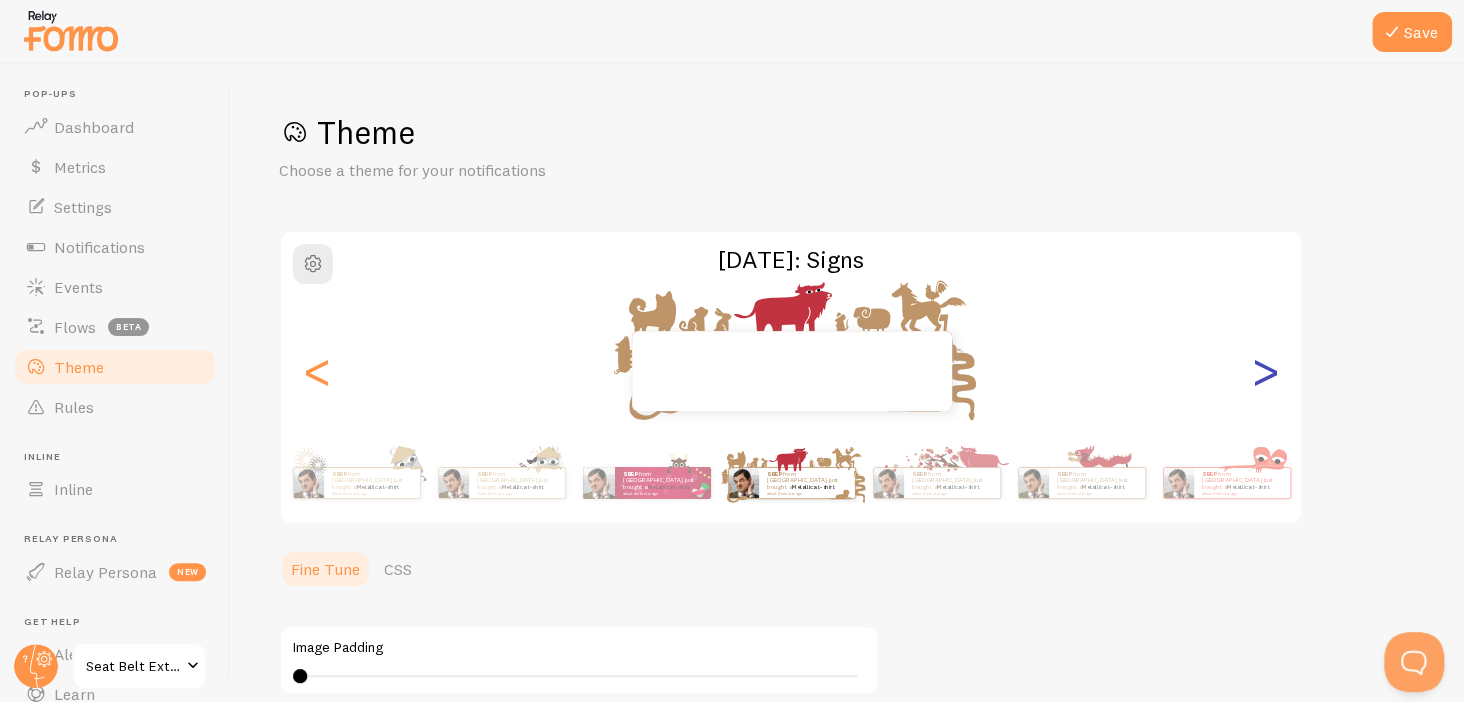click on ">" at bounding box center (1265, 371) 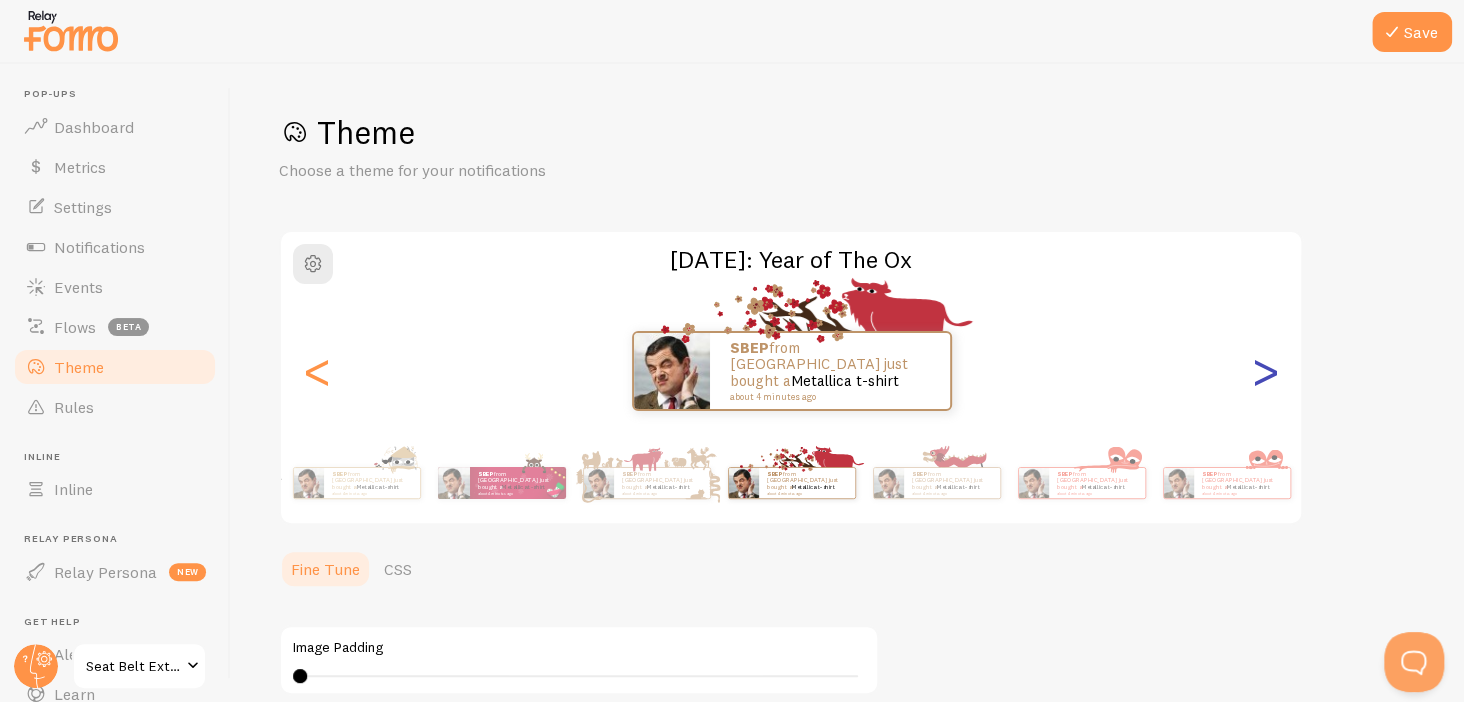 click on ">" at bounding box center [1265, 371] 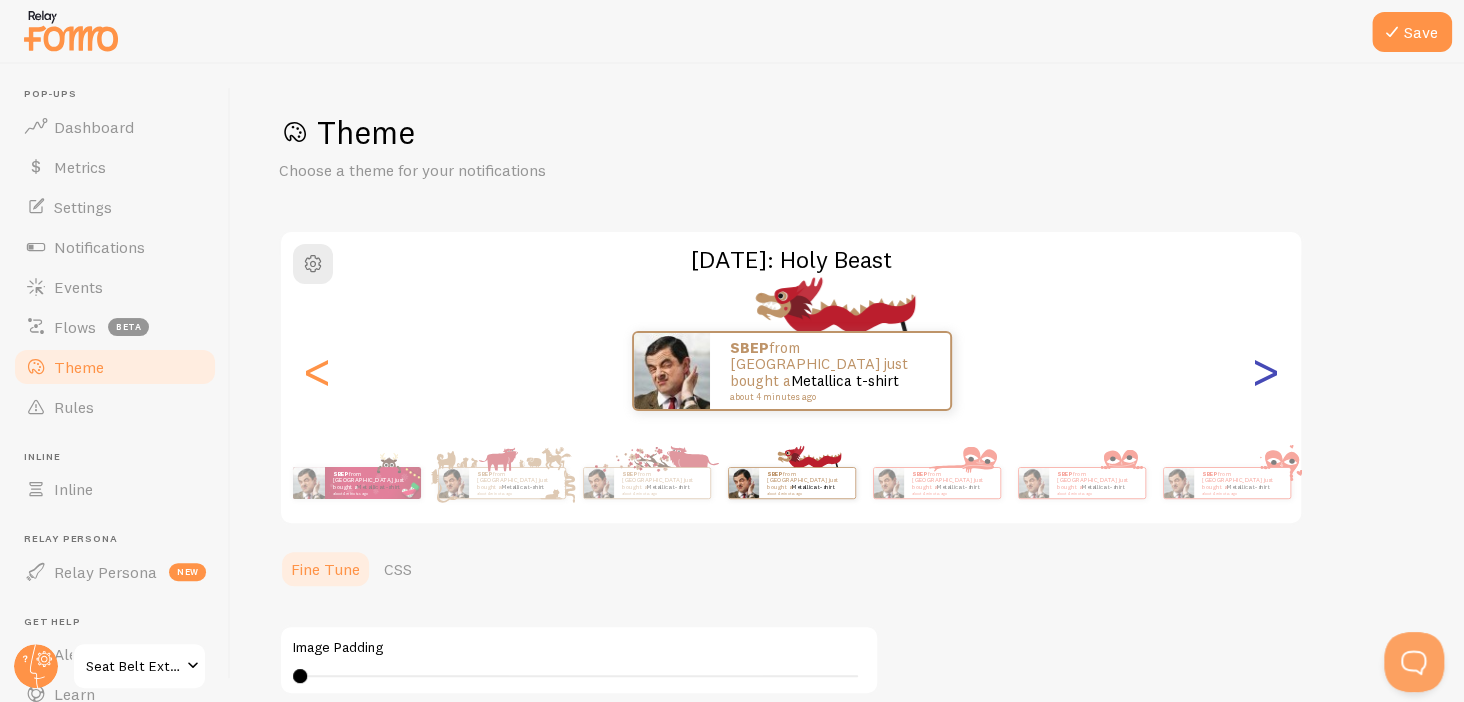 click on ">" at bounding box center [1265, 371] 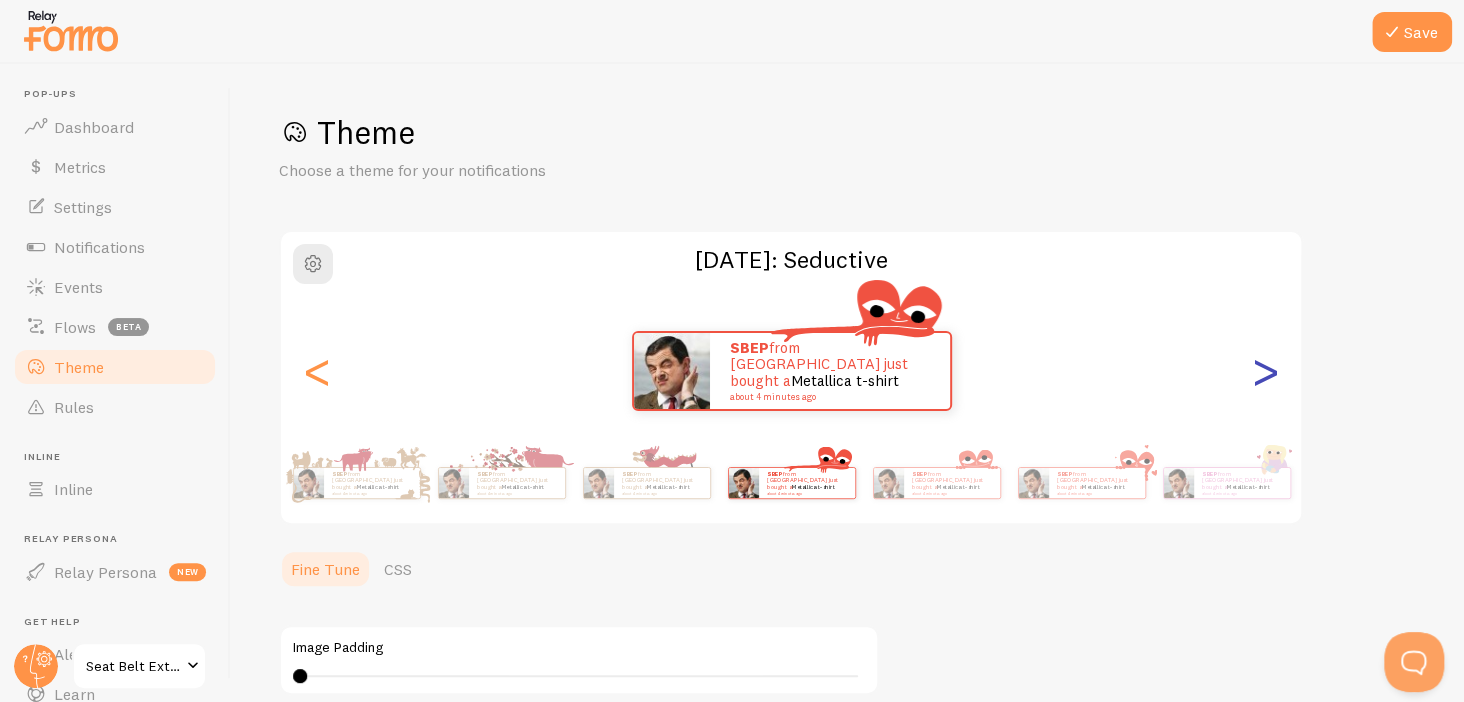 click on ">" at bounding box center (1265, 371) 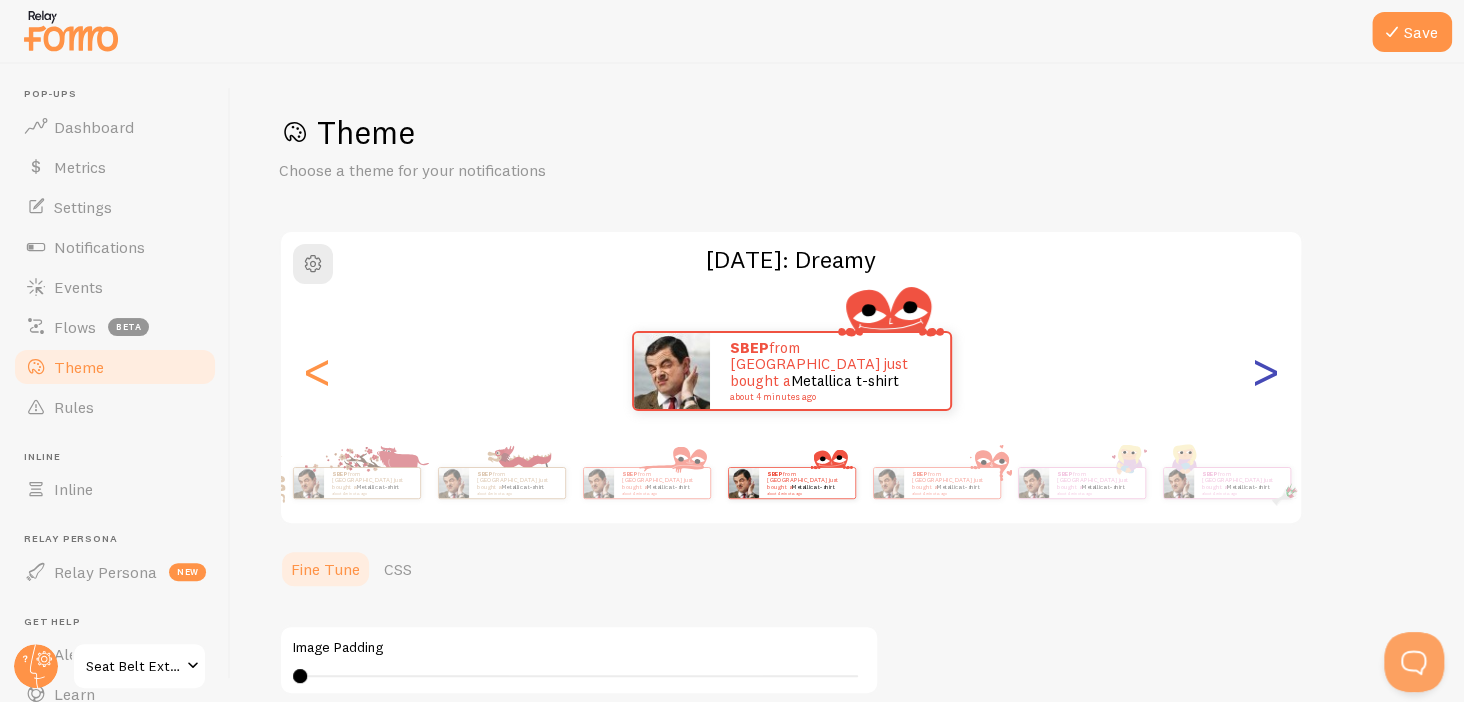 click on ">" at bounding box center (1265, 371) 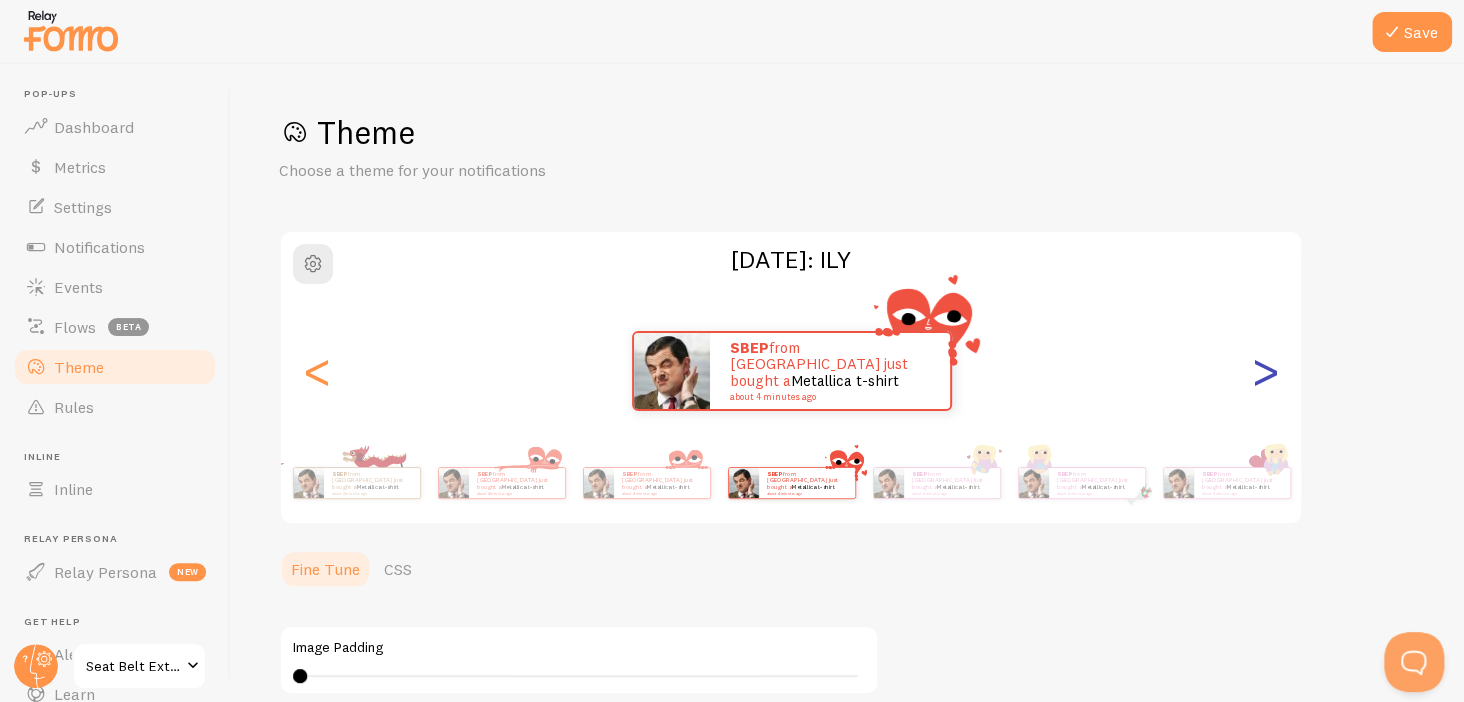 click on ">" at bounding box center (1265, 371) 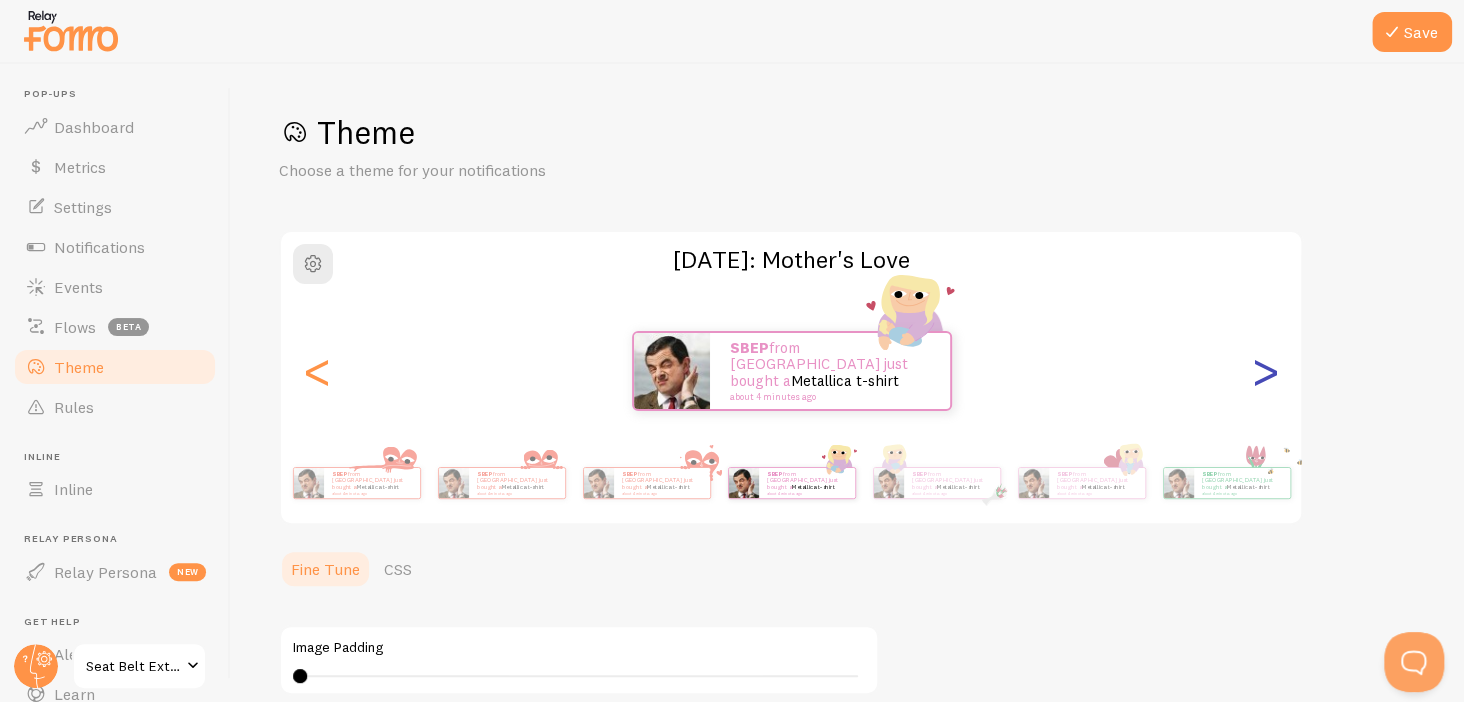 click on ">" at bounding box center (1265, 371) 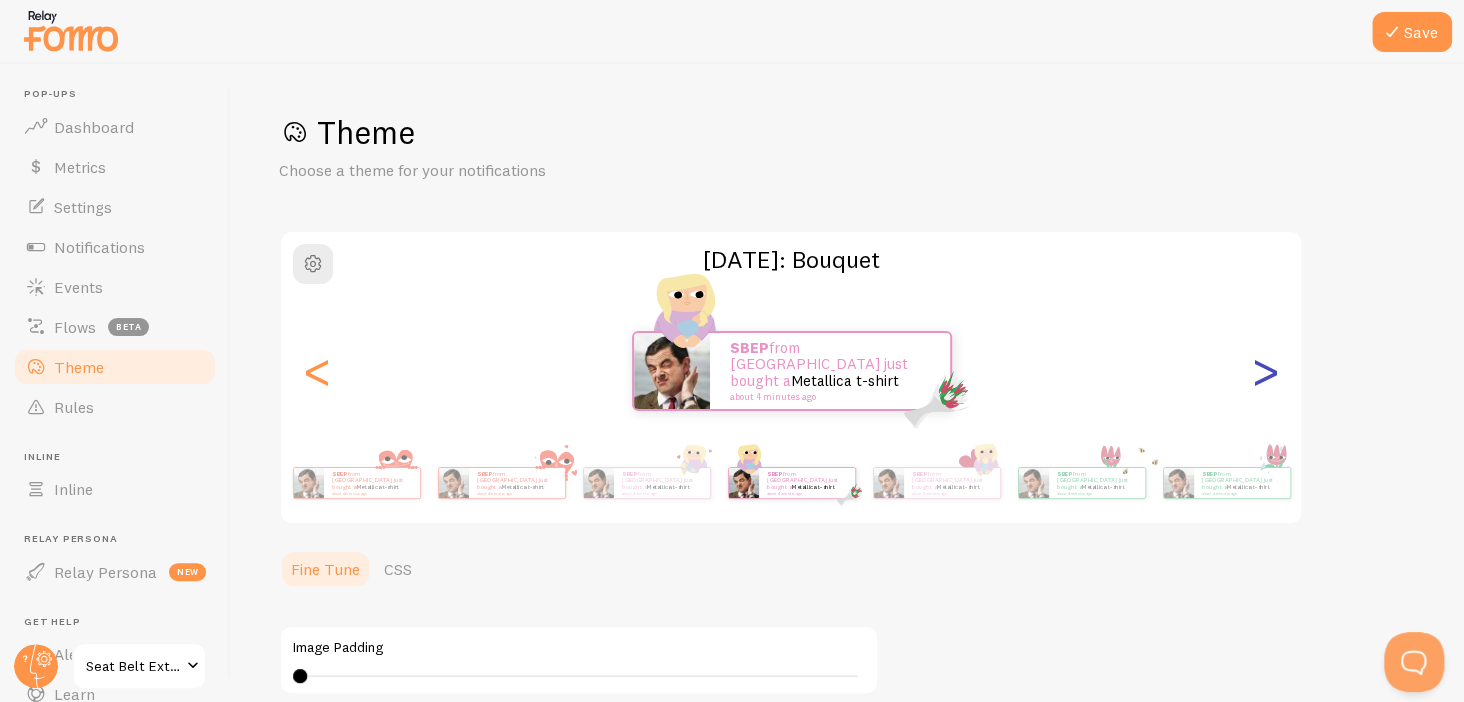 click on ">" at bounding box center [1265, 371] 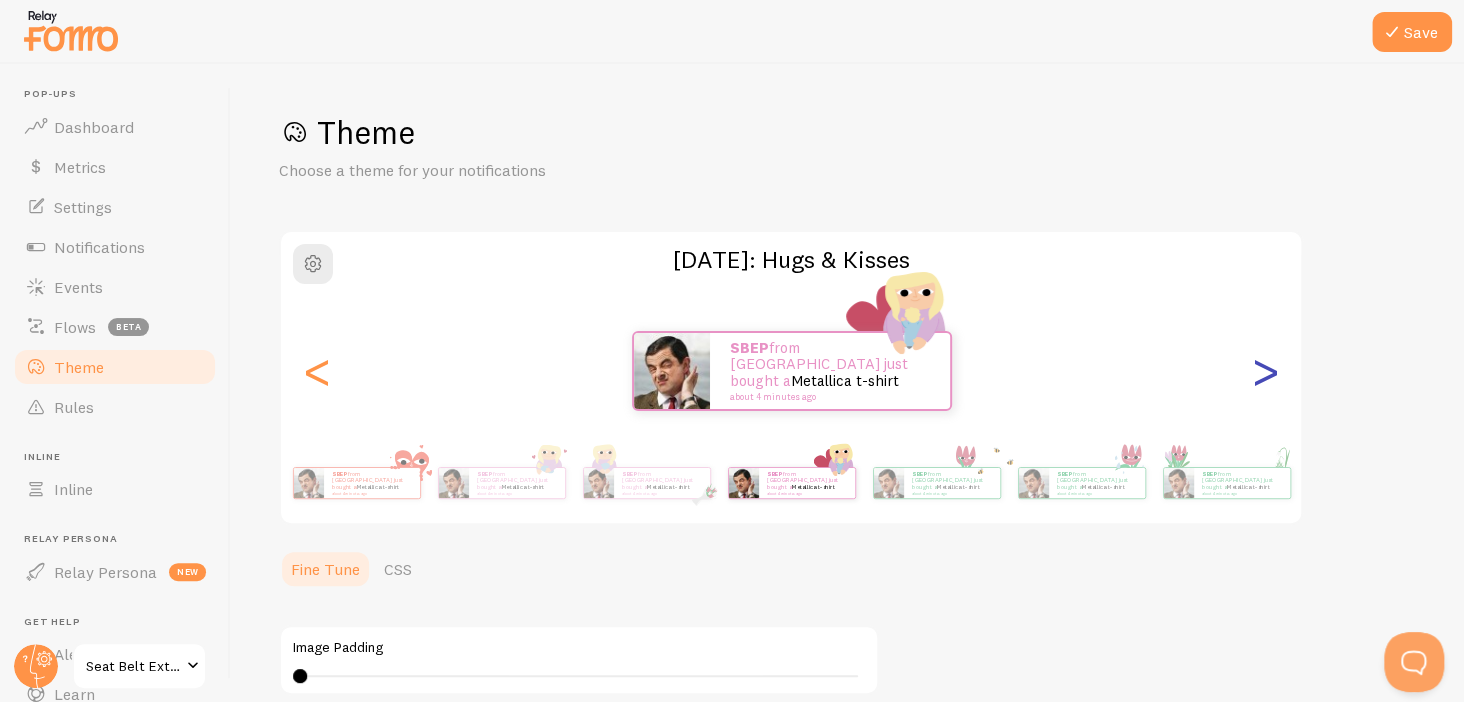 click on ">" at bounding box center (1265, 371) 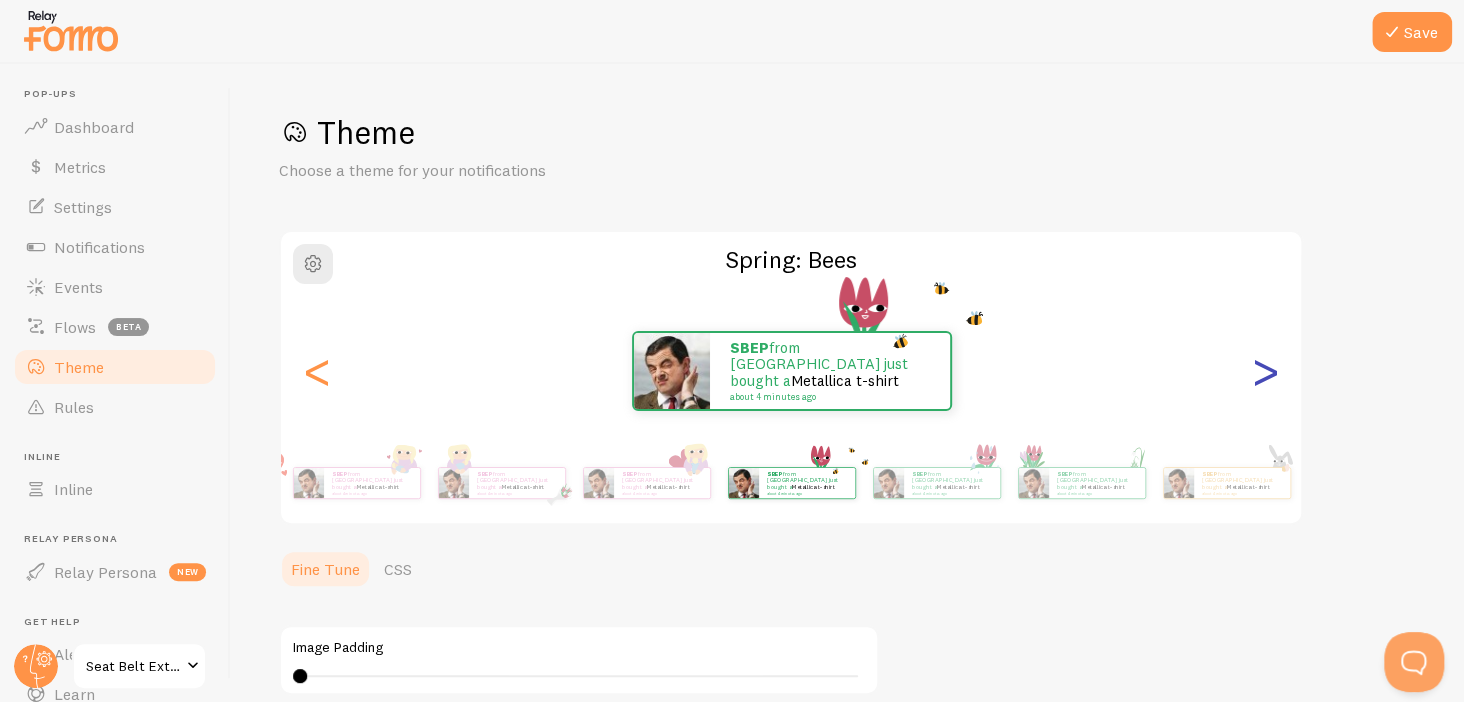 click on ">" at bounding box center [1265, 371] 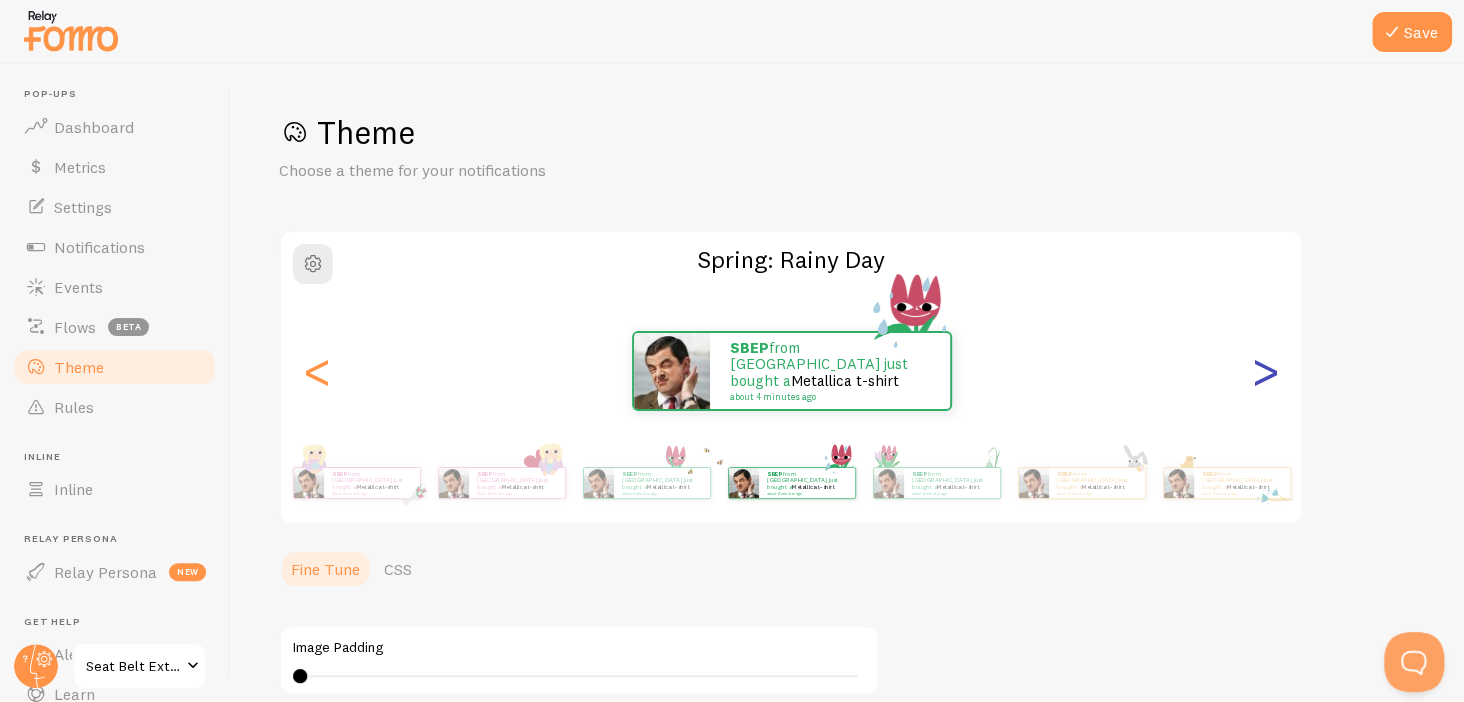 click on ">" at bounding box center [1265, 371] 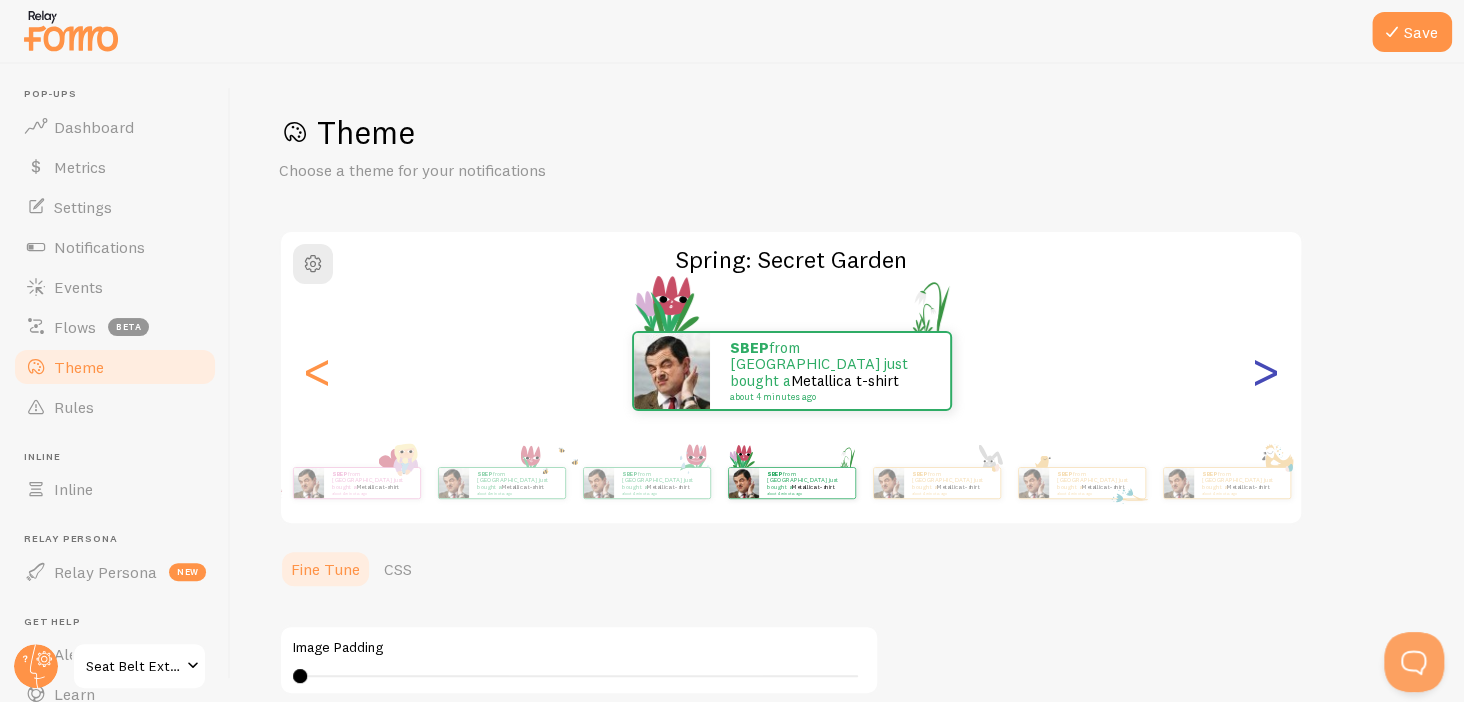 click on ">" at bounding box center (1265, 371) 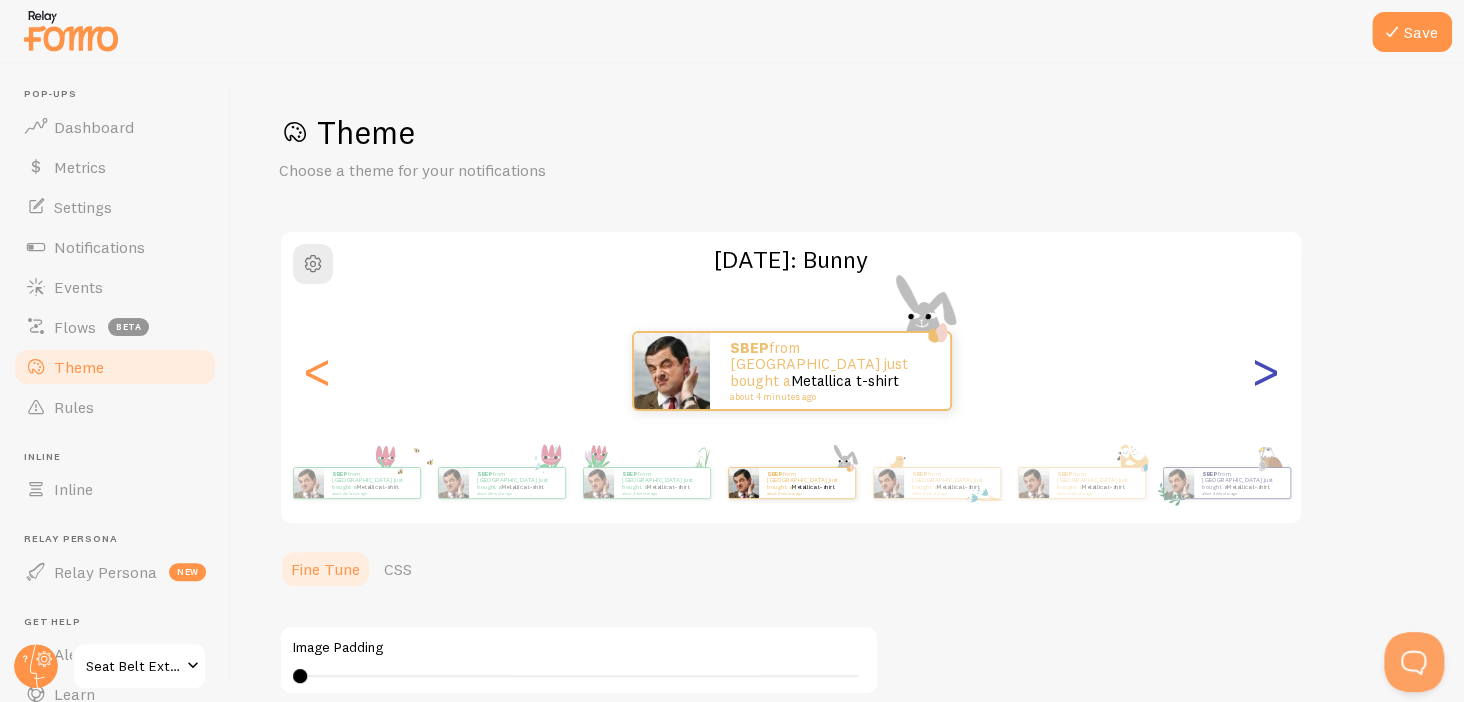 click on ">" at bounding box center [1265, 371] 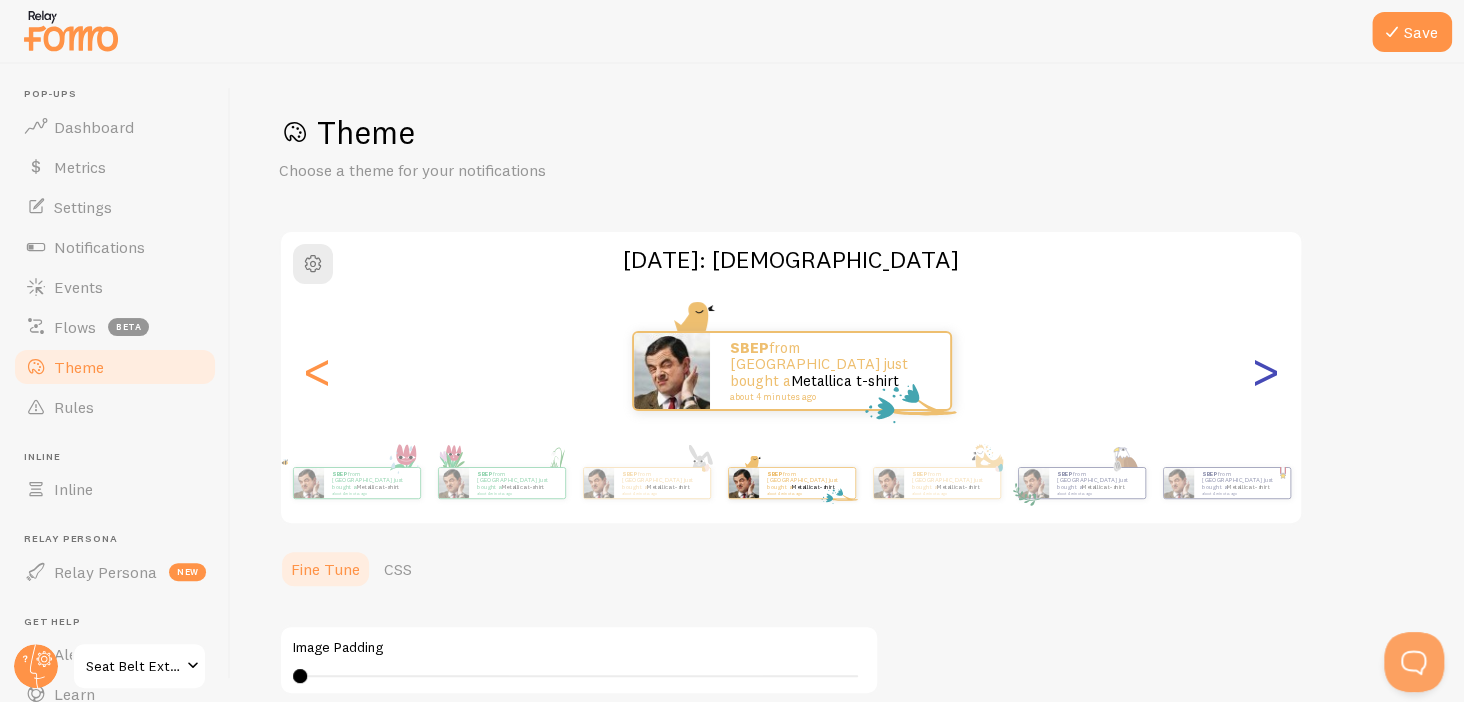 click on ">" at bounding box center [1265, 371] 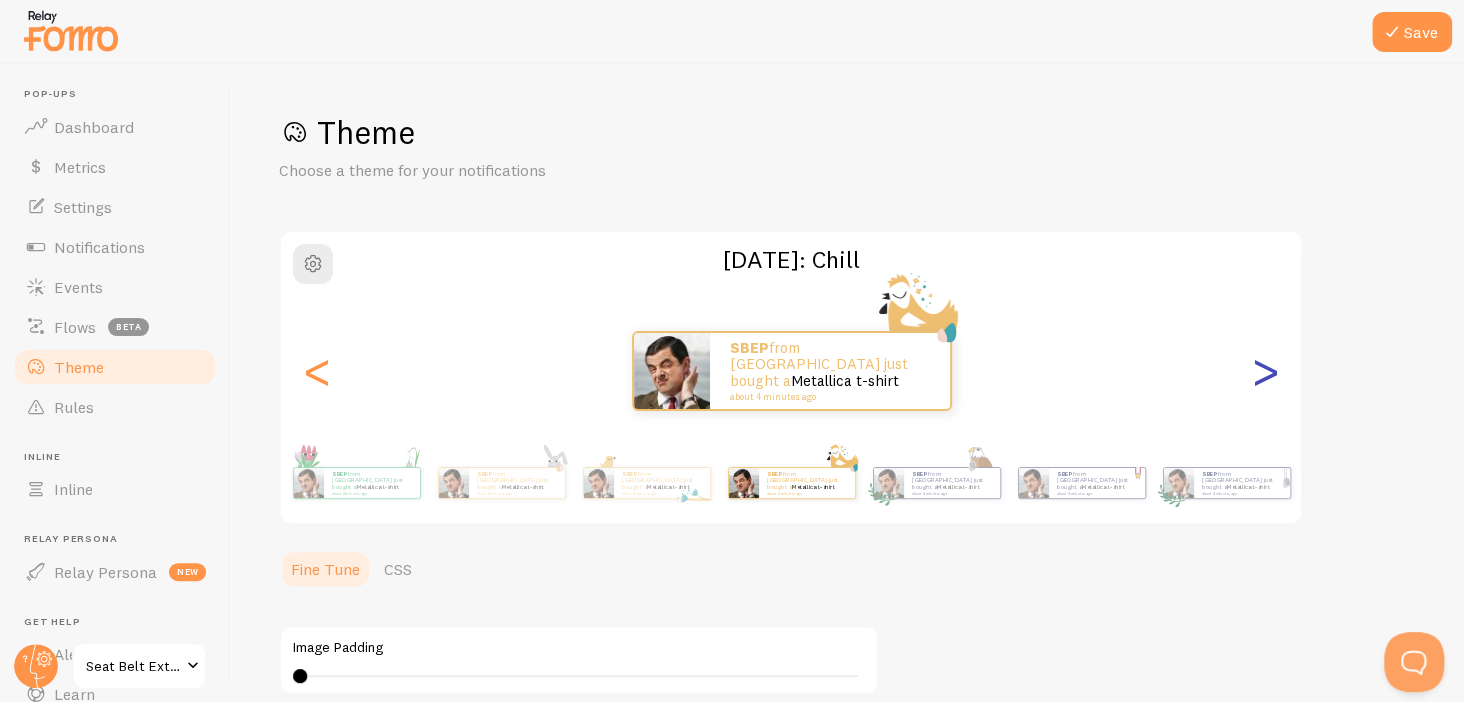 click on ">" at bounding box center (1265, 371) 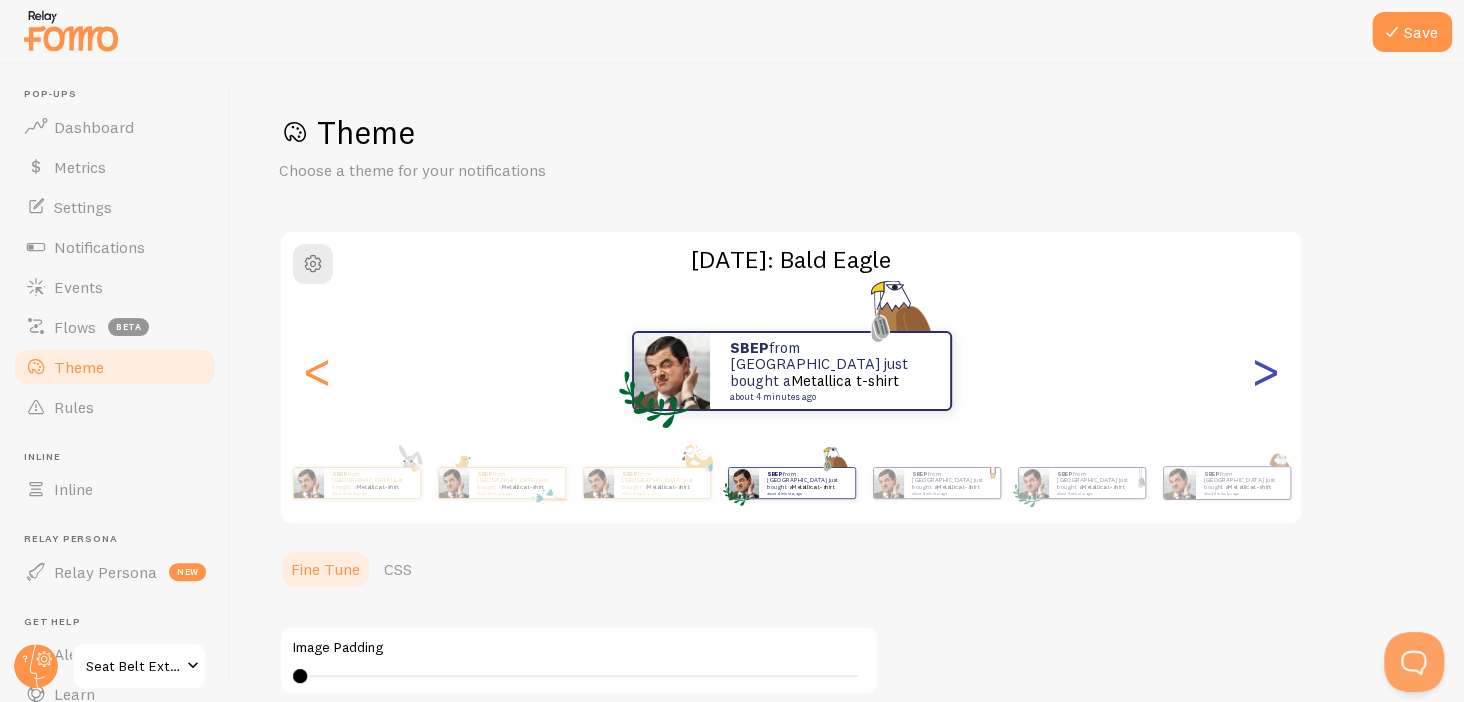 click on ">" at bounding box center (1265, 371) 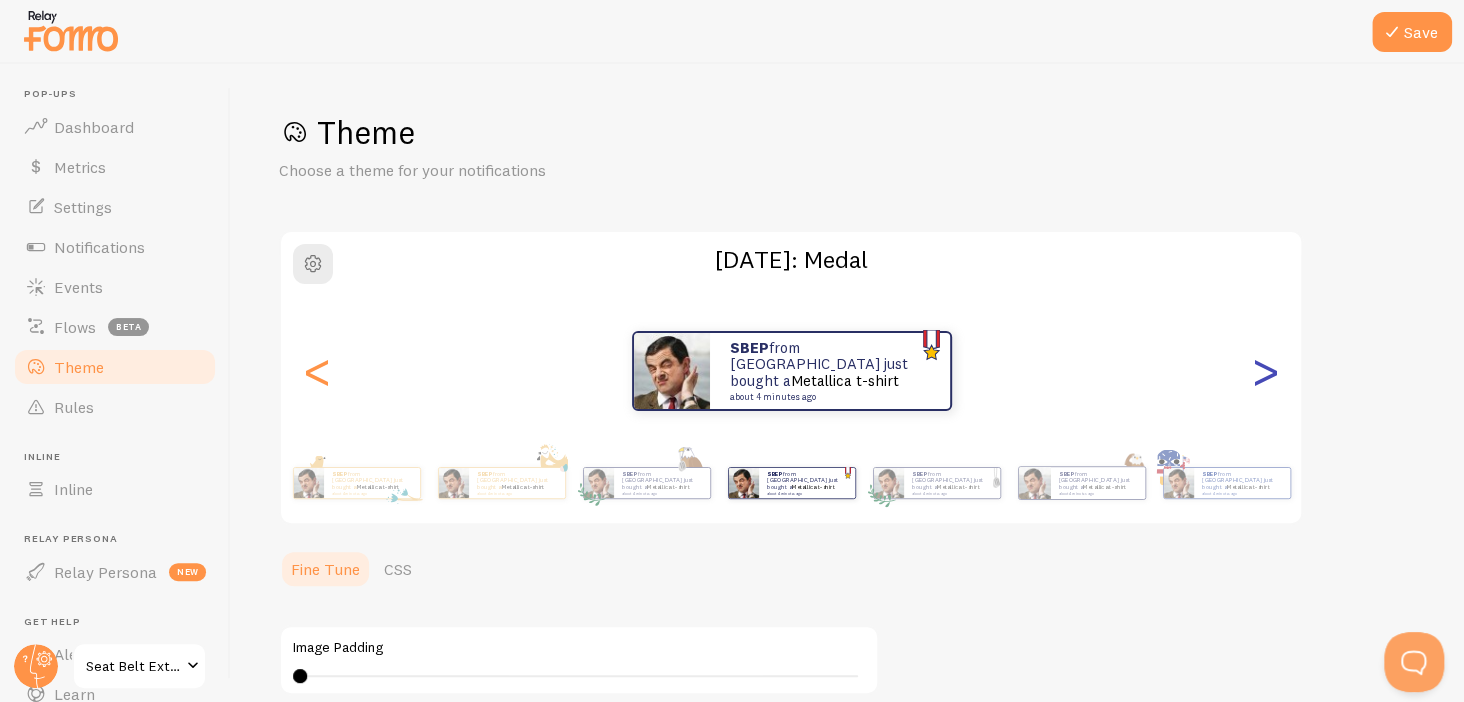click on ">" at bounding box center (1265, 371) 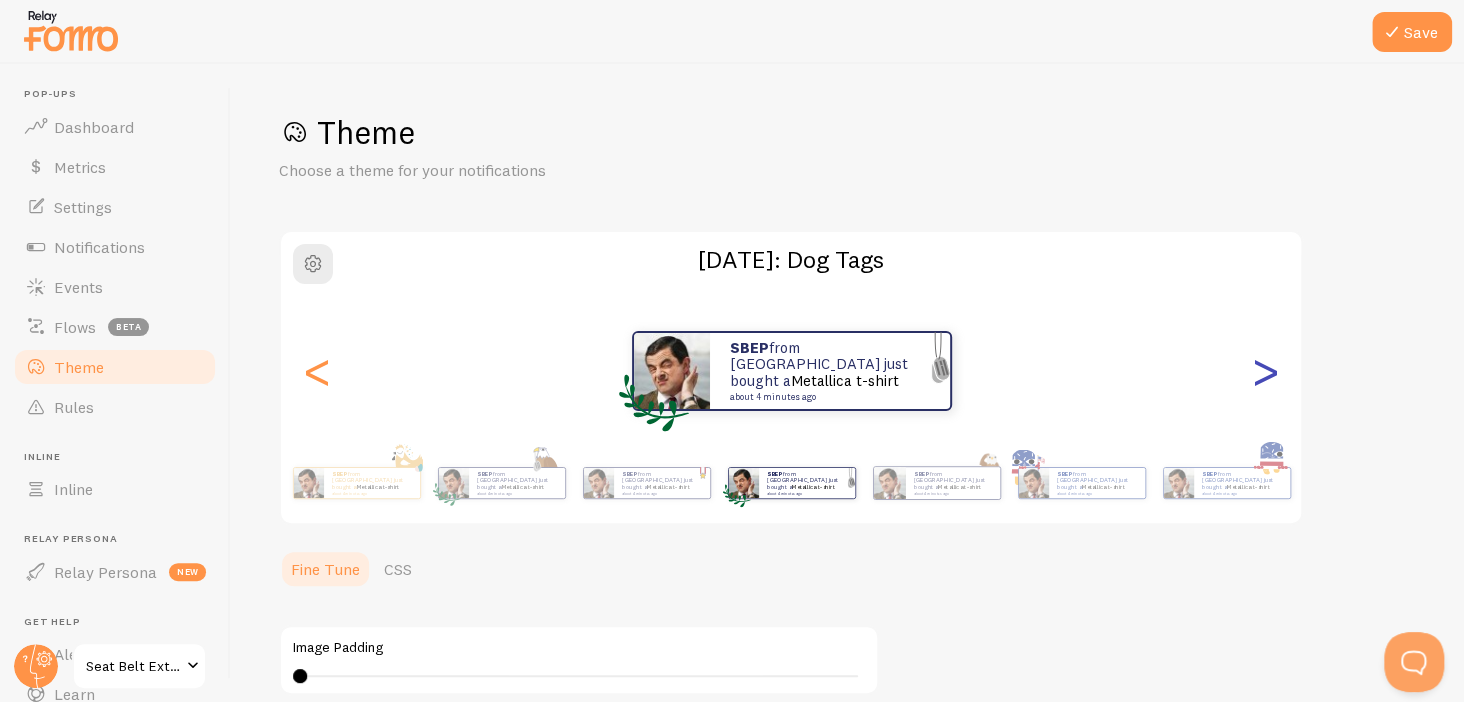 click on ">" at bounding box center (1265, 371) 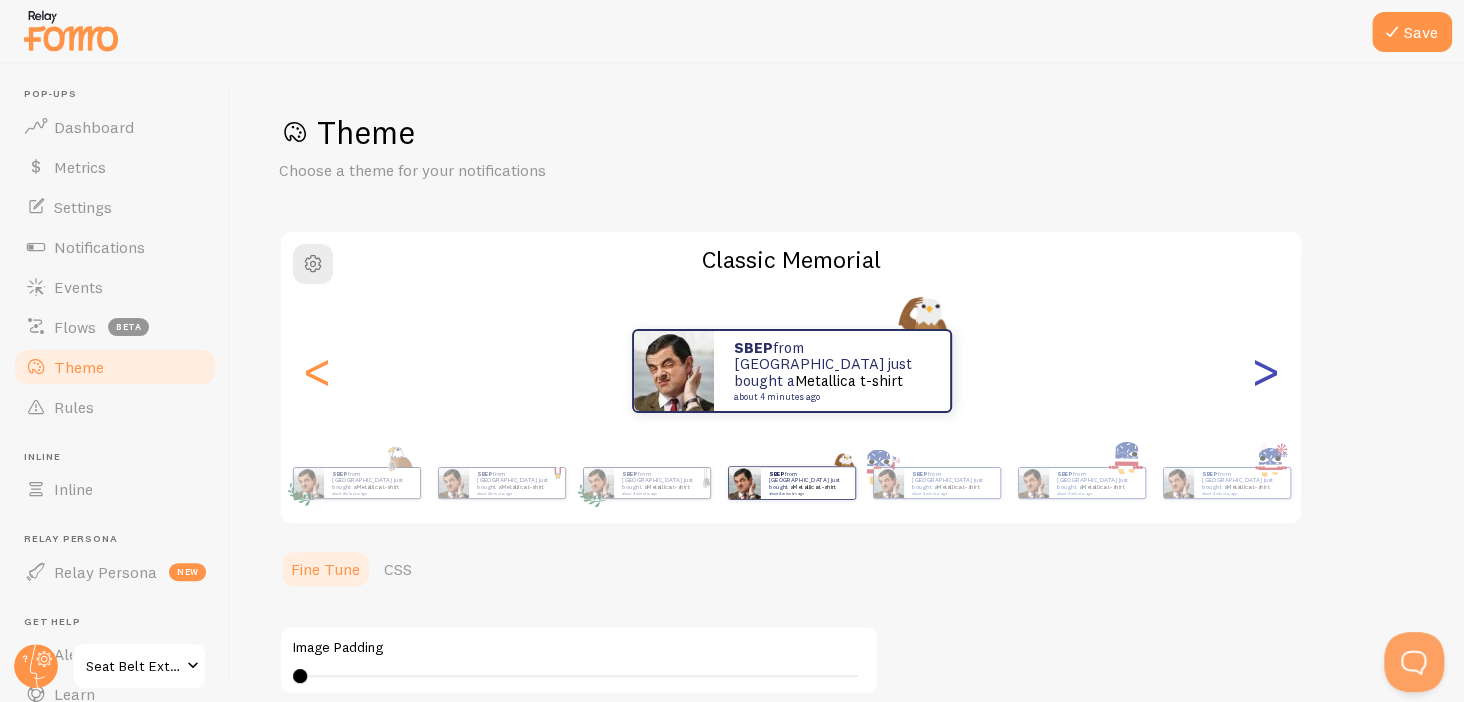 click on ">" at bounding box center [1265, 371] 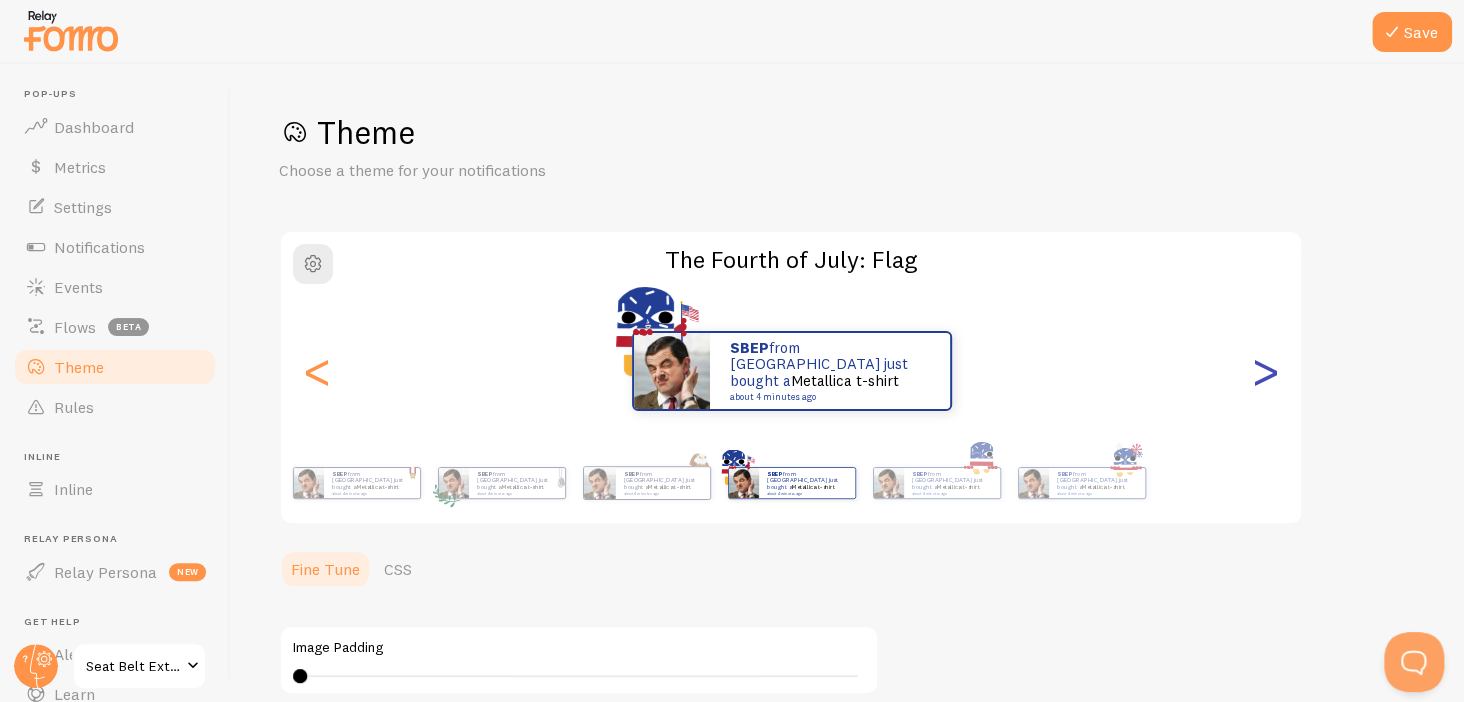 click on ">" at bounding box center [1265, 371] 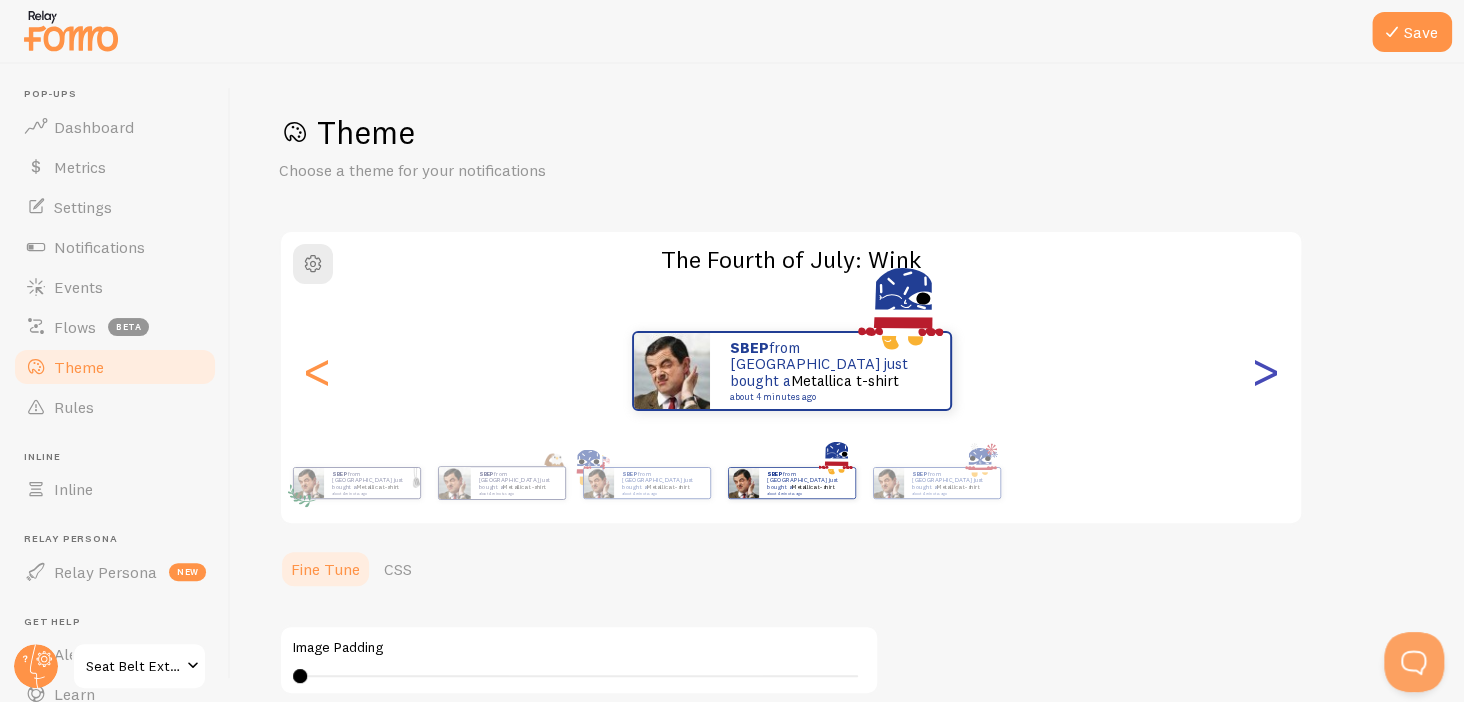 click on ">" at bounding box center [1265, 371] 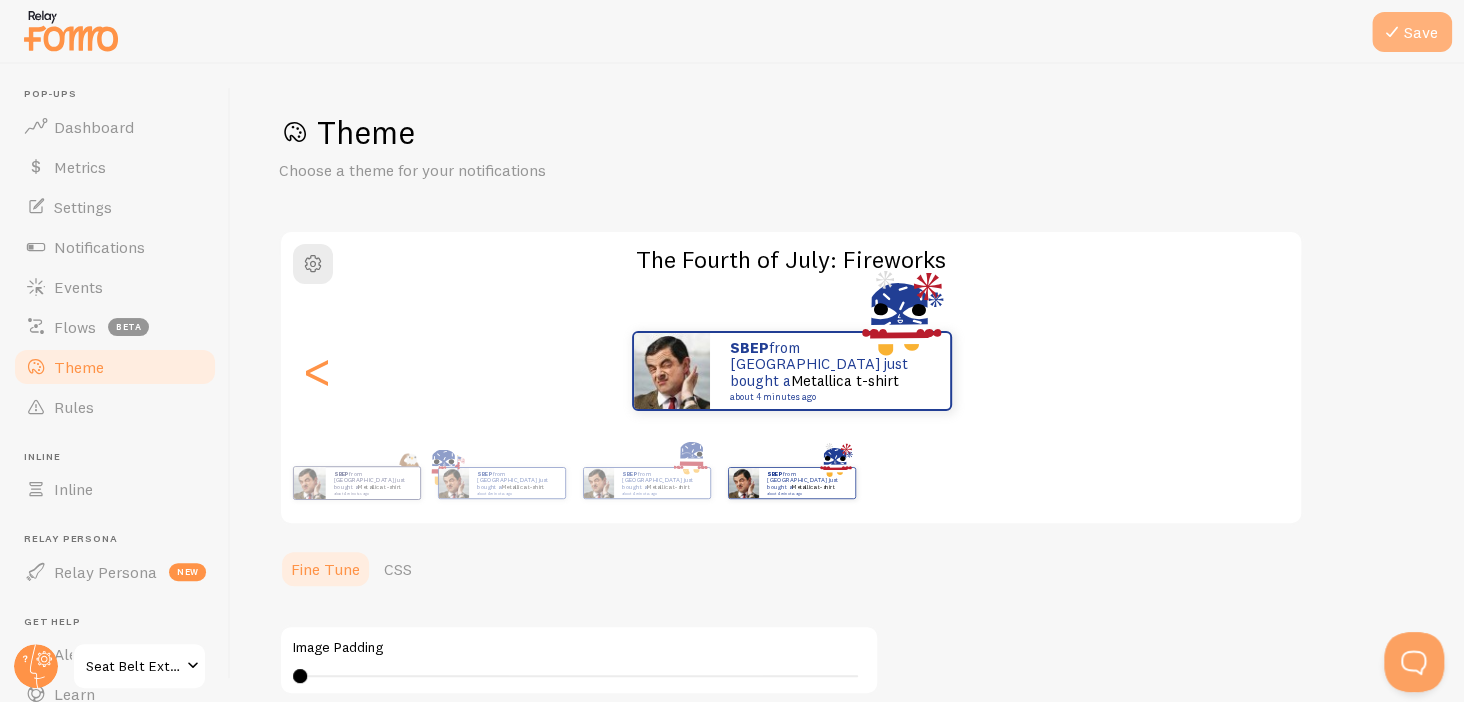 click on "Save" at bounding box center [1412, 32] 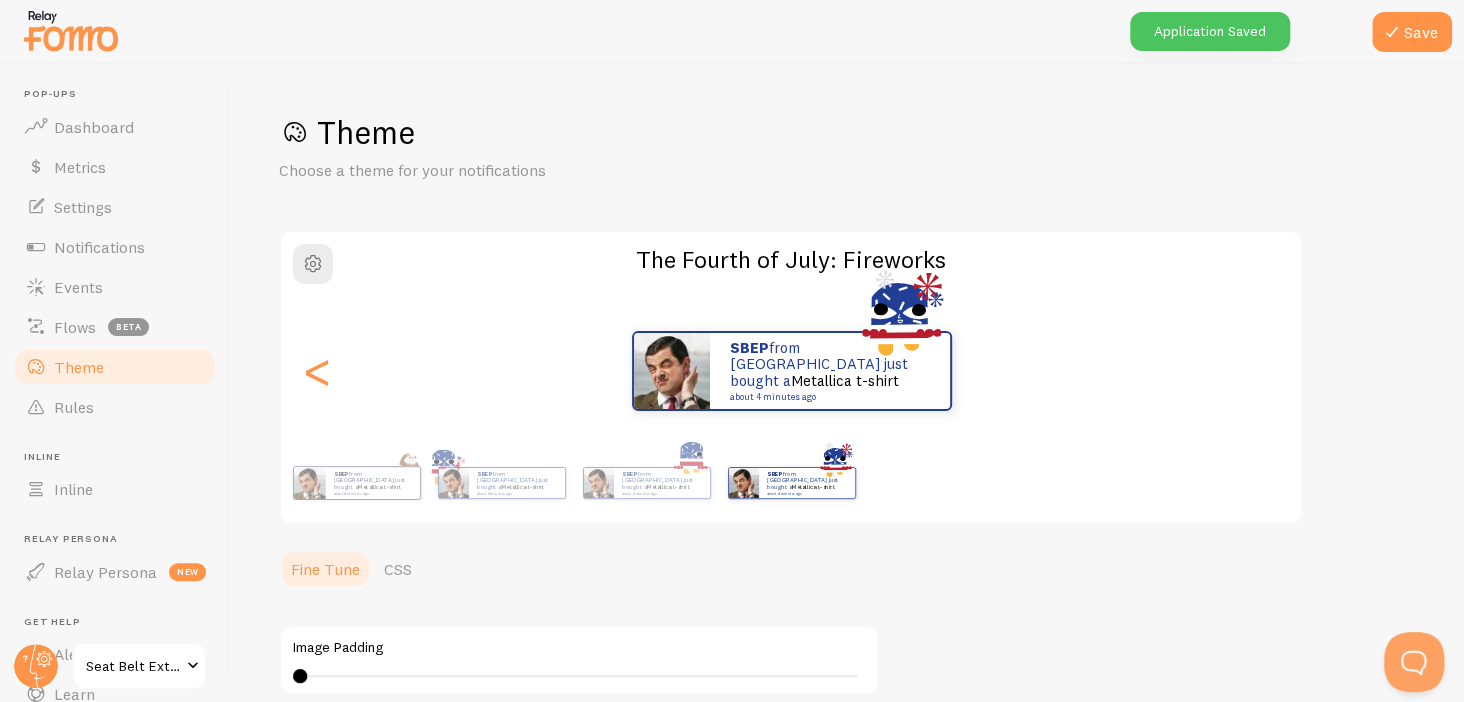 click on "Seat Belt Extender Pros" at bounding box center (133, 666) 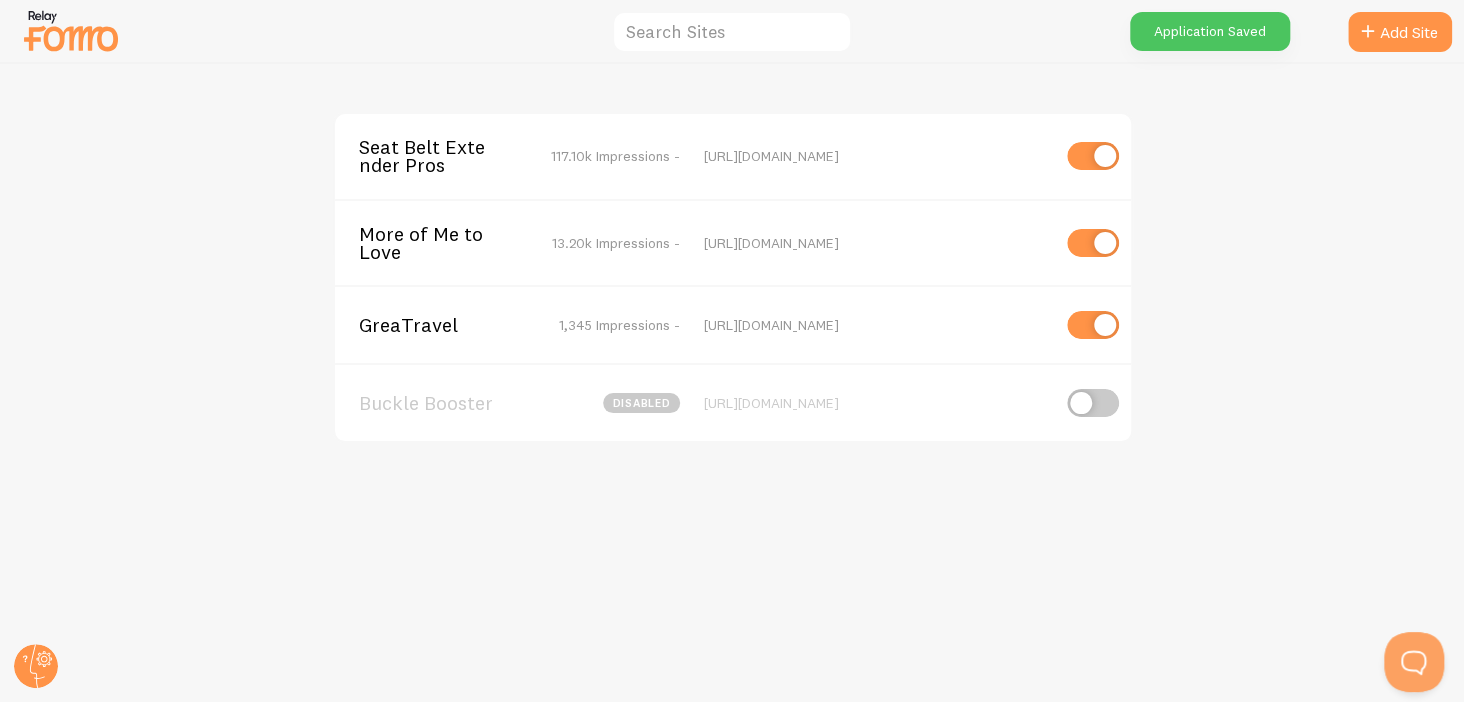 click on "More of Me to Love" at bounding box center [439, 243] 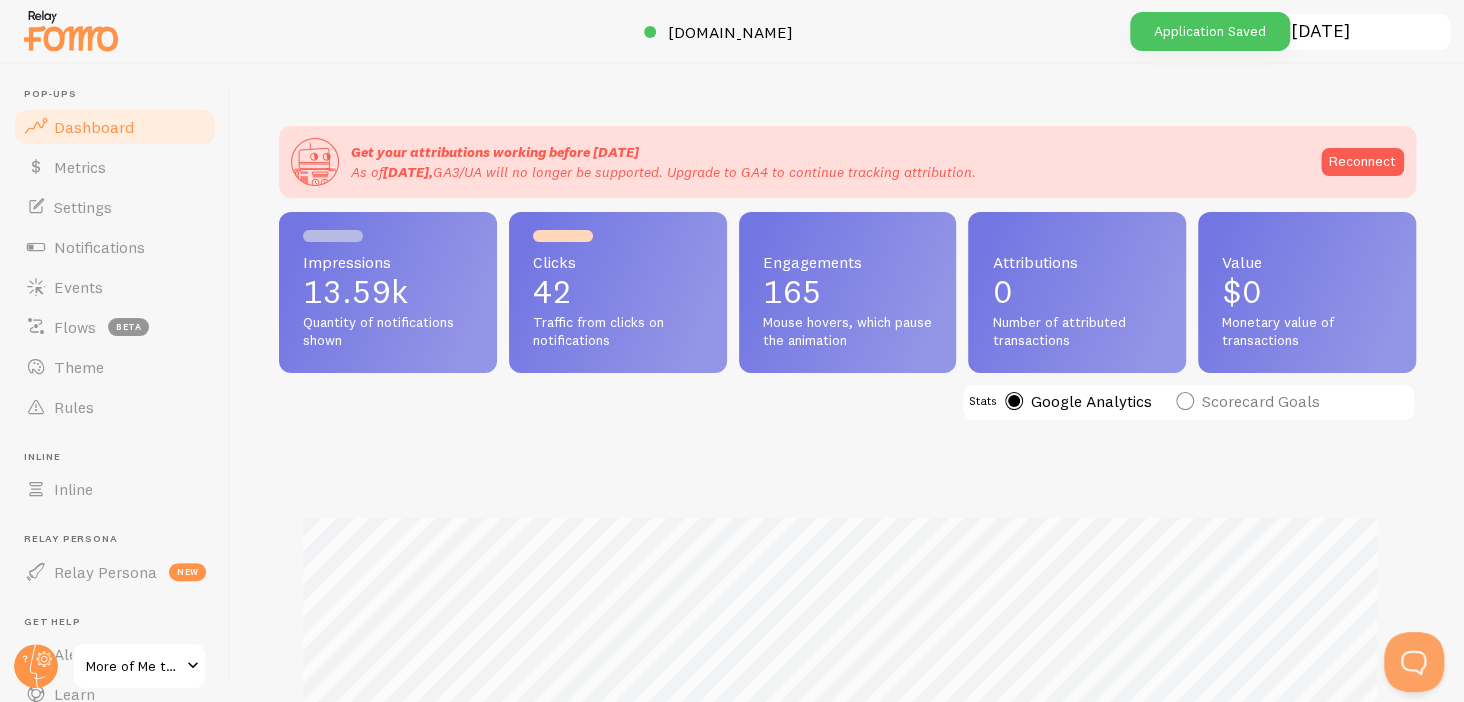 scroll, scrollTop: 999474, scrollLeft: 998878, axis: both 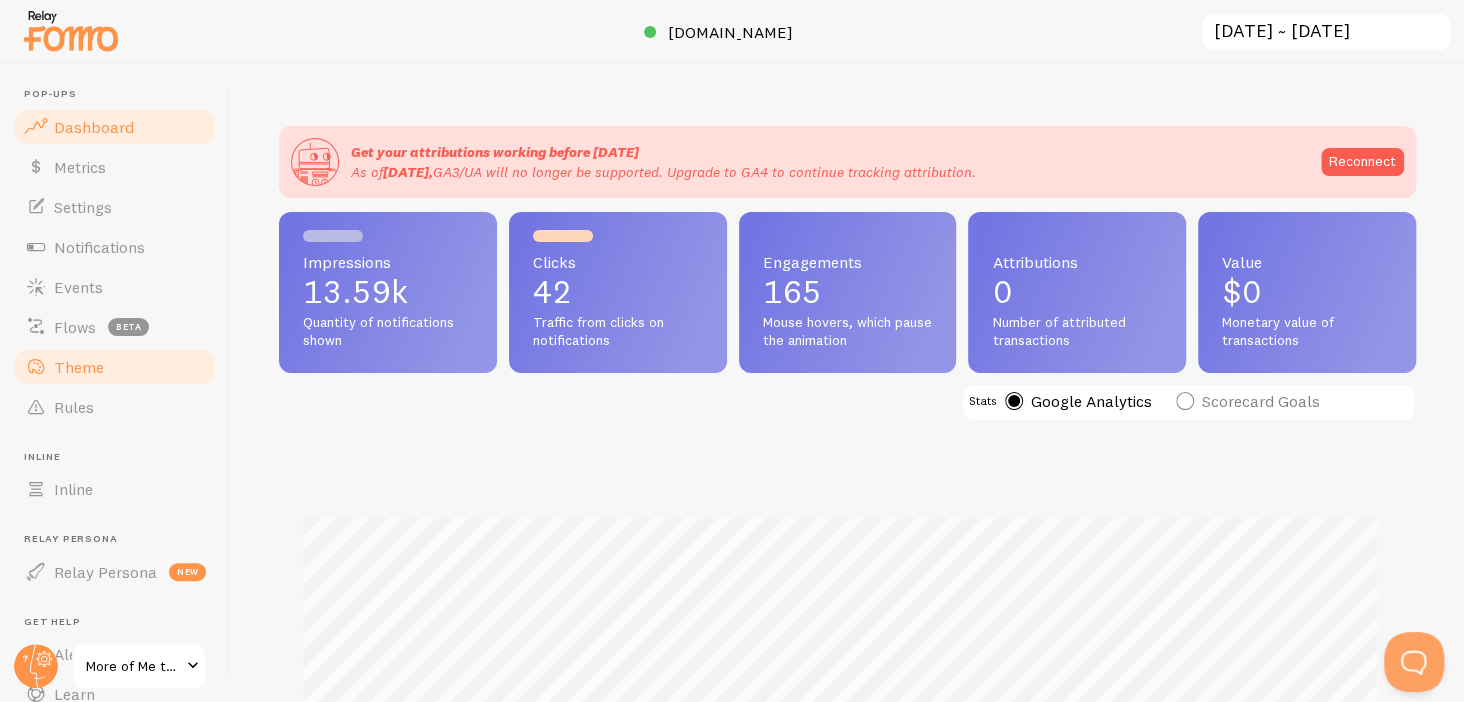 click on "Theme" at bounding box center (115, 367) 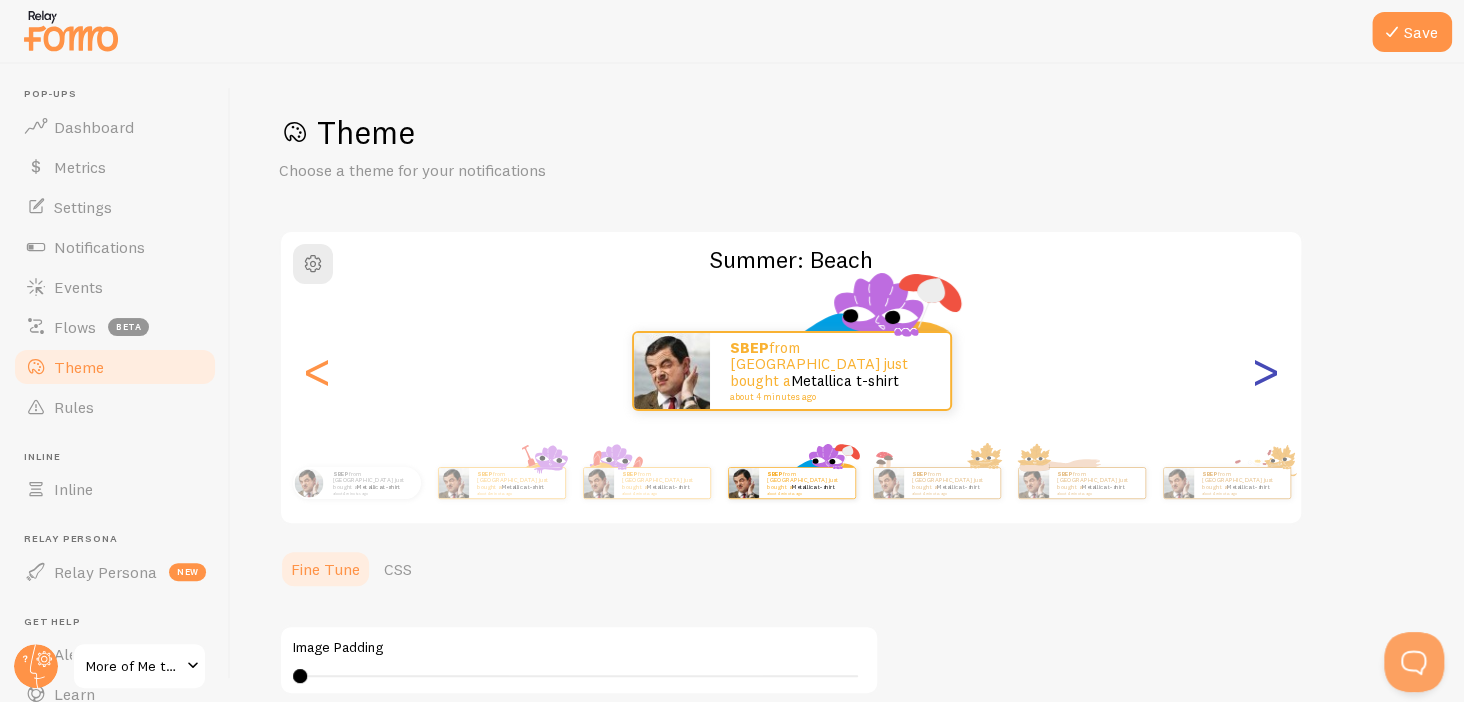 click on ">" at bounding box center [1265, 371] 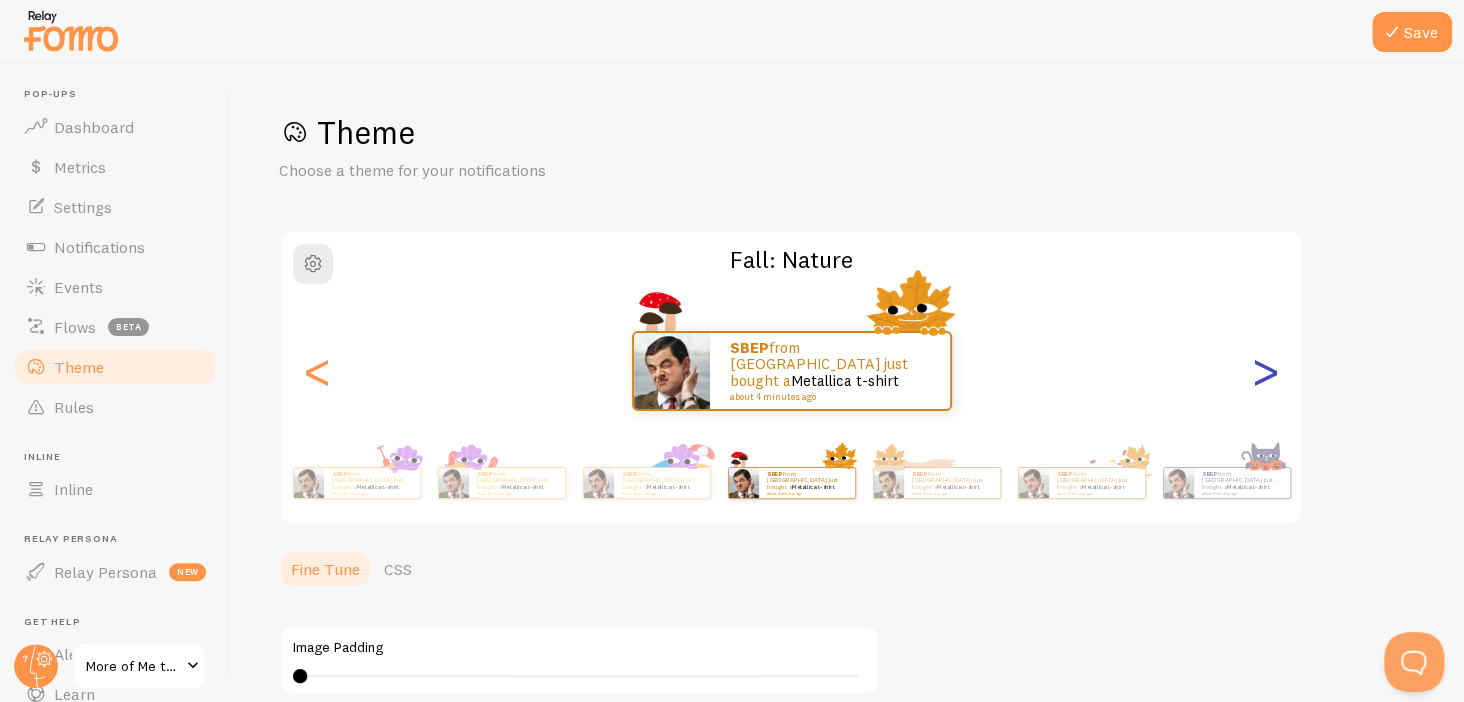 click on ">" at bounding box center (1265, 371) 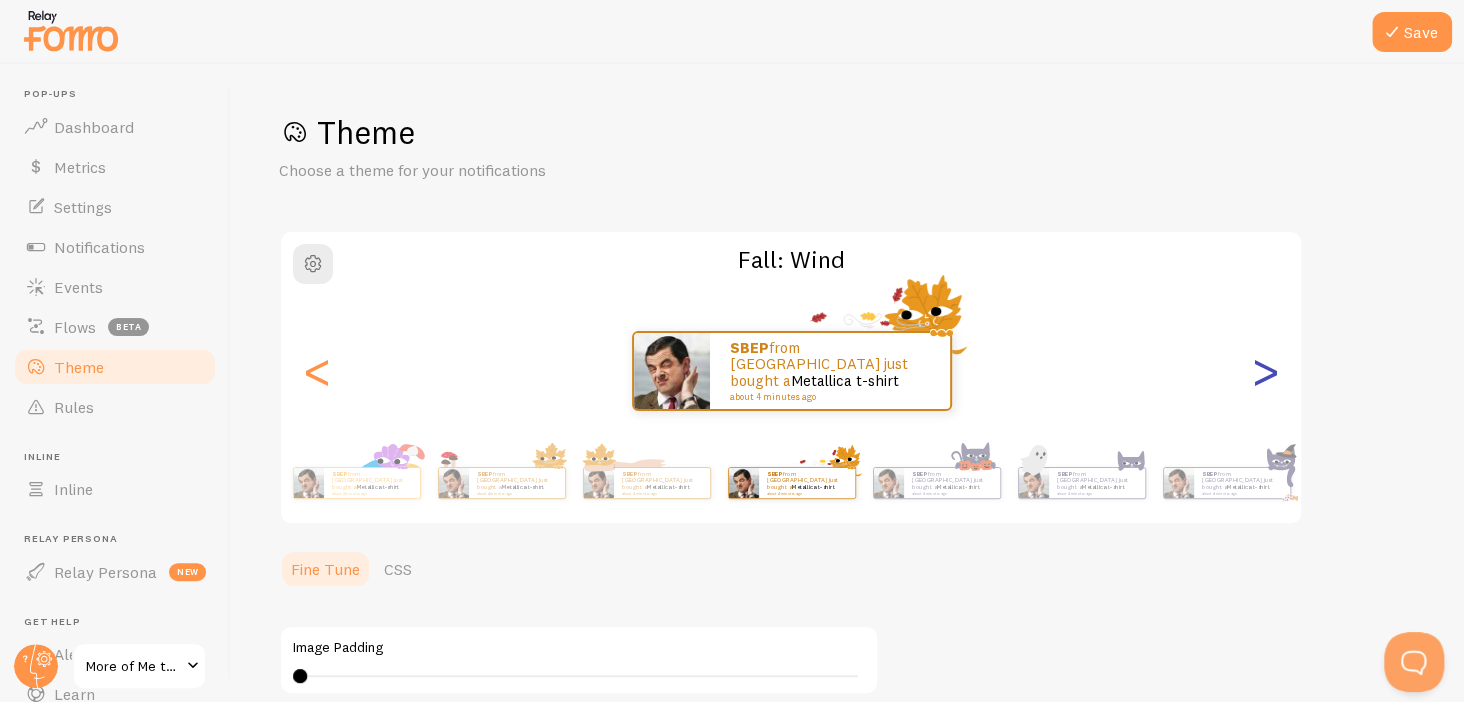 click on ">" at bounding box center (1265, 371) 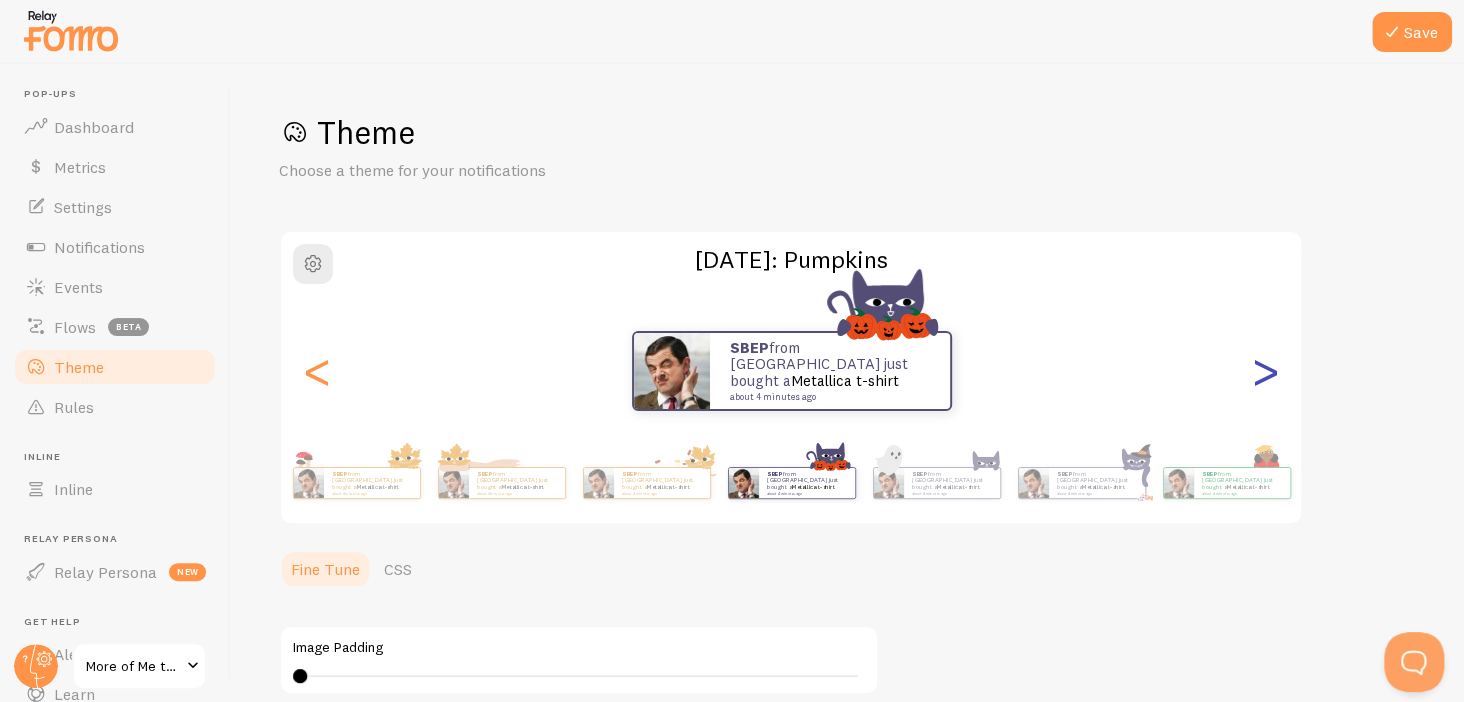 click on ">" at bounding box center (1265, 371) 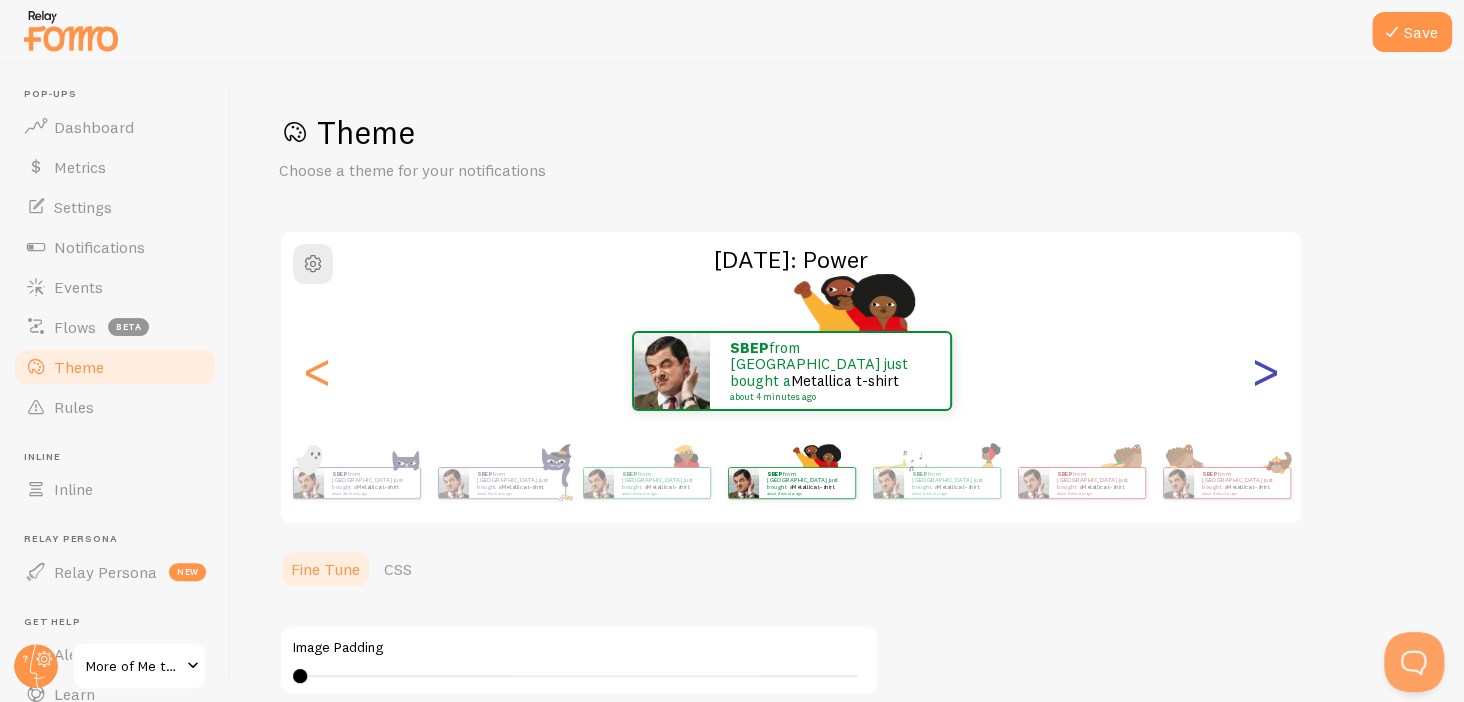 click on ">" at bounding box center (1265, 371) 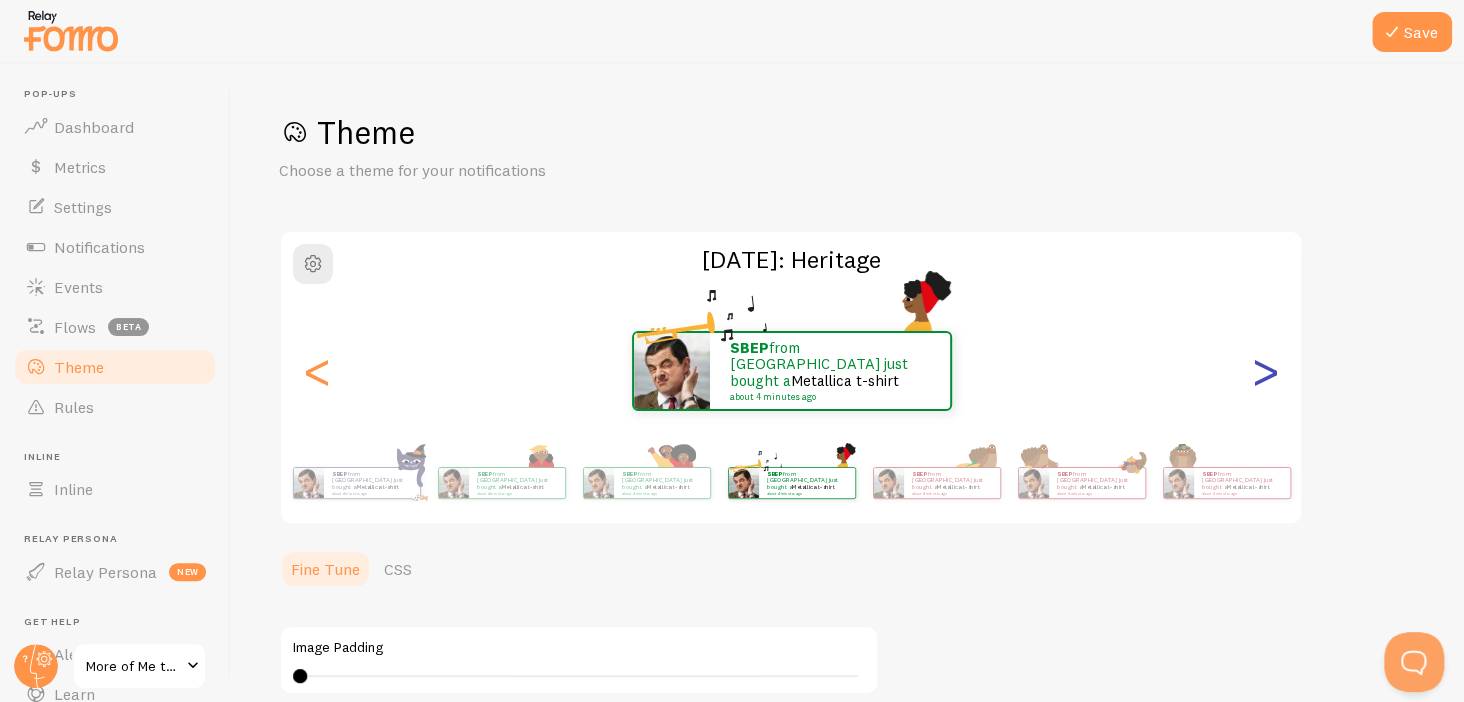 click on ">" at bounding box center [1265, 371] 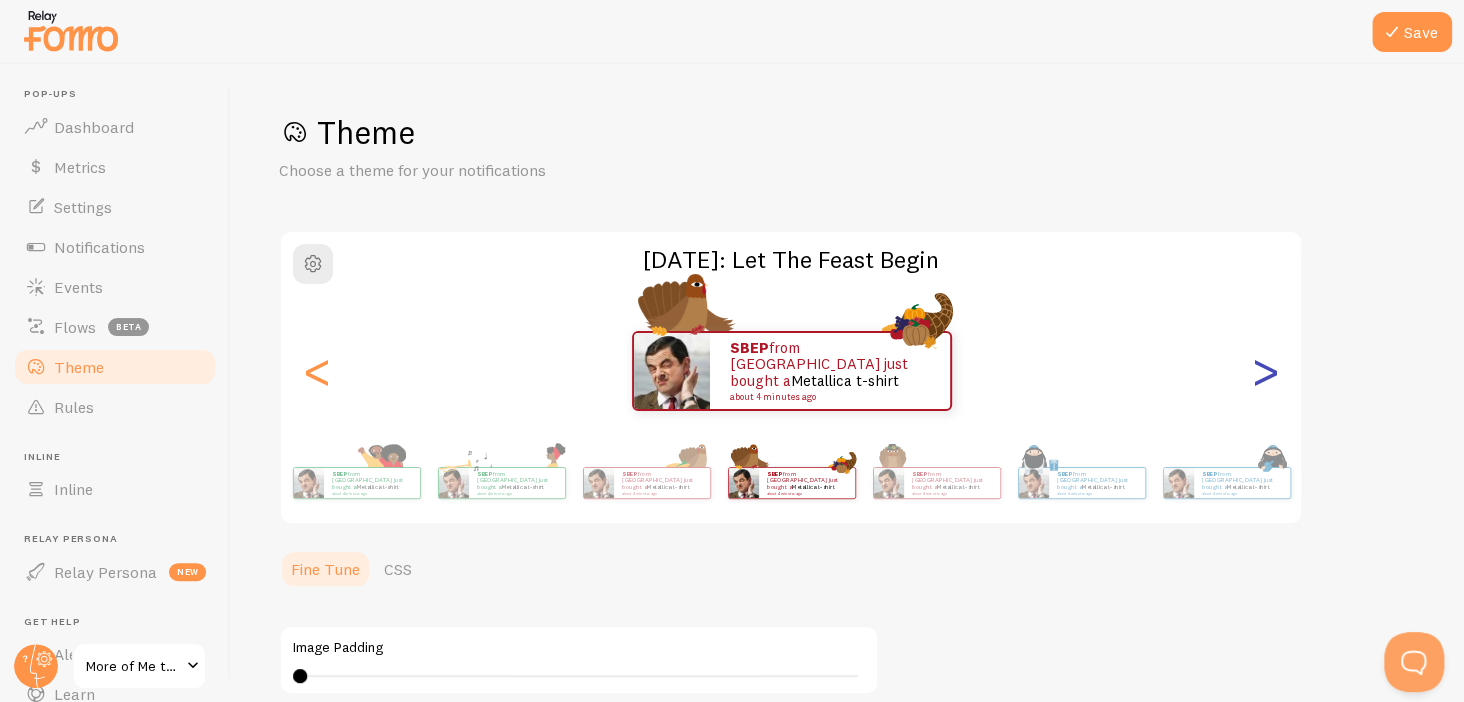 click on ">" at bounding box center (1265, 371) 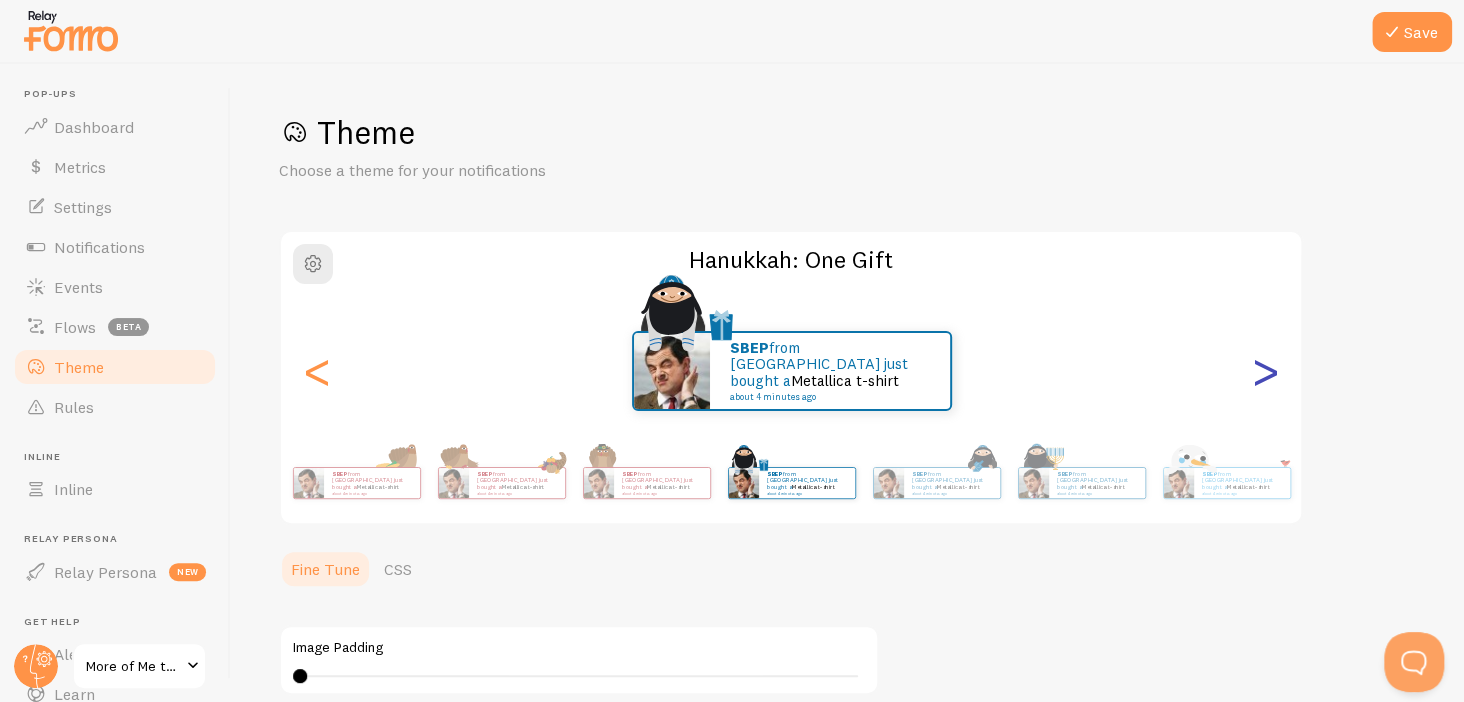 click on ">" at bounding box center [1265, 371] 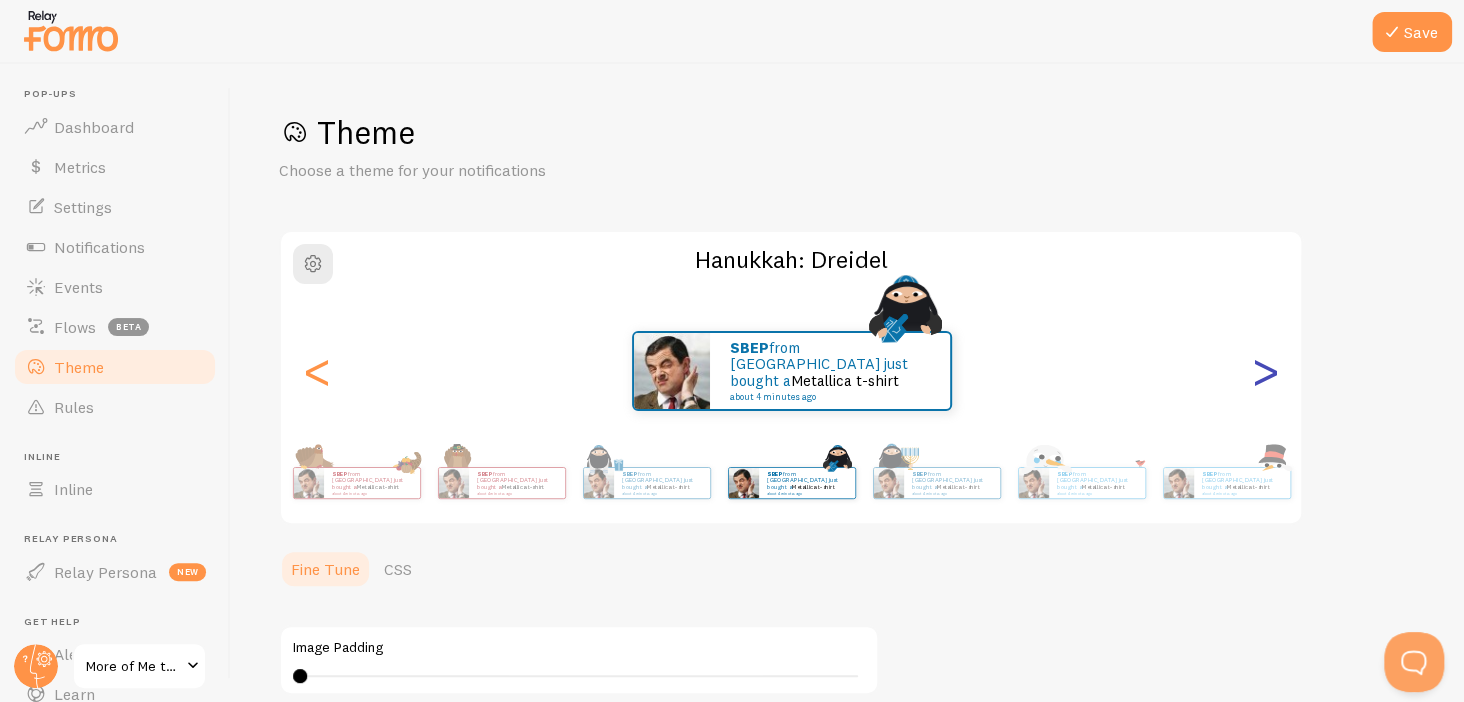 click on ">" at bounding box center [1265, 371] 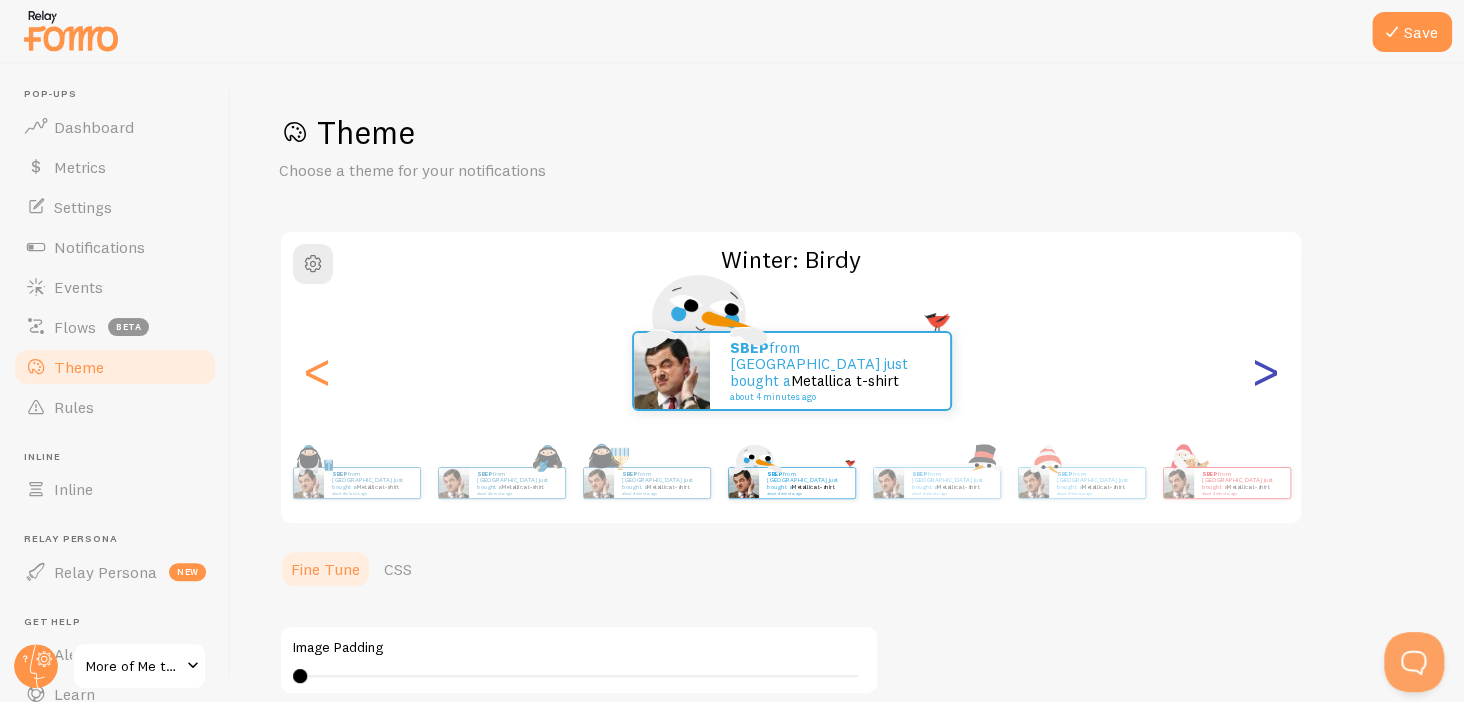 click on ">" at bounding box center (1265, 371) 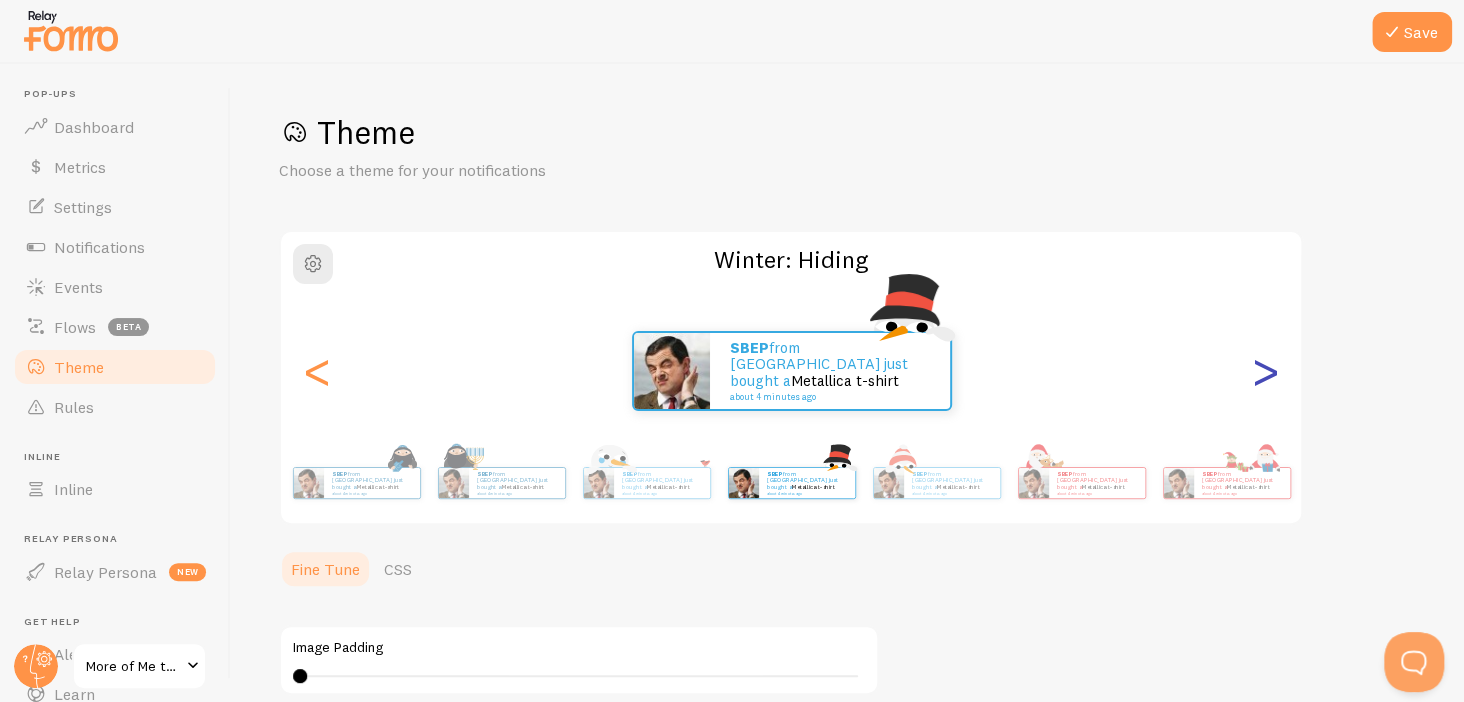 click on ">" at bounding box center (1265, 371) 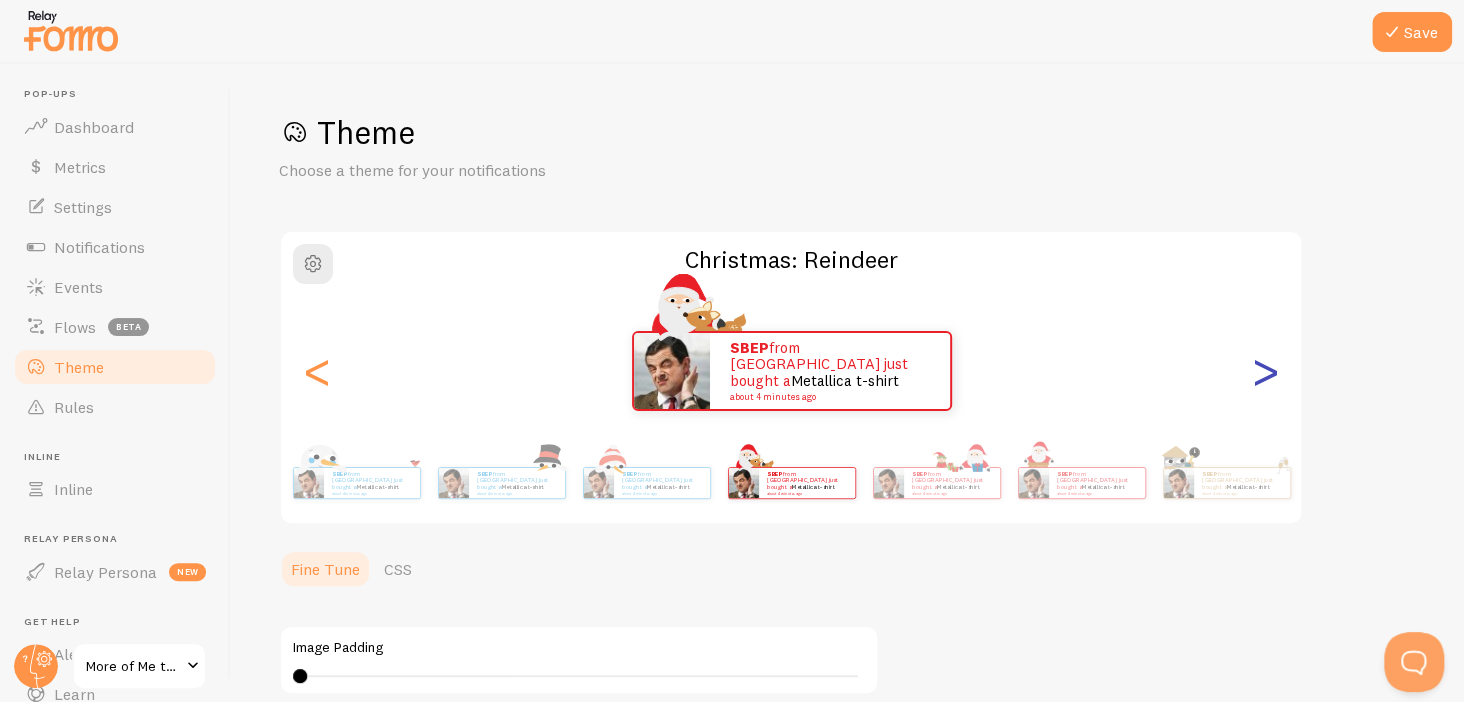 click on ">" at bounding box center (1265, 371) 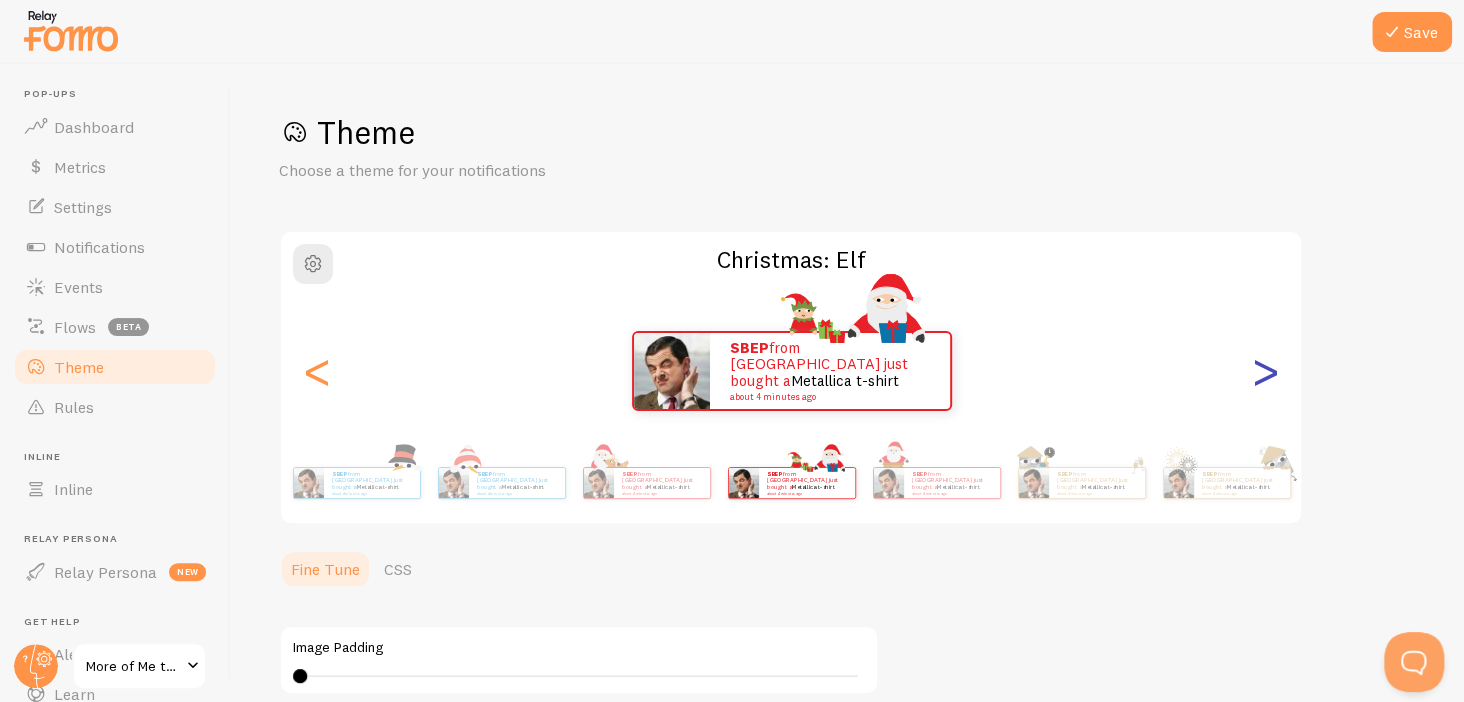 click on ">" at bounding box center [1265, 371] 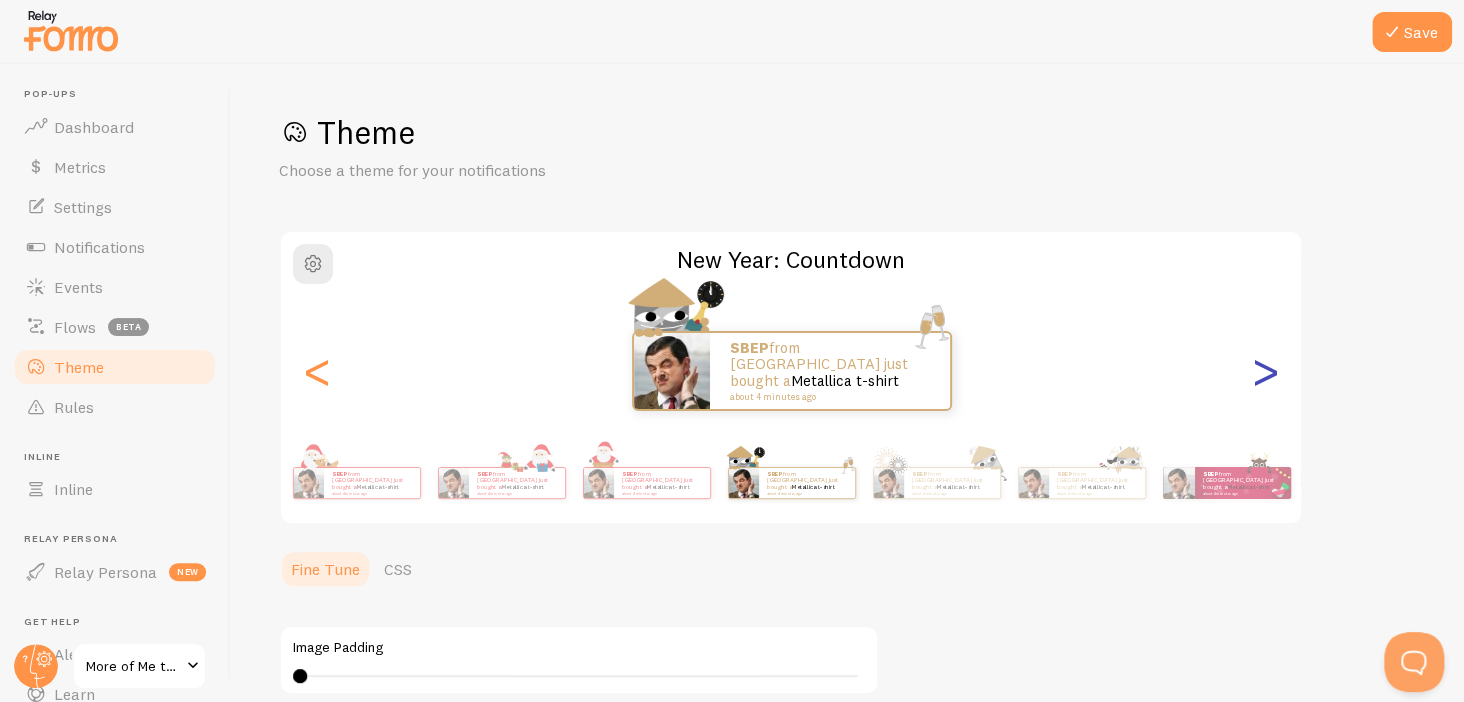 click on ">" at bounding box center [1265, 371] 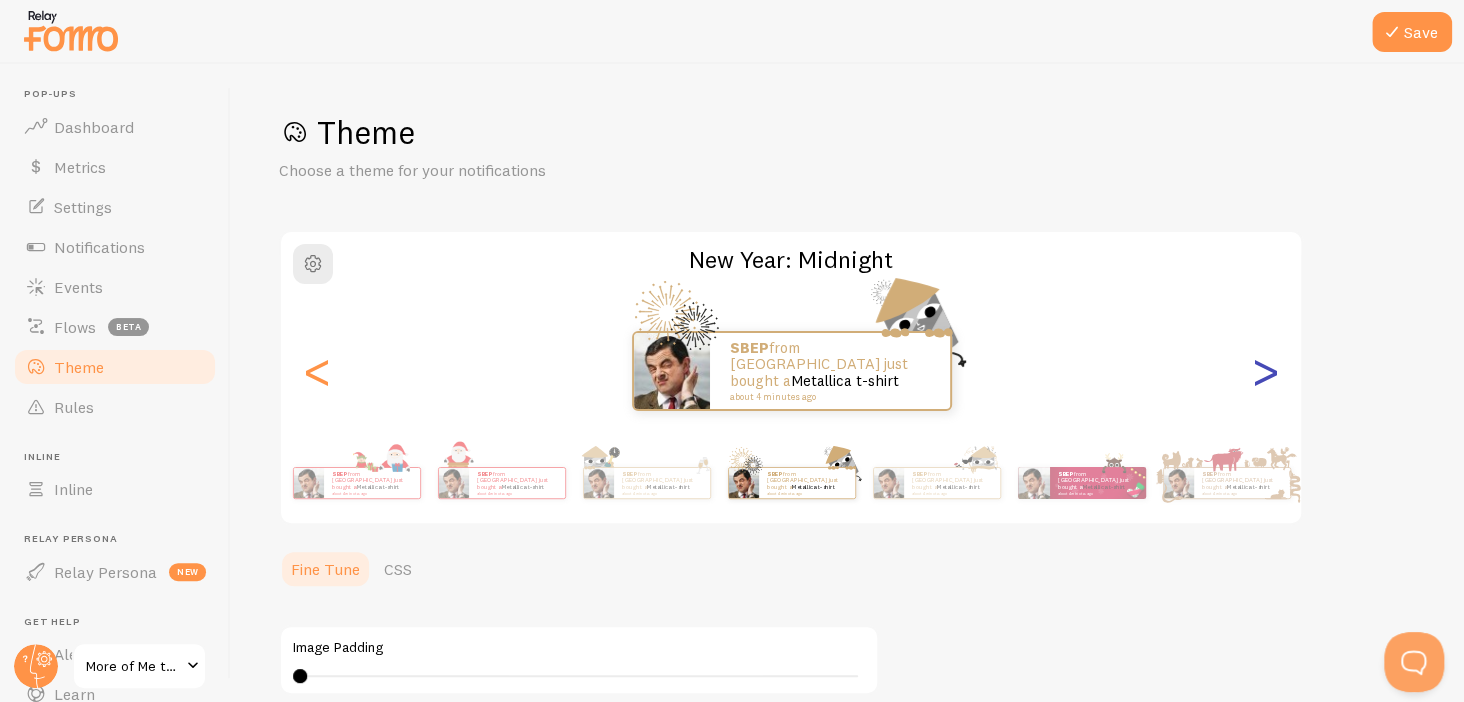 click on ">" at bounding box center (1265, 371) 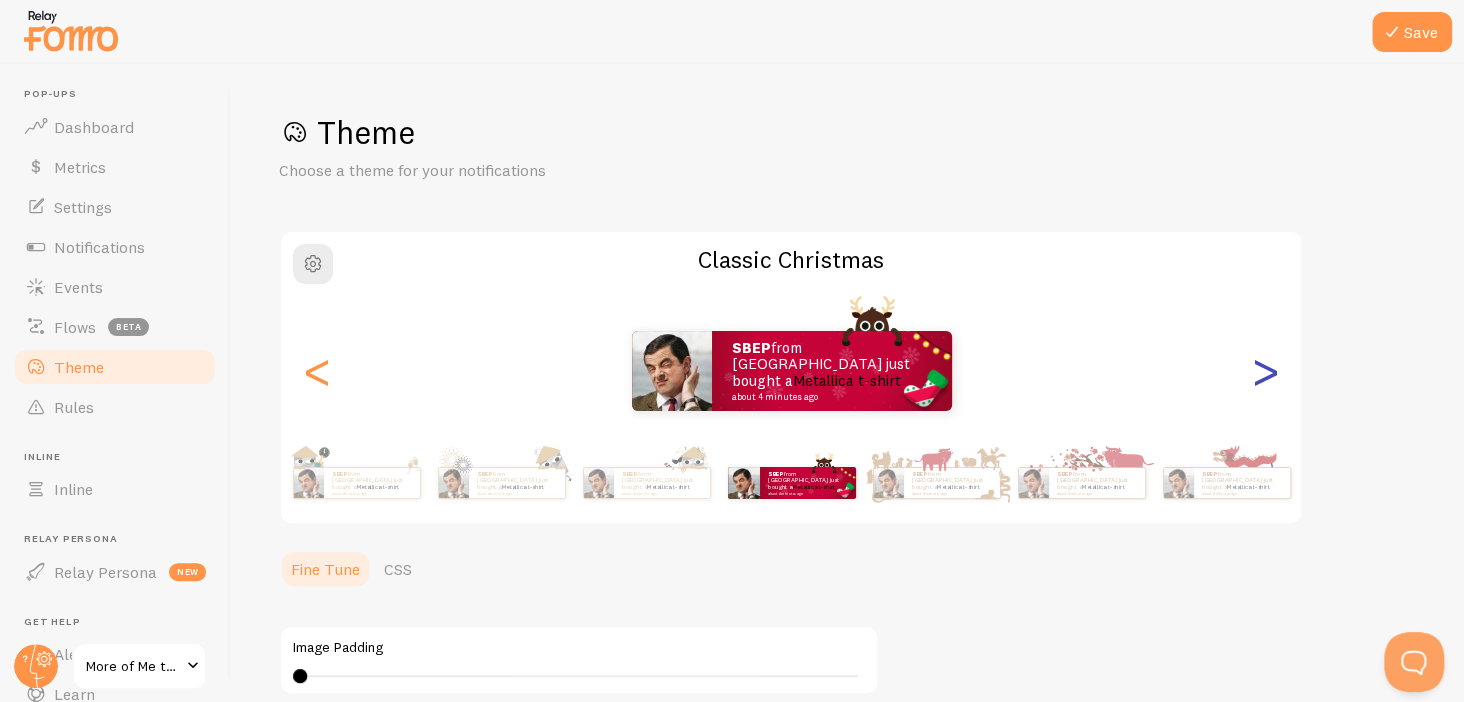 click on ">" at bounding box center (1265, 371) 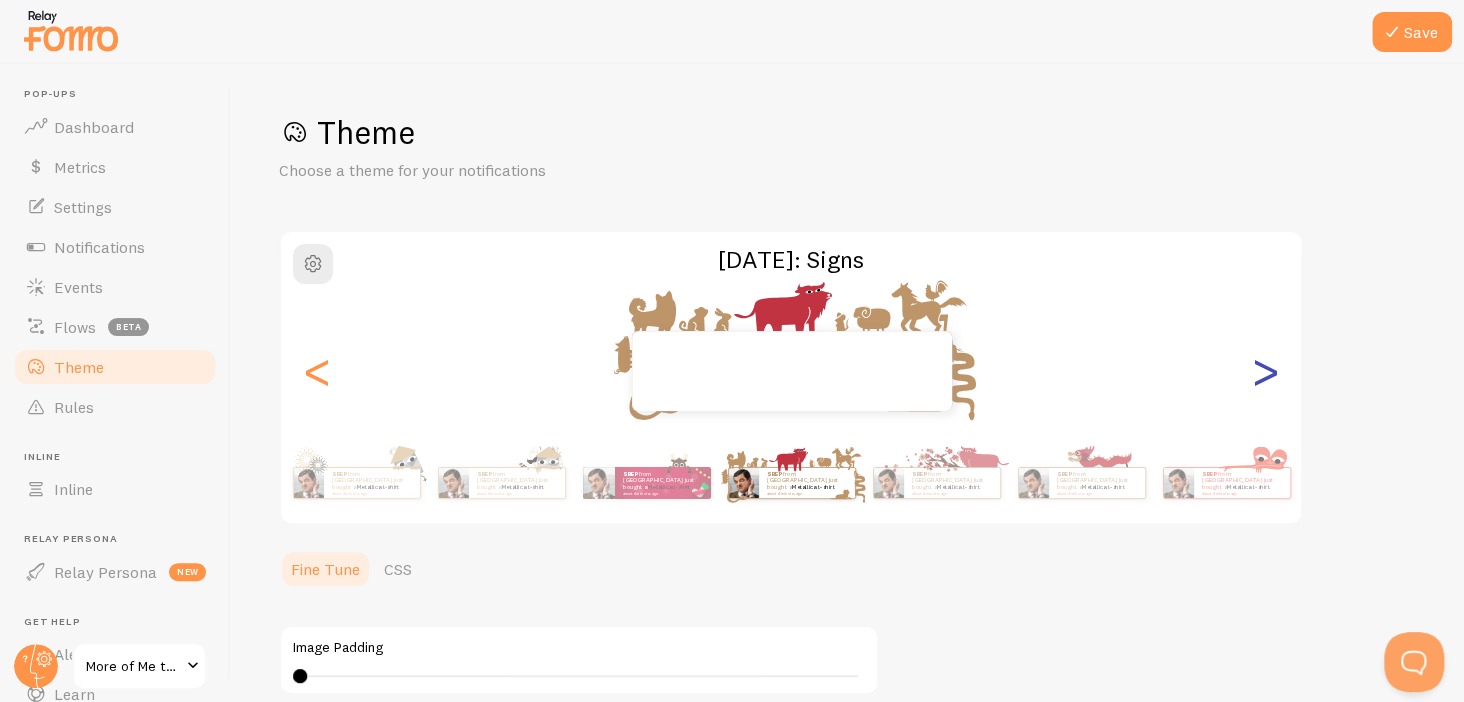 click on ">" at bounding box center (1265, 371) 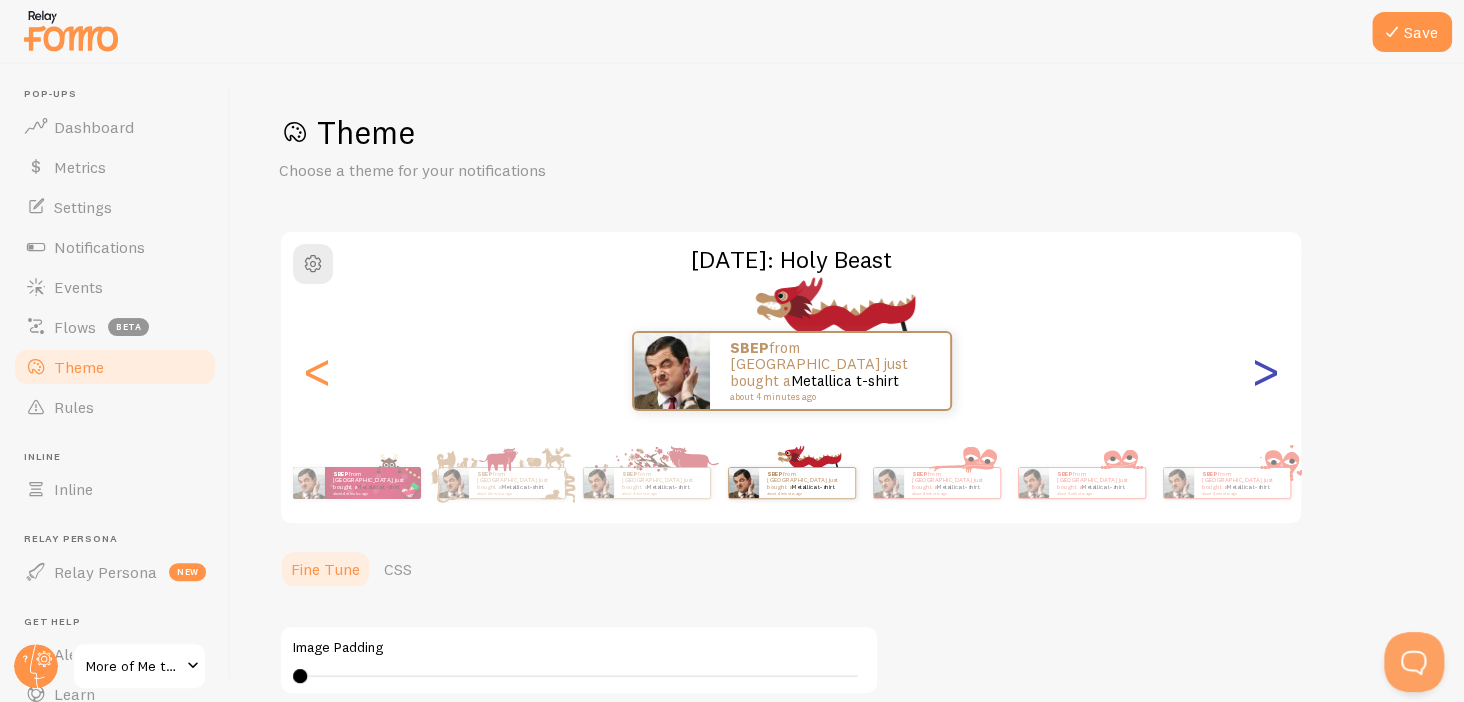 click on ">" at bounding box center [1265, 371] 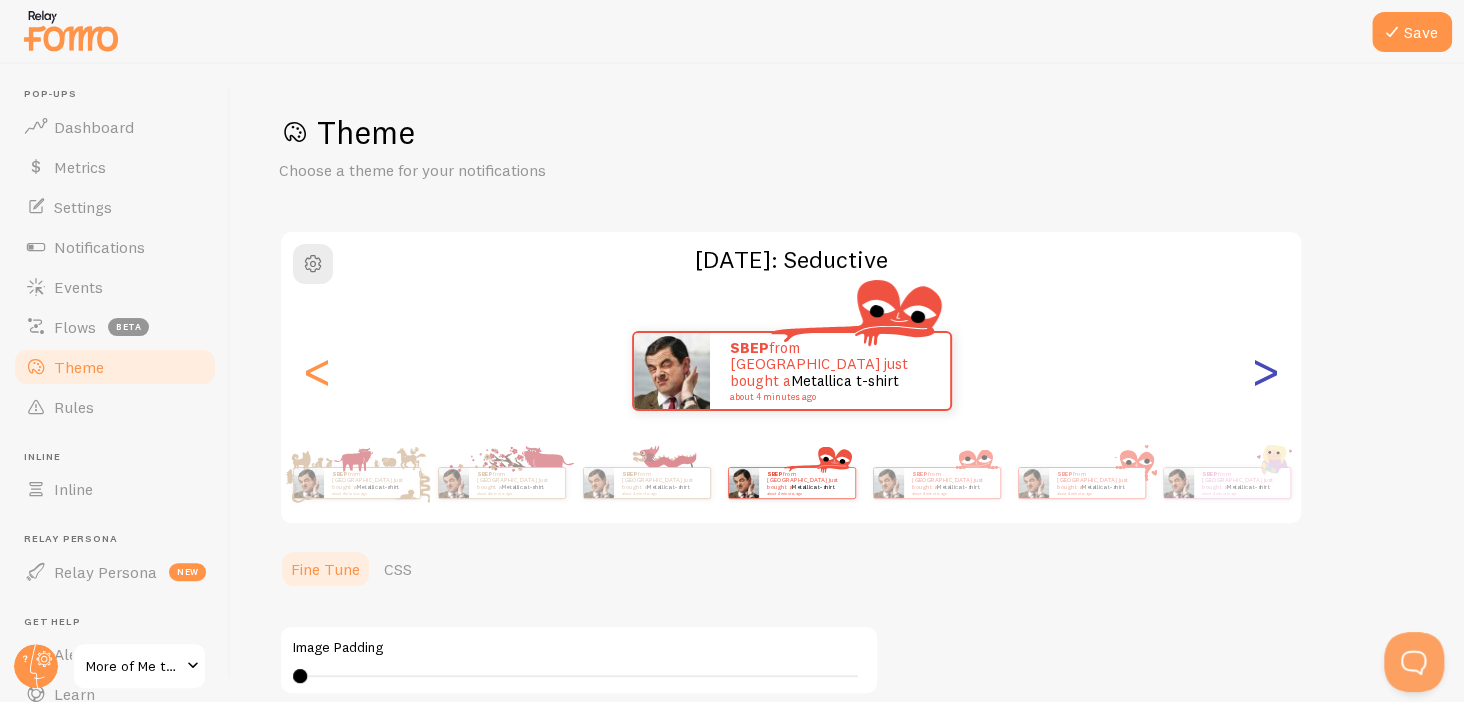 click on ">" at bounding box center [1265, 371] 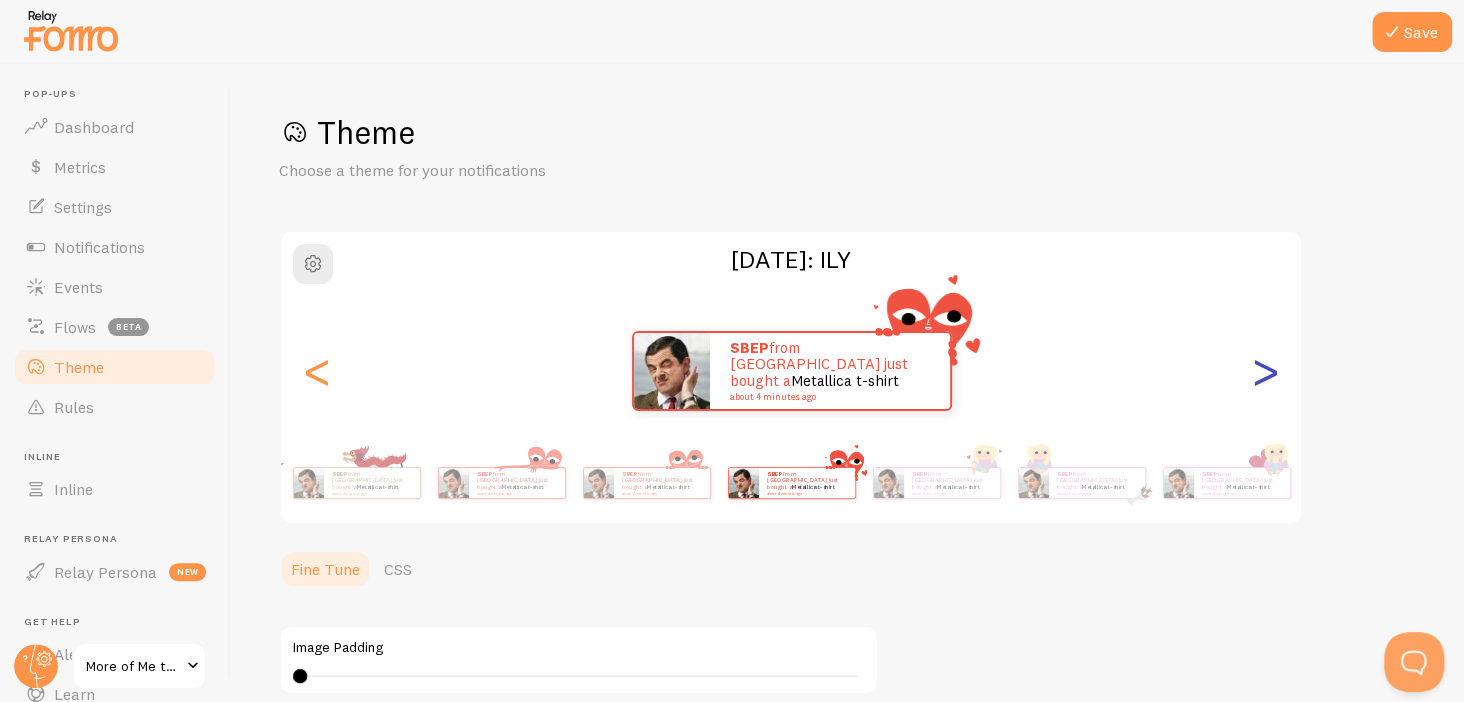 click on ">" at bounding box center (1265, 371) 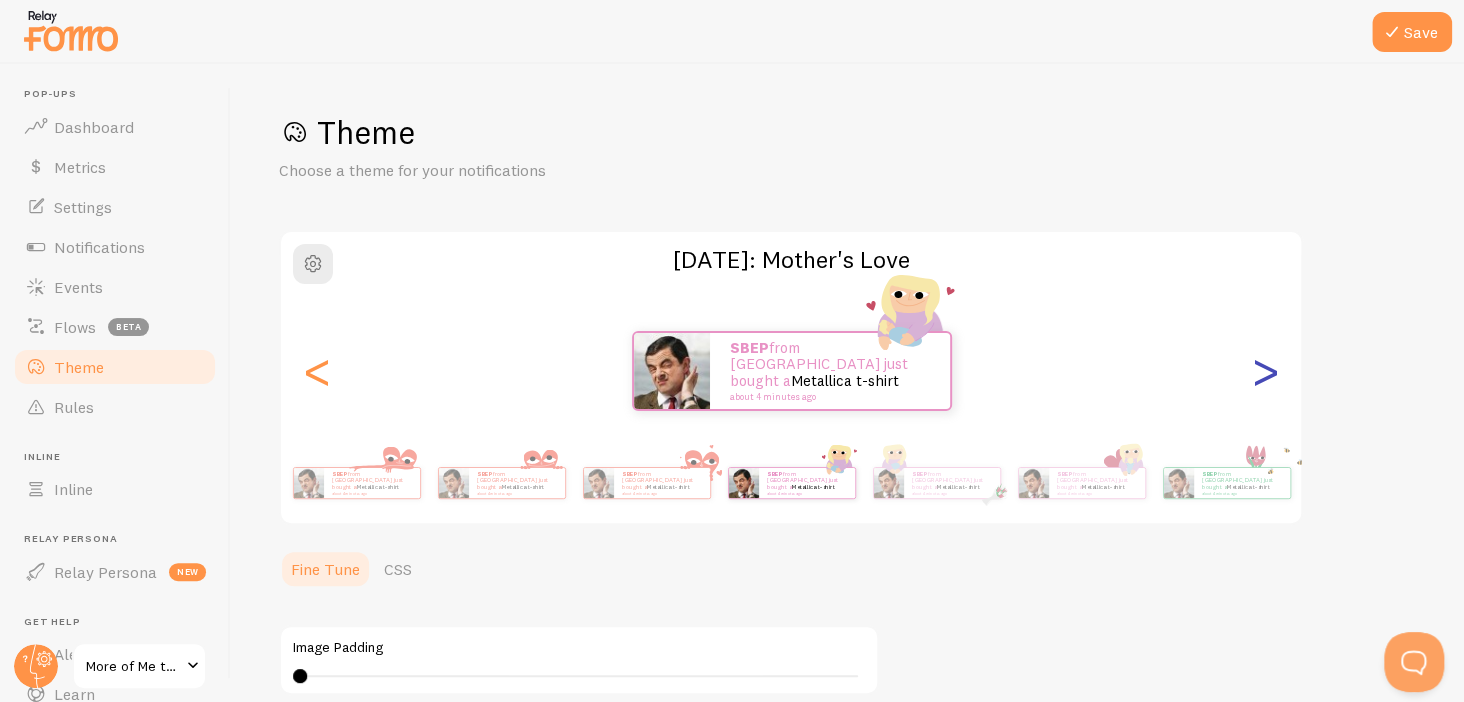click on ">" at bounding box center (1265, 371) 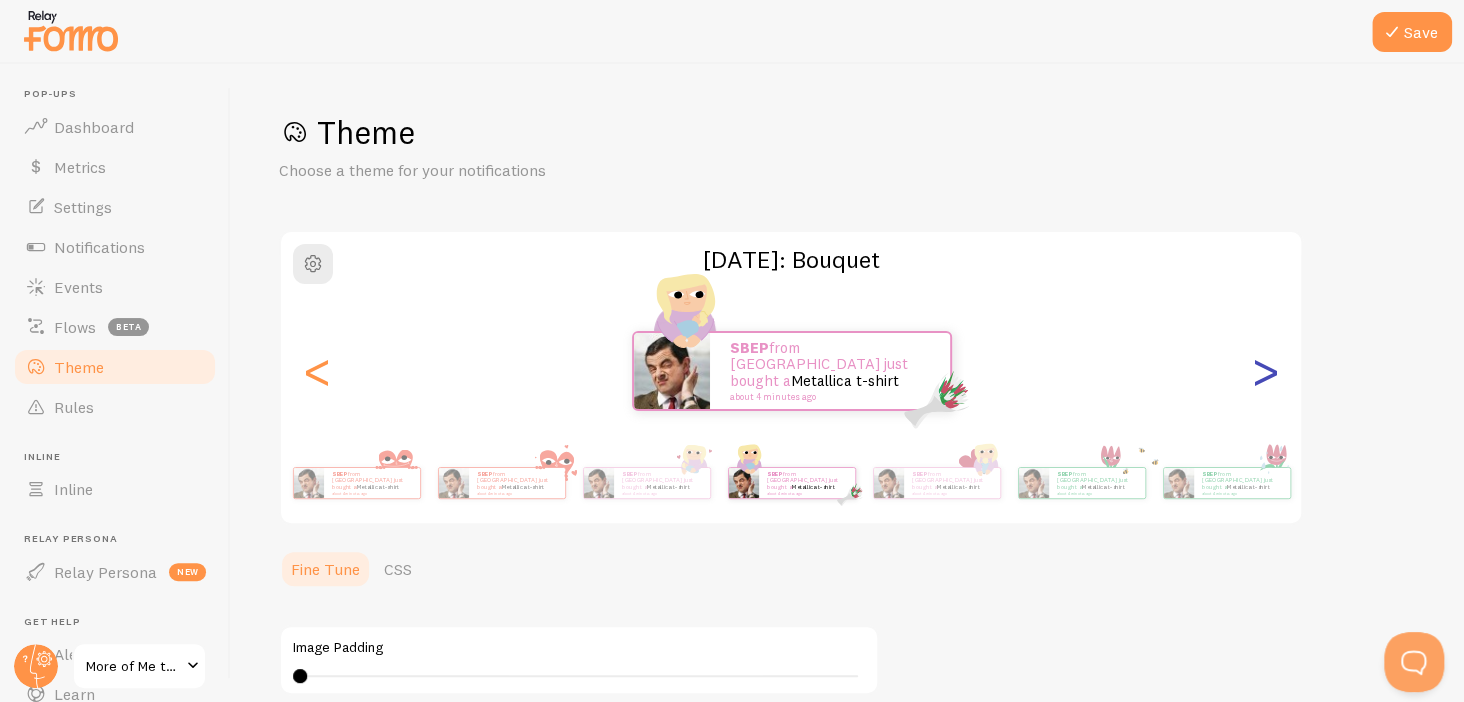 click on ">" at bounding box center (1265, 371) 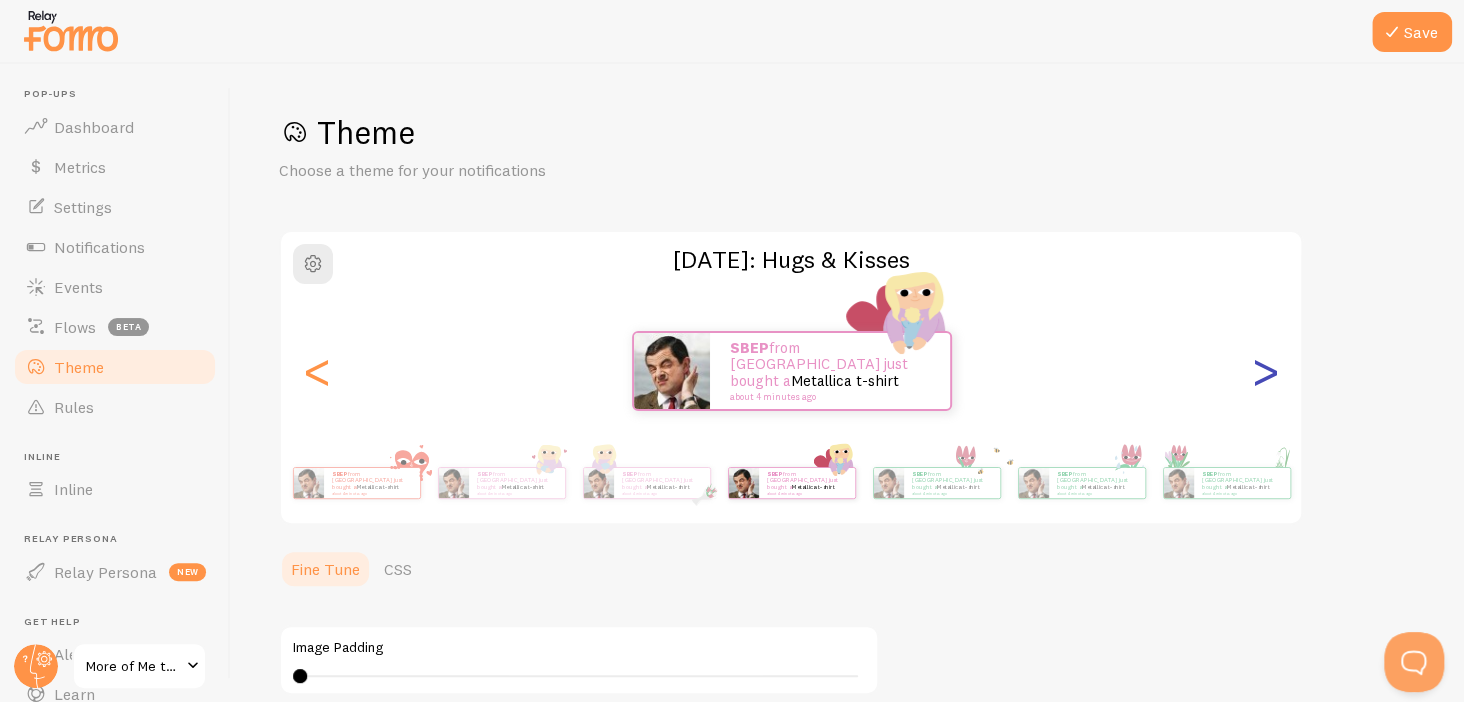 click on ">" at bounding box center [1265, 371] 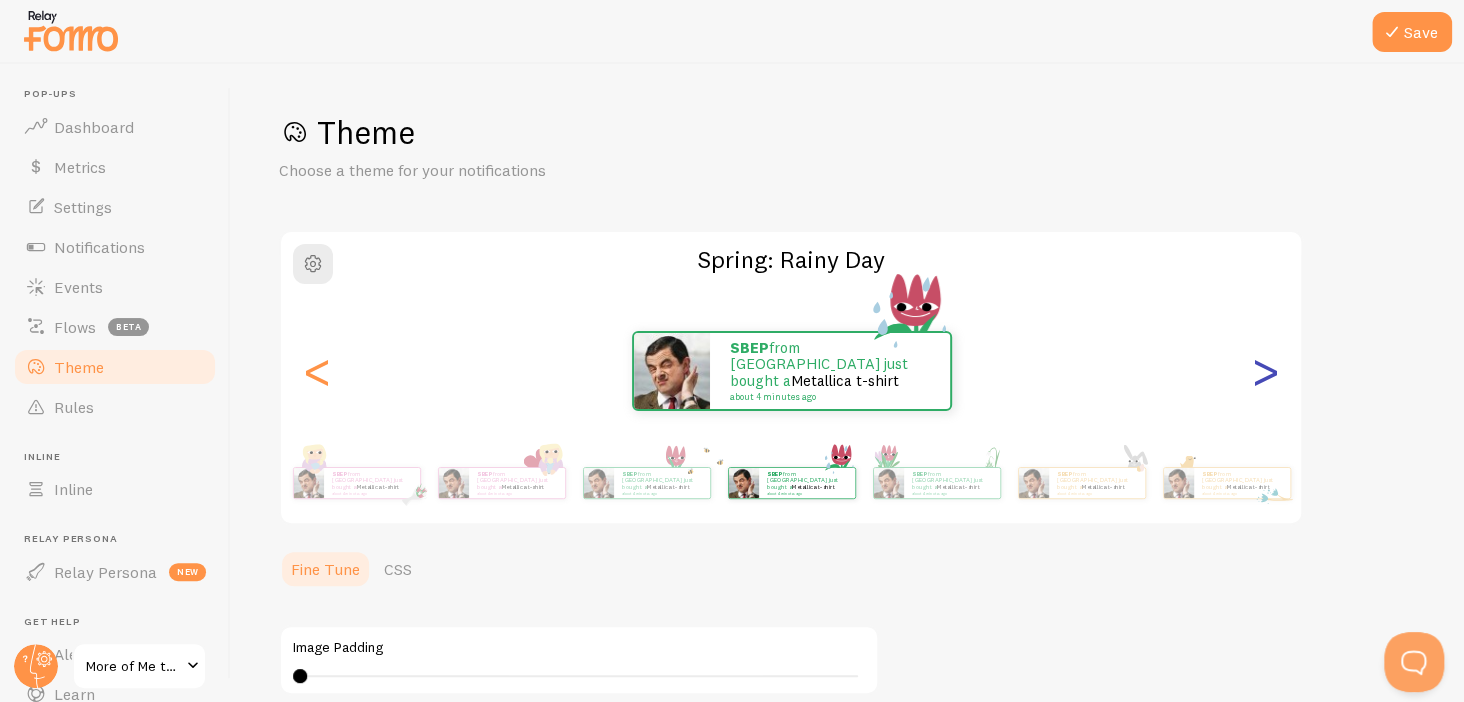 click on ">" at bounding box center [1265, 371] 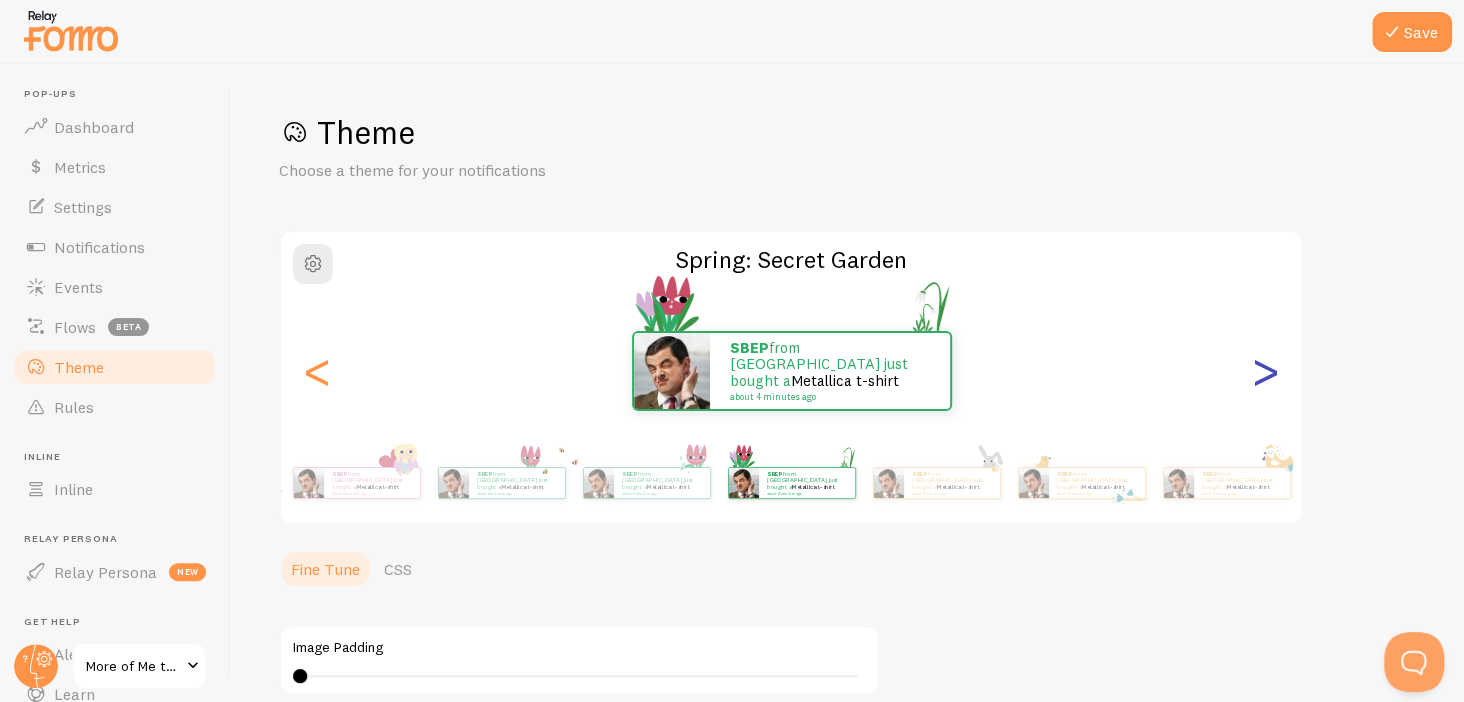 click on ">" at bounding box center [1265, 371] 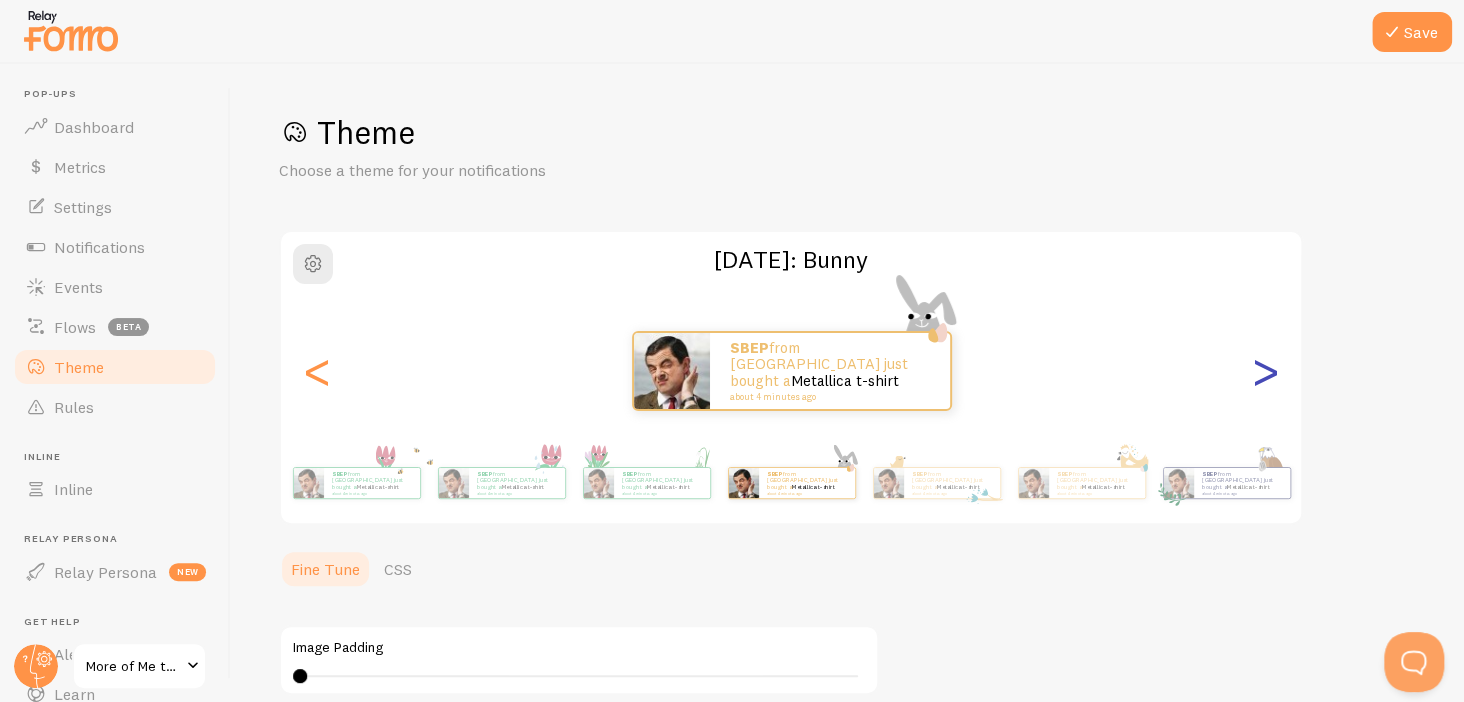 click on ">" at bounding box center (1265, 371) 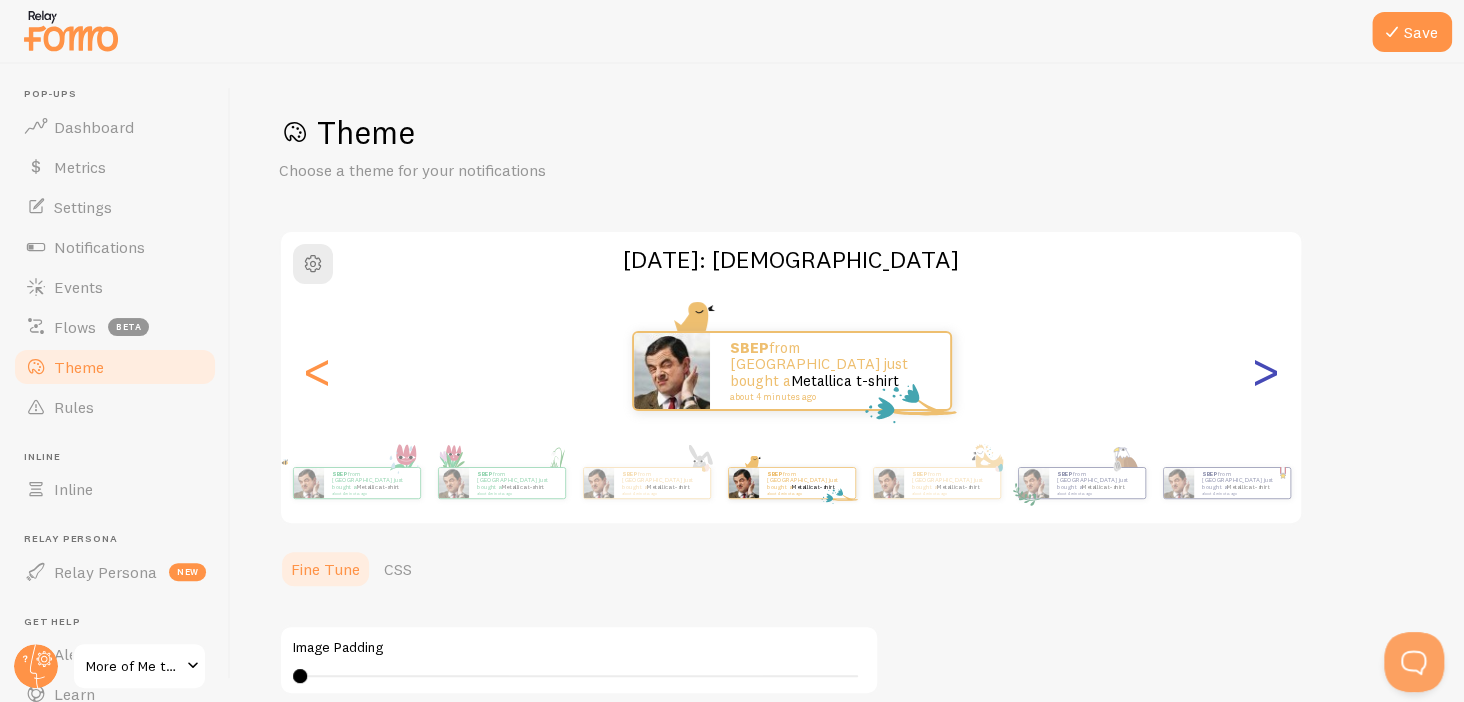click on ">" at bounding box center (1265, 371) 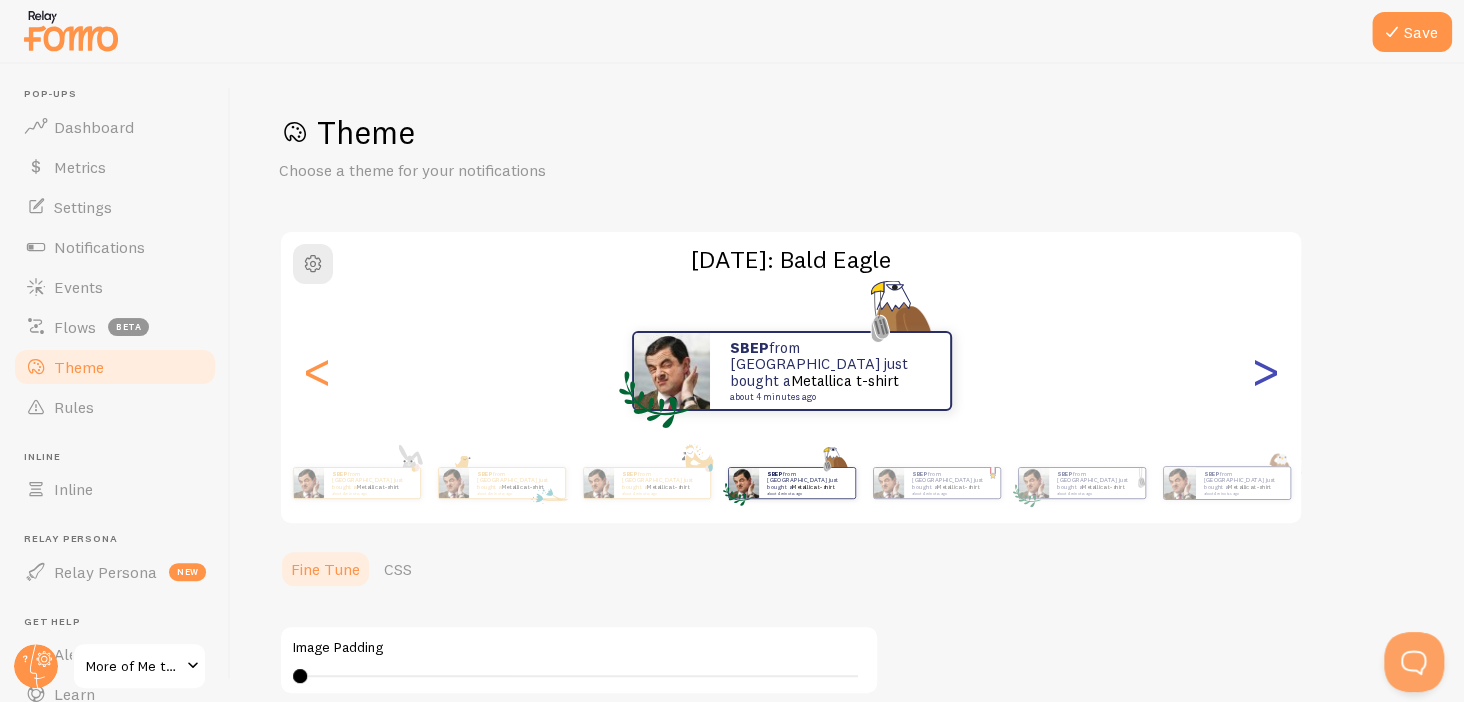 click on ">" at bounding box center [1265, 371] 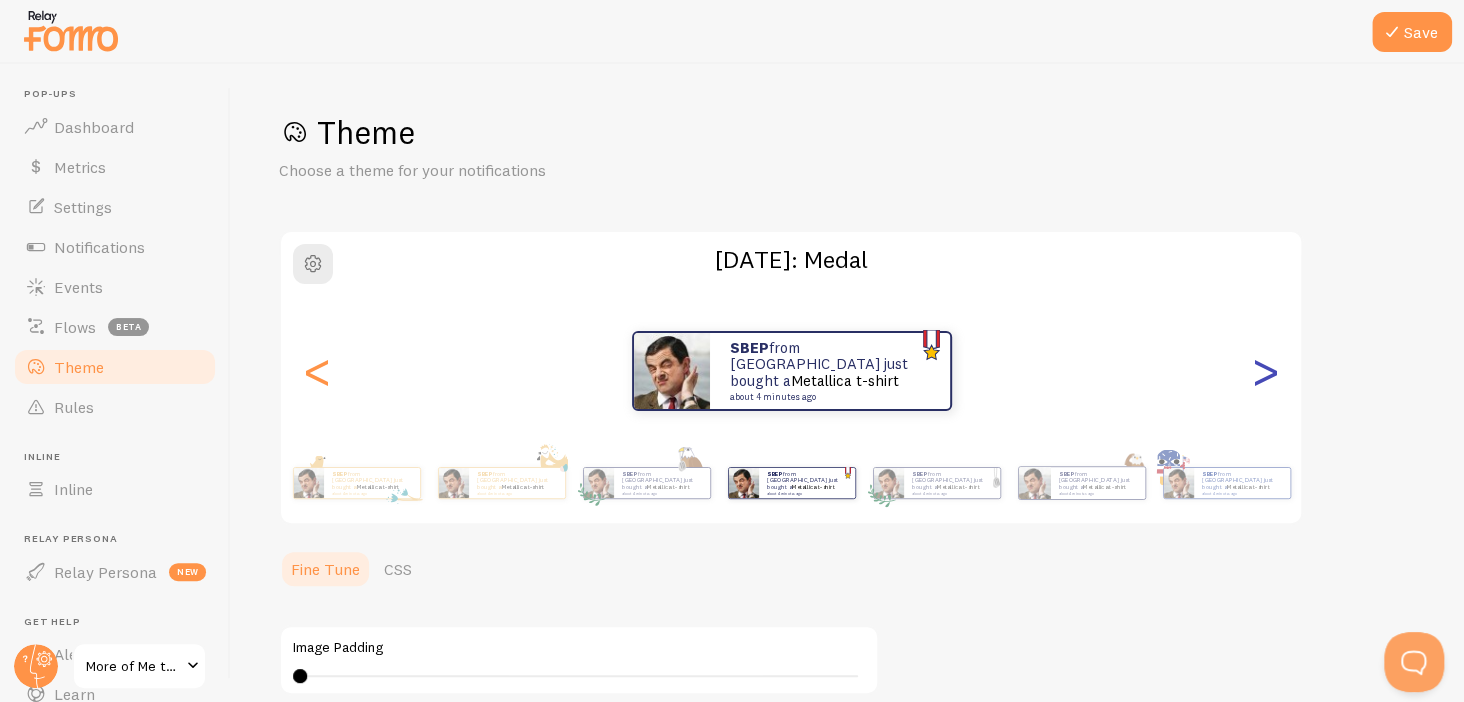 click on ">" at bounding box center [1265, 371] 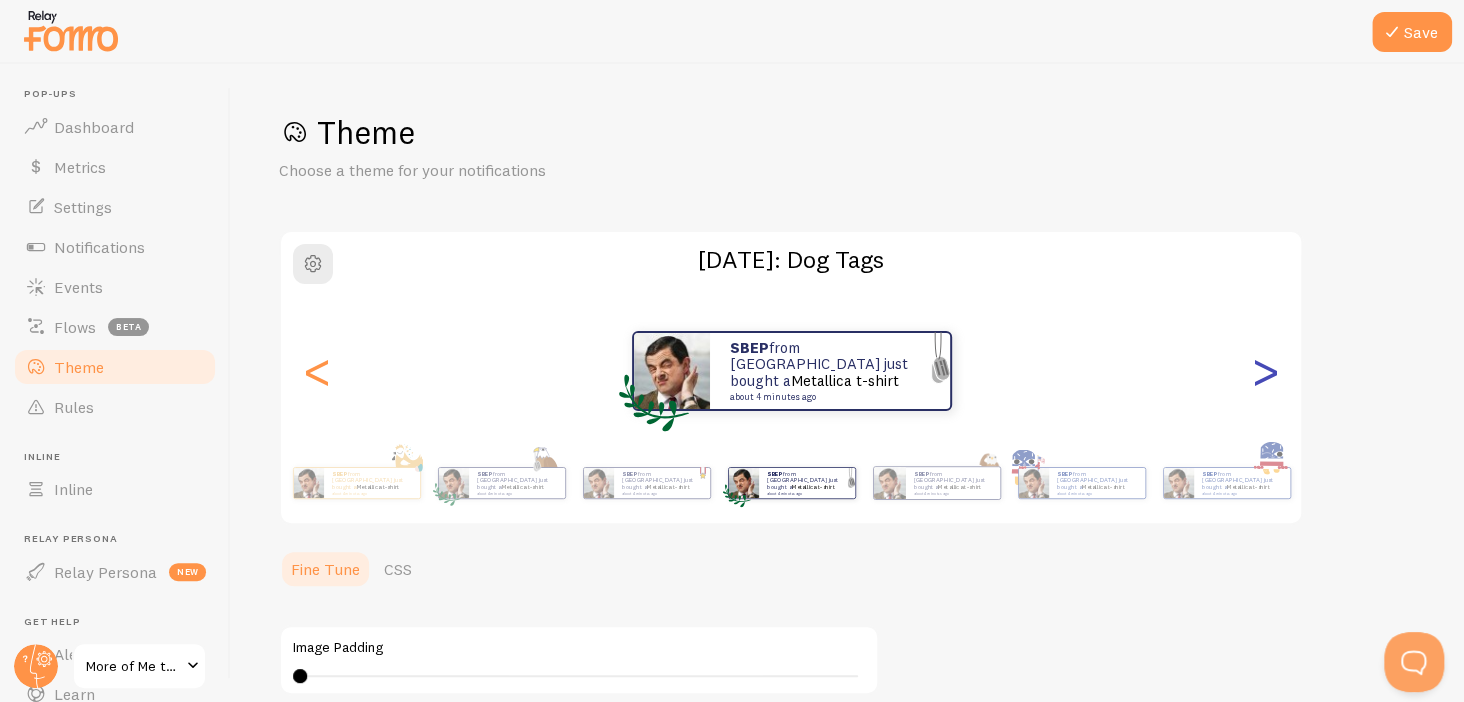 click on ">" at bounding box center (1265, 371) 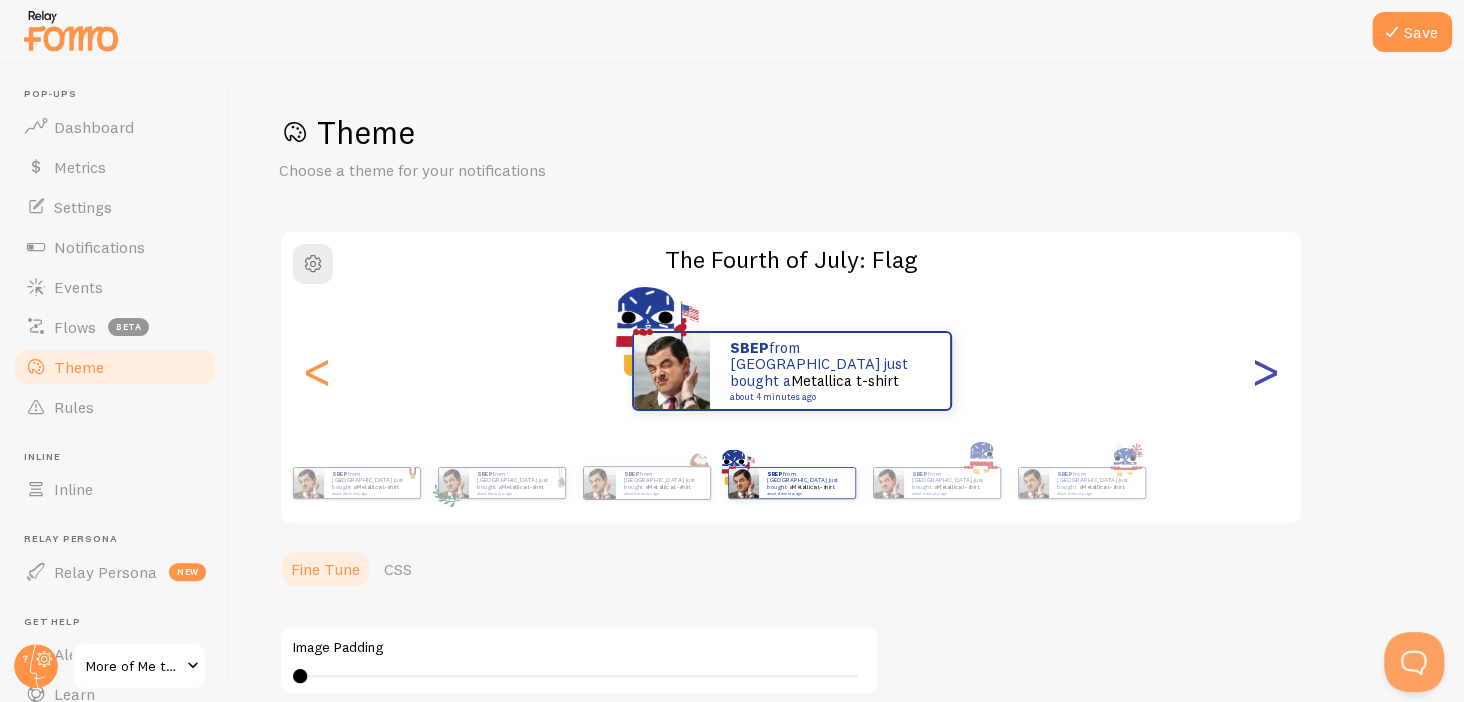 click on ">" at bounding box center (1265, 371) 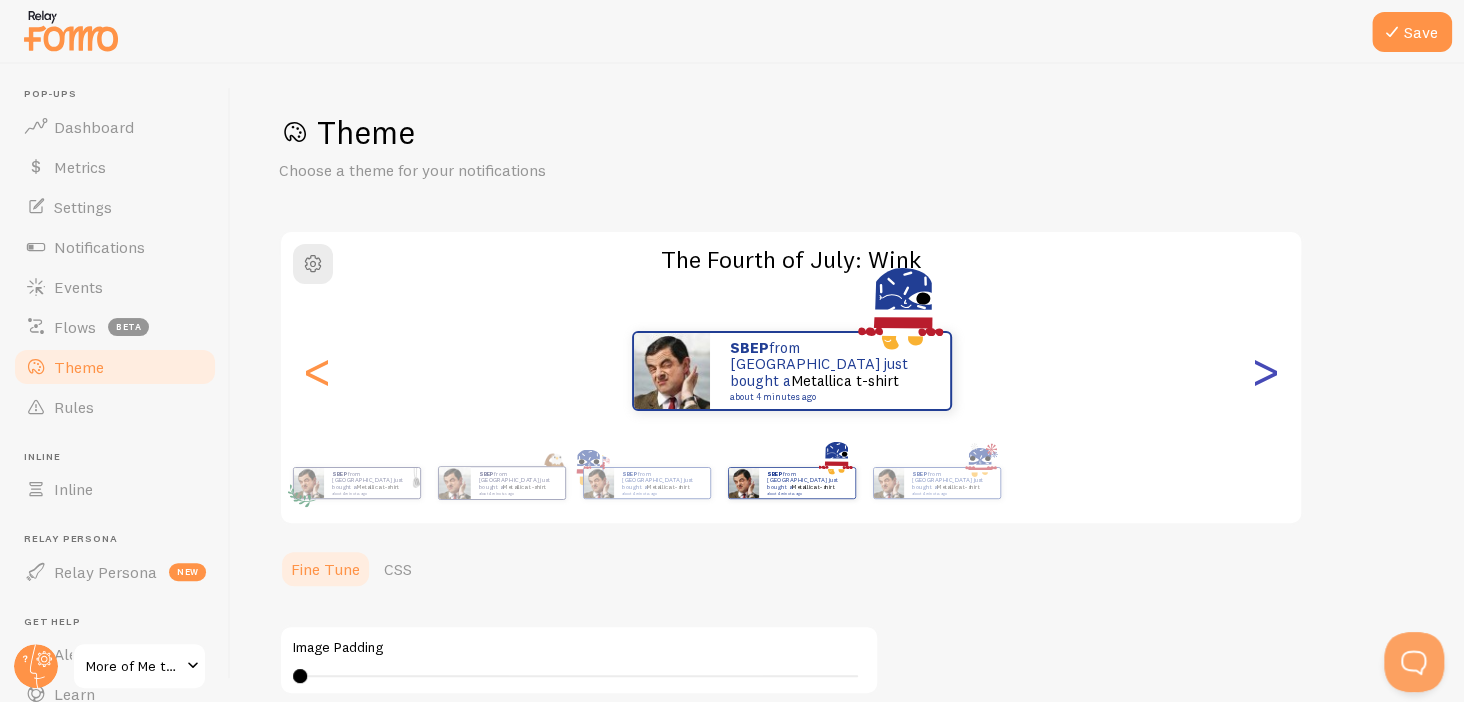 click on ">" at bounding box center [1265, 371] 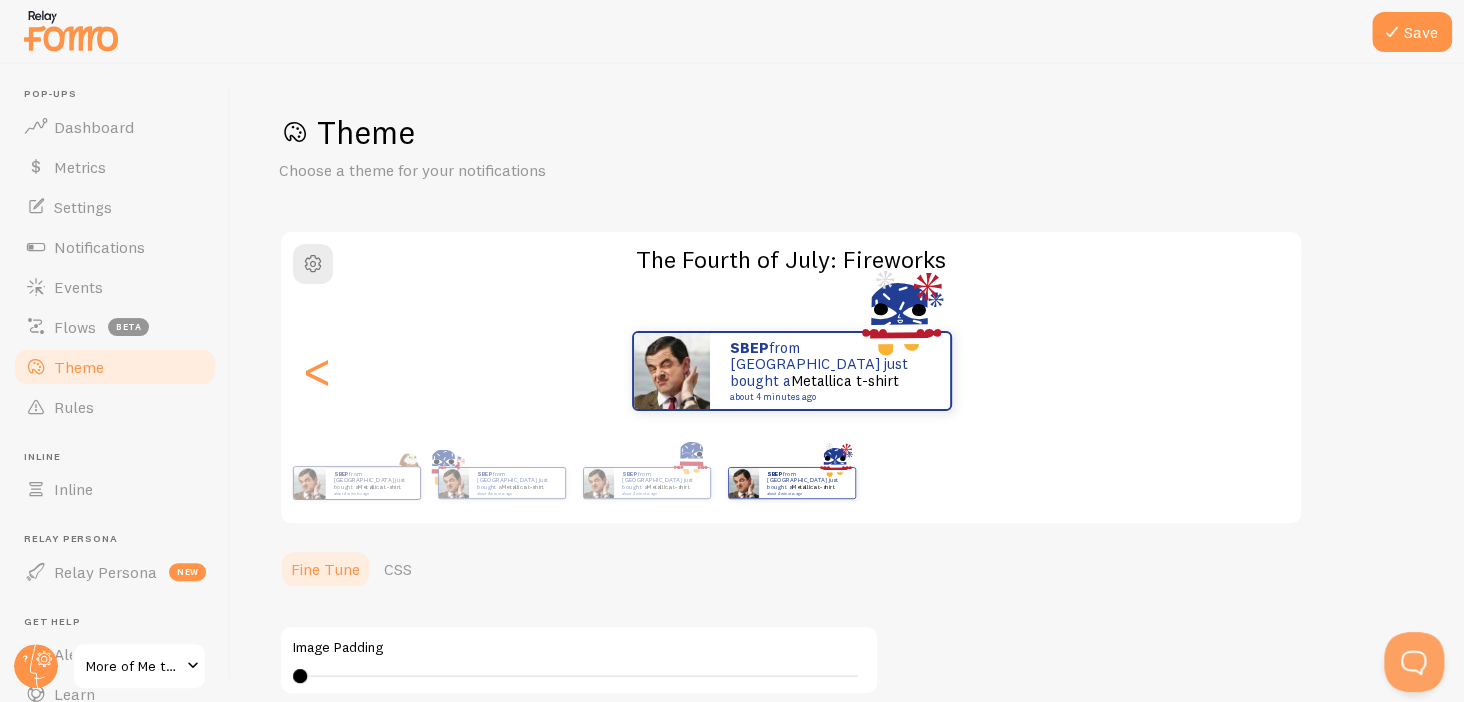 click on ">" at bounding box center [1265, 371] 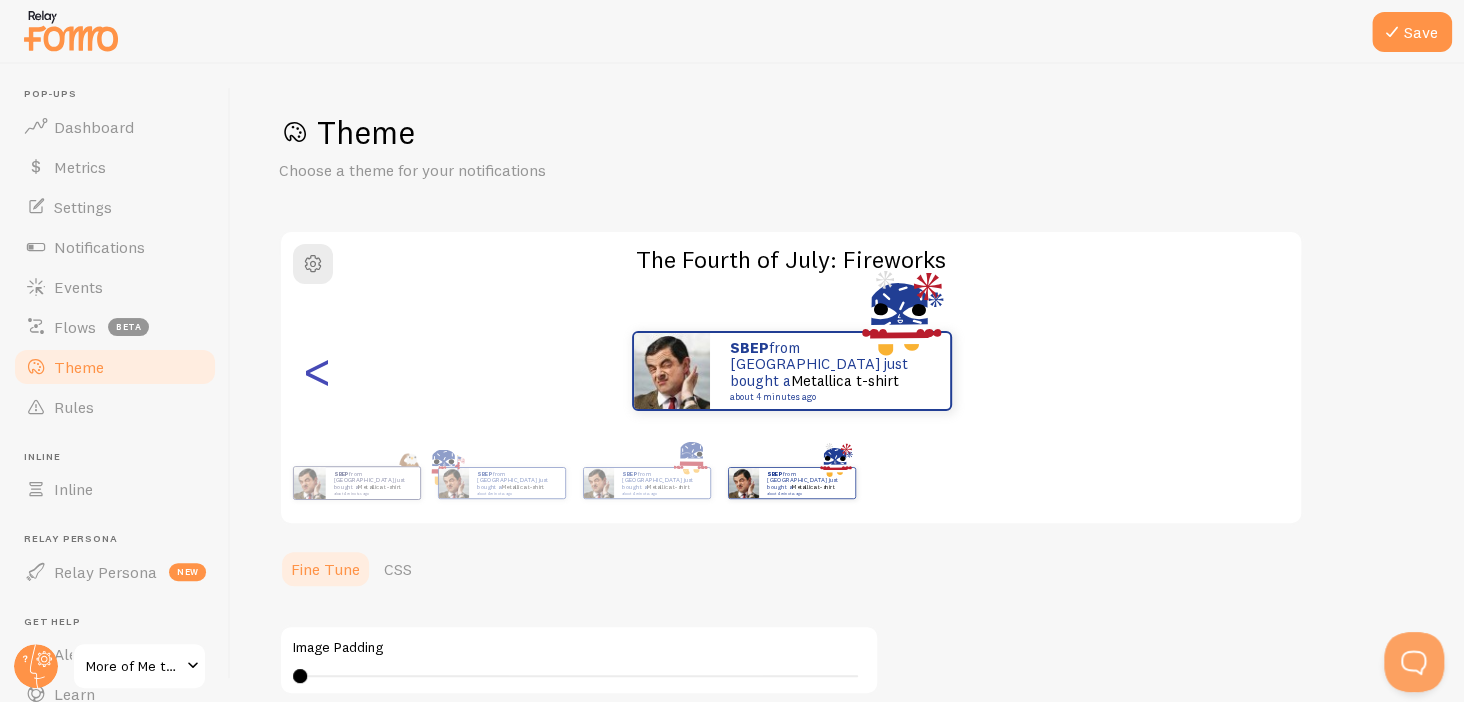 click on "<" at bounding box center (317, 371) 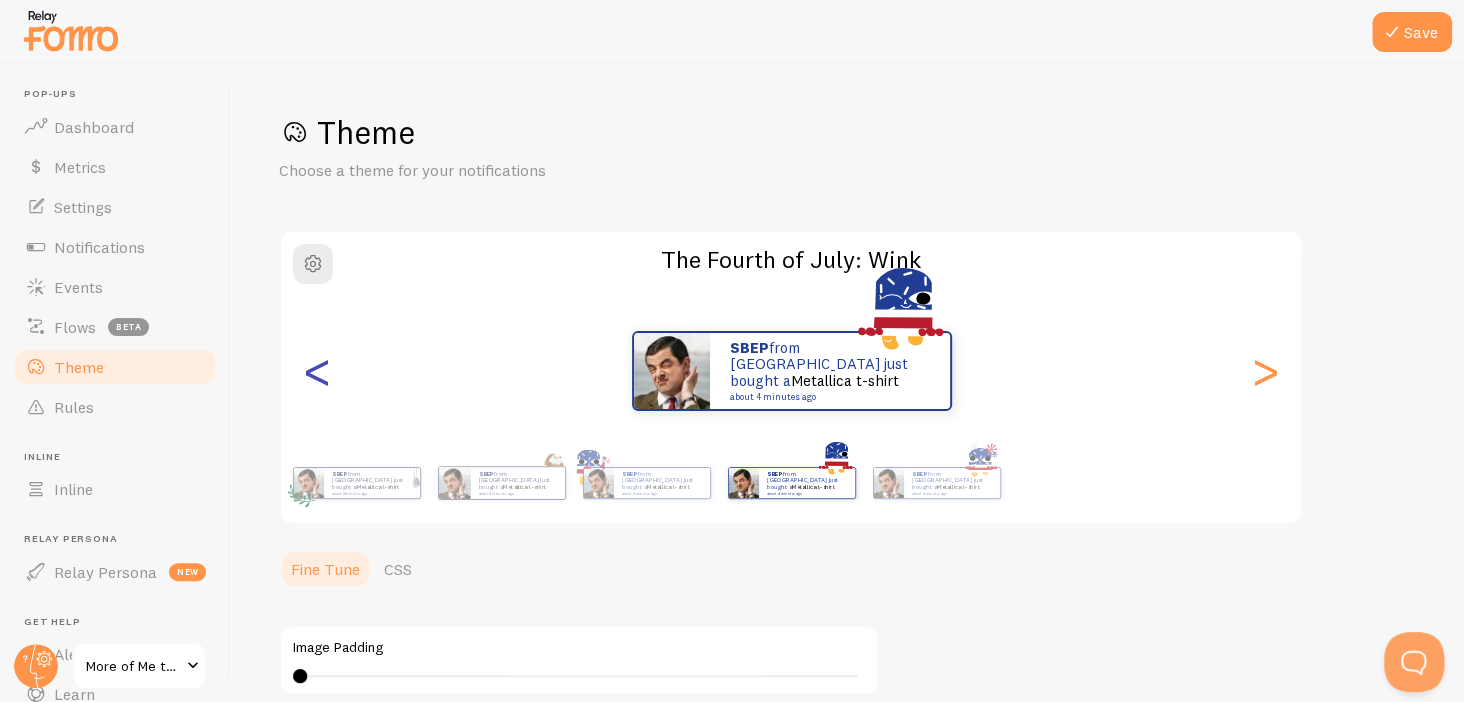 click on "<" at bounding box center (317, 371) 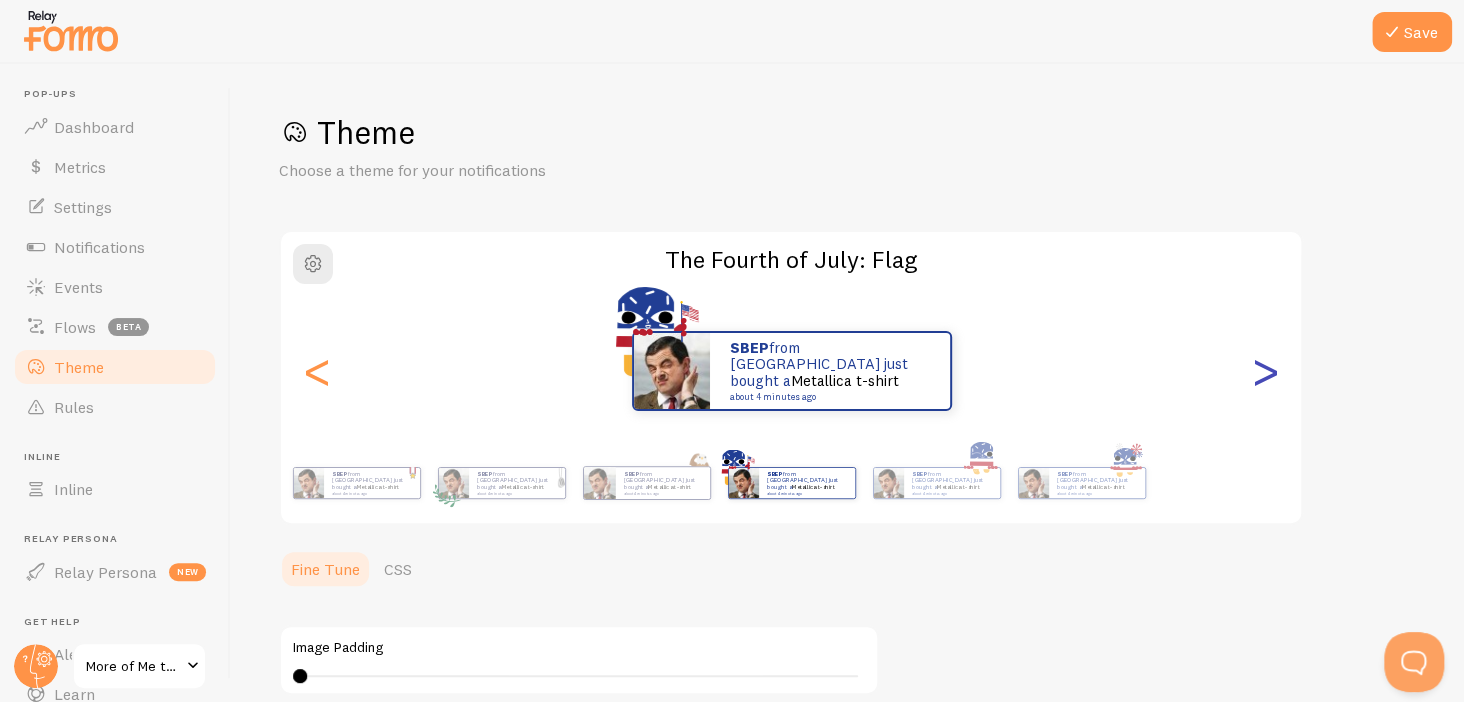 click on ">" at bounding box center (1265, 371) 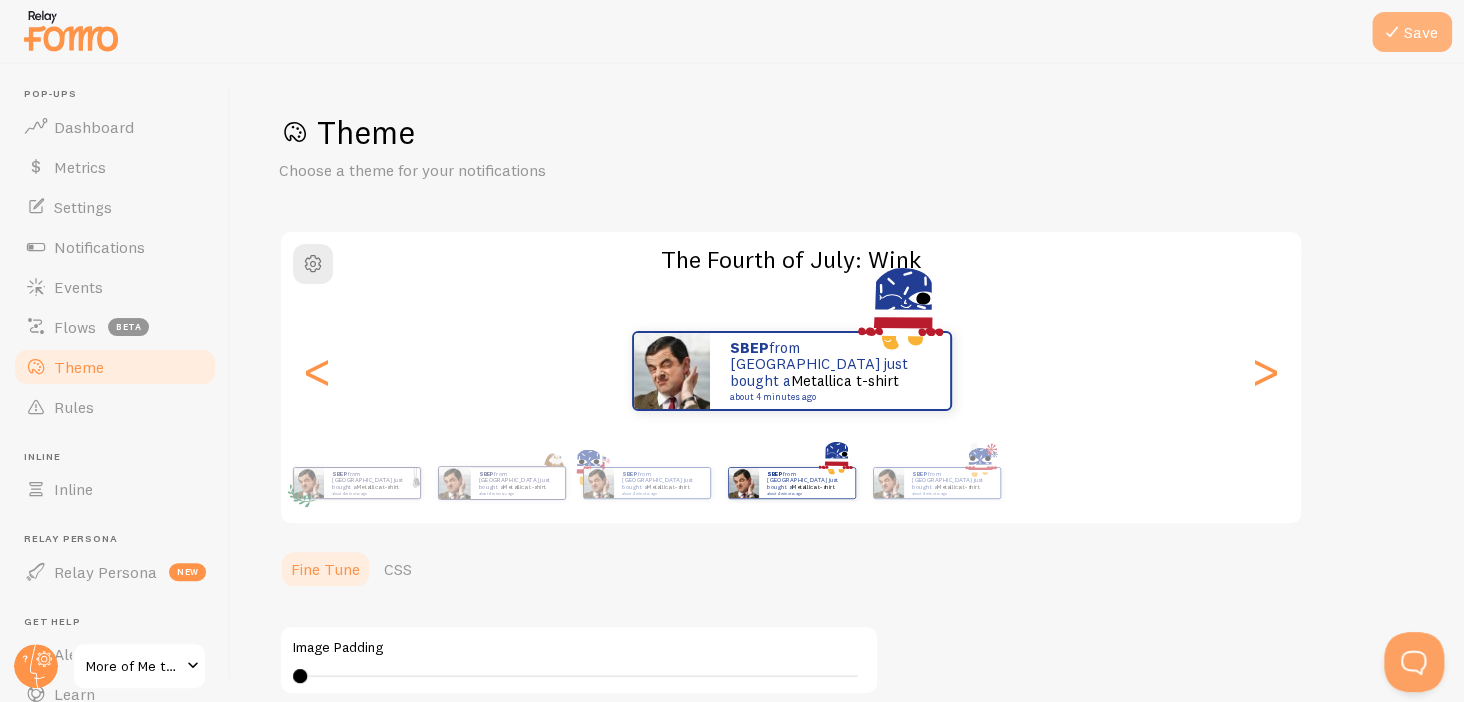 click on "Save" at bounding box center (1412, 32) 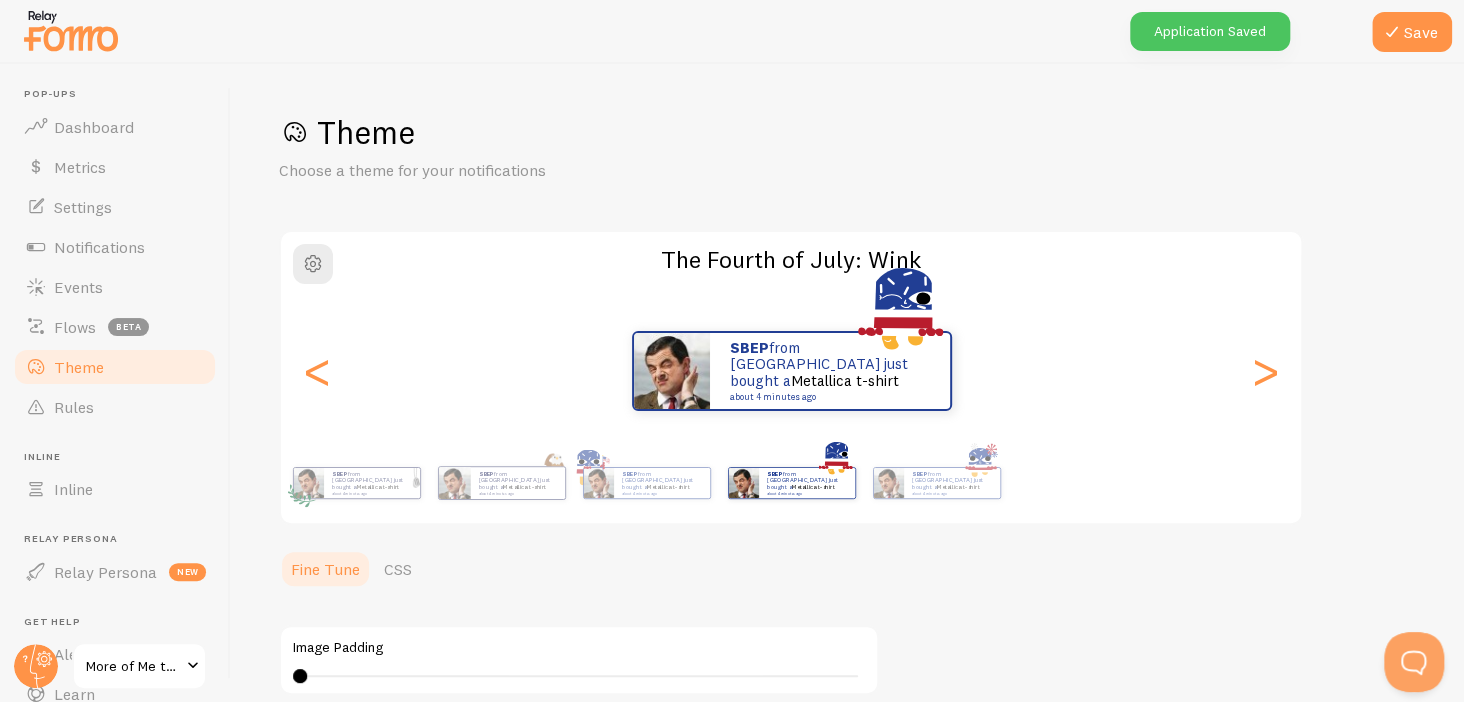 click on "More of Me to Love" at bounding box center (133, 666) 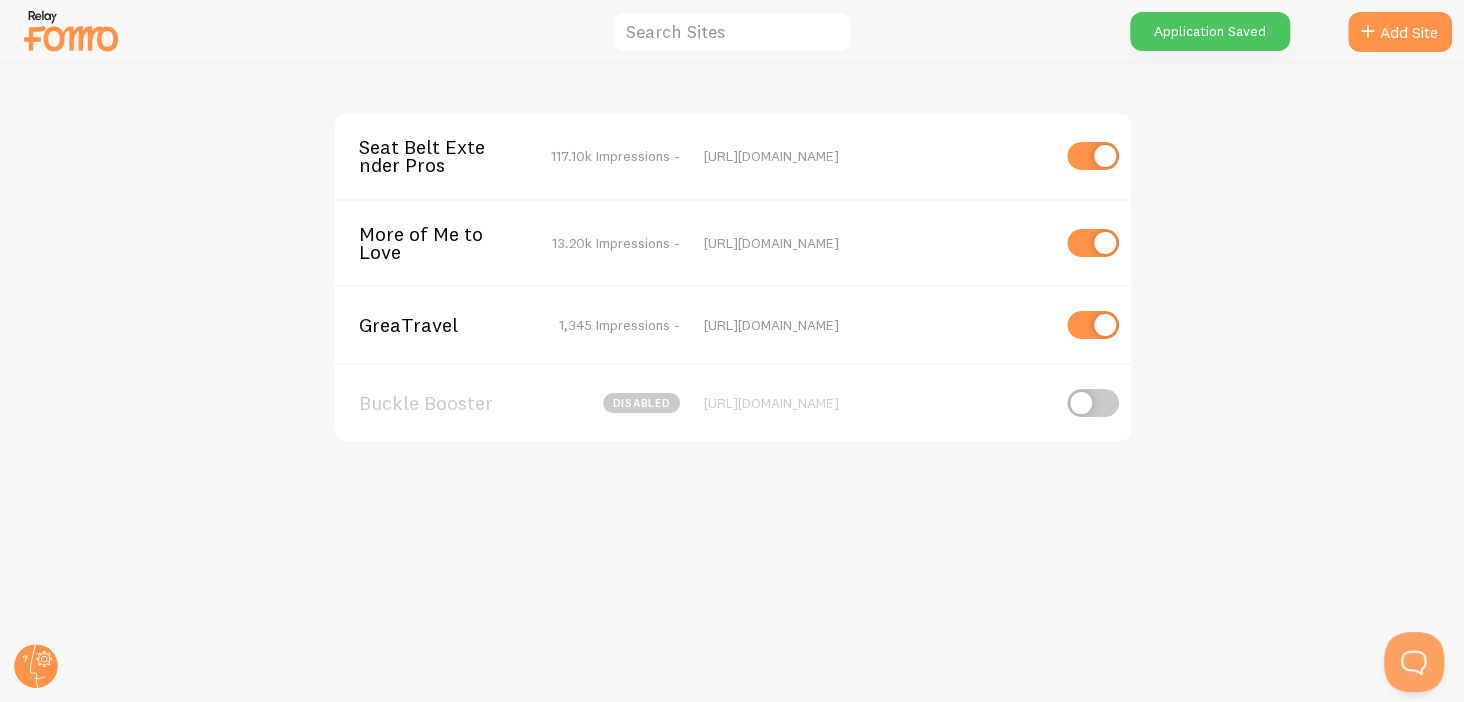 click on "GreaTravel" at bounding box center [439, 325] 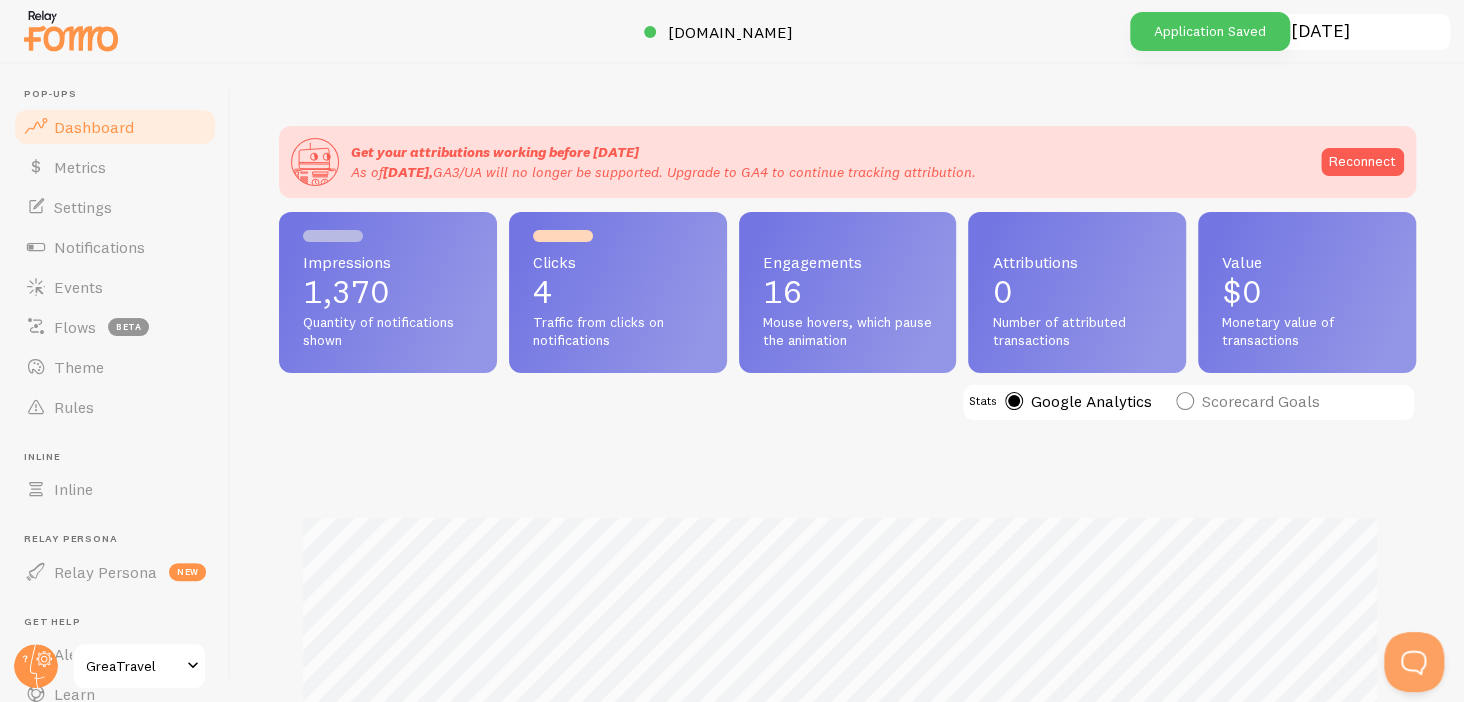 scroll, scrollTop: 999474, scrollLeft: 998878, axis: both 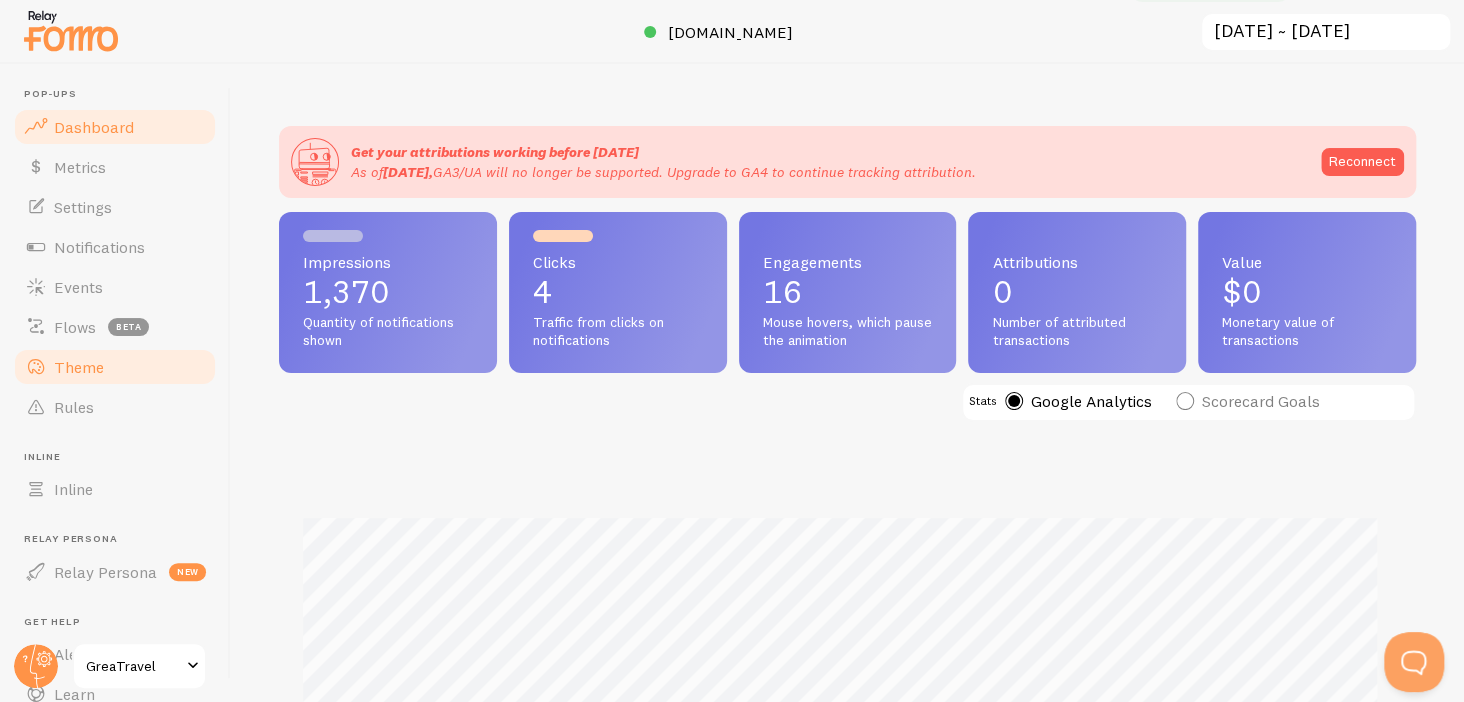 click on "Theme" at bounding box center (115, 367) 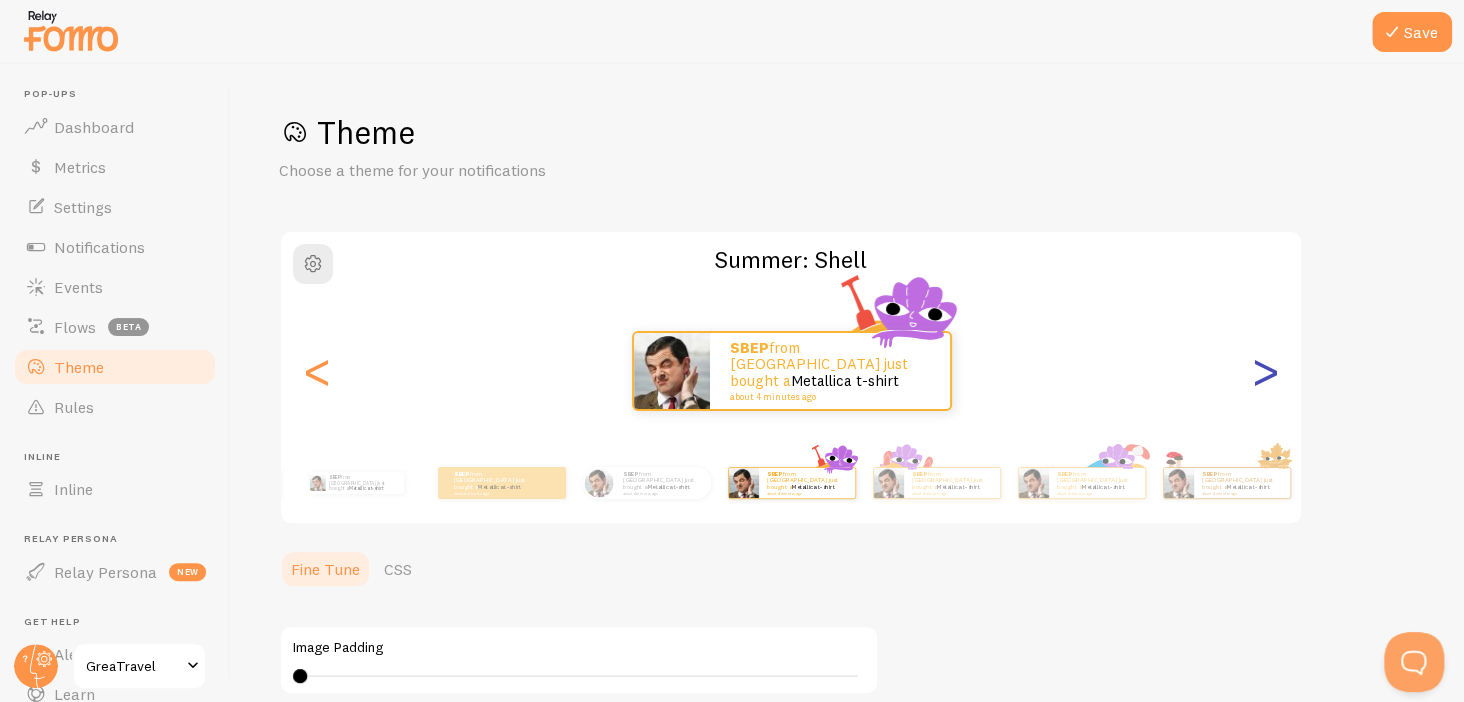 click on ">" at bounding box center [1265, 371] 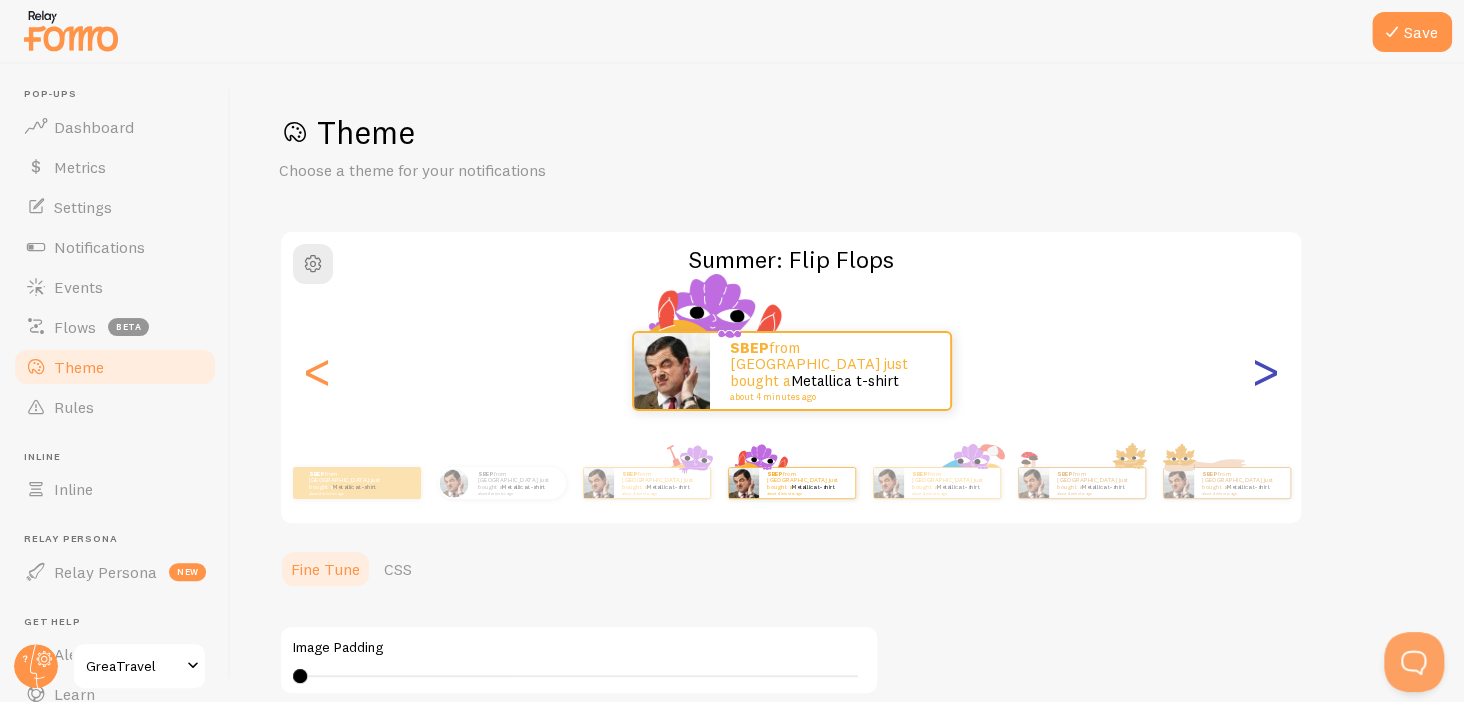 click on ">" at bounding box center (1265, 371) 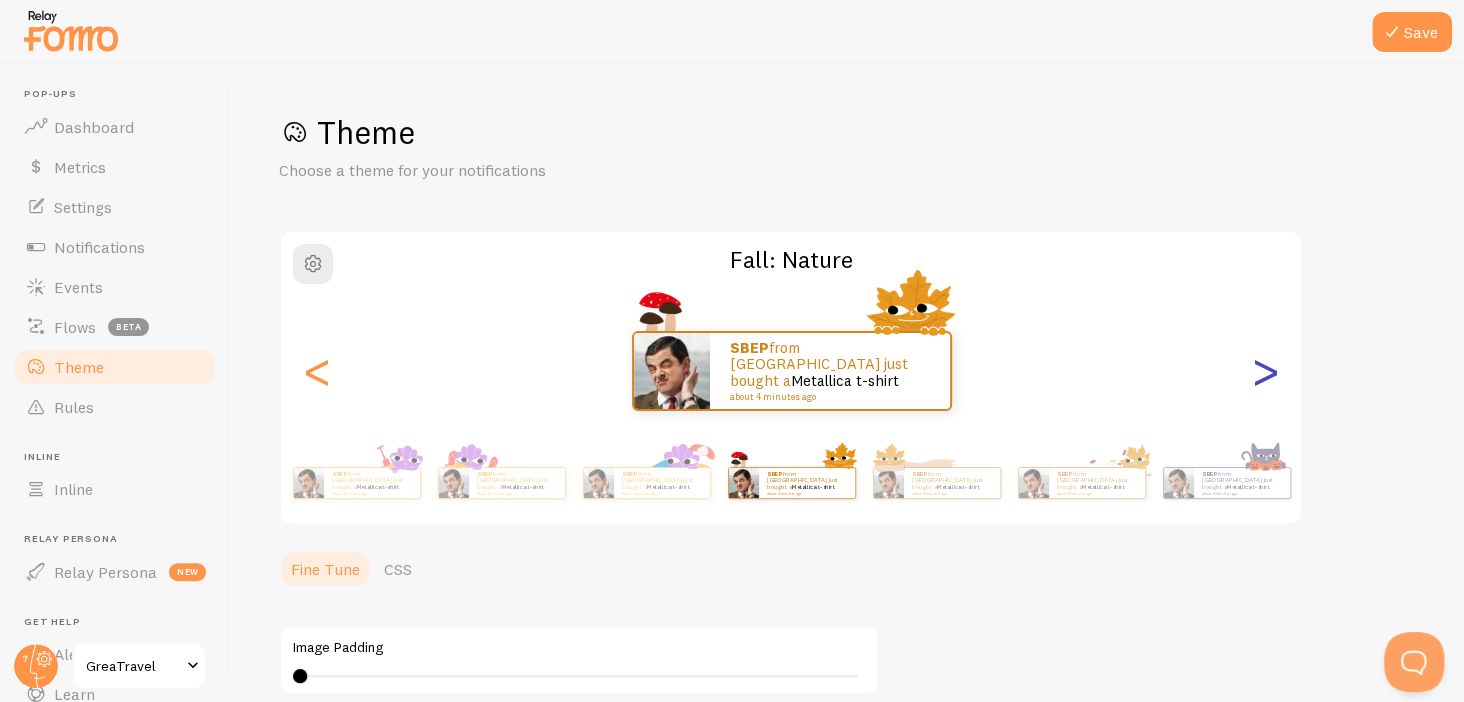 click on ">" at bounding box center [1265, 371] 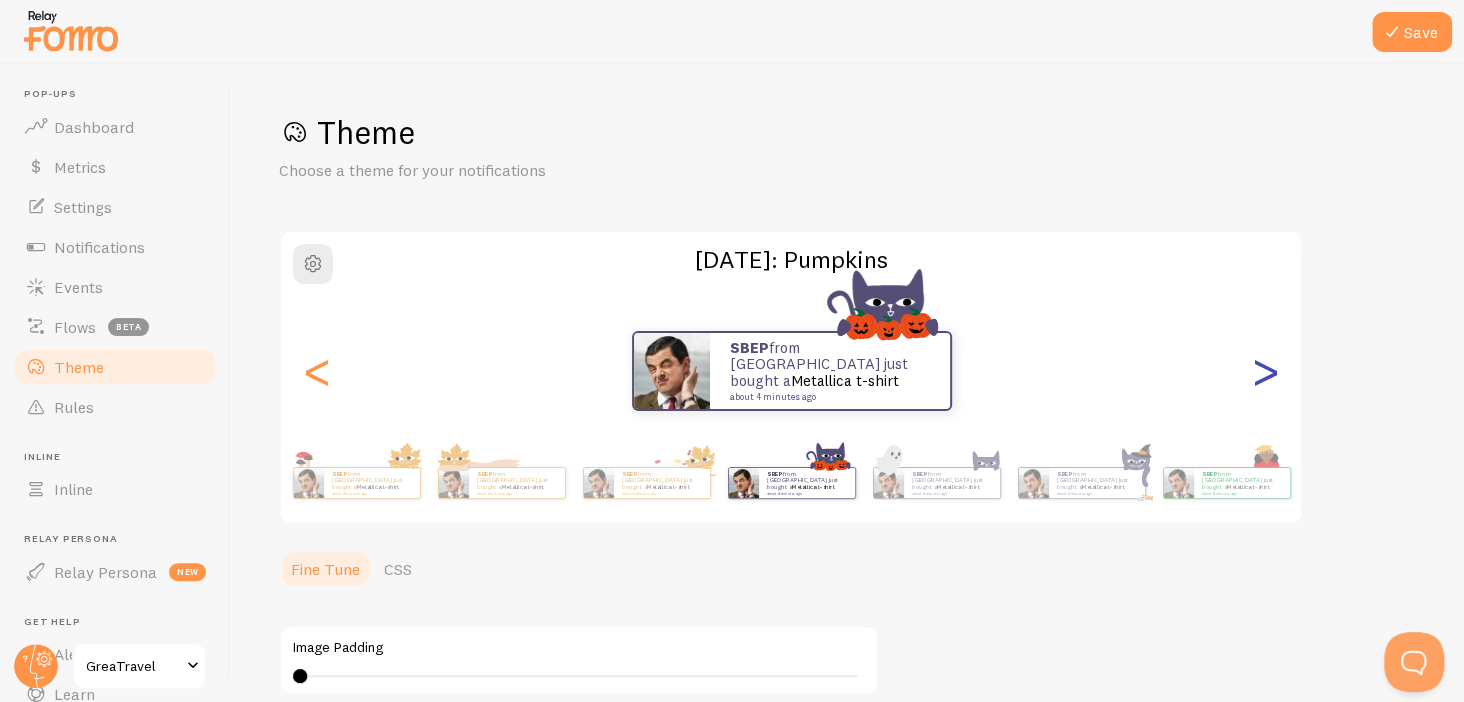 click on ">" at bounding box center (1265, 371) 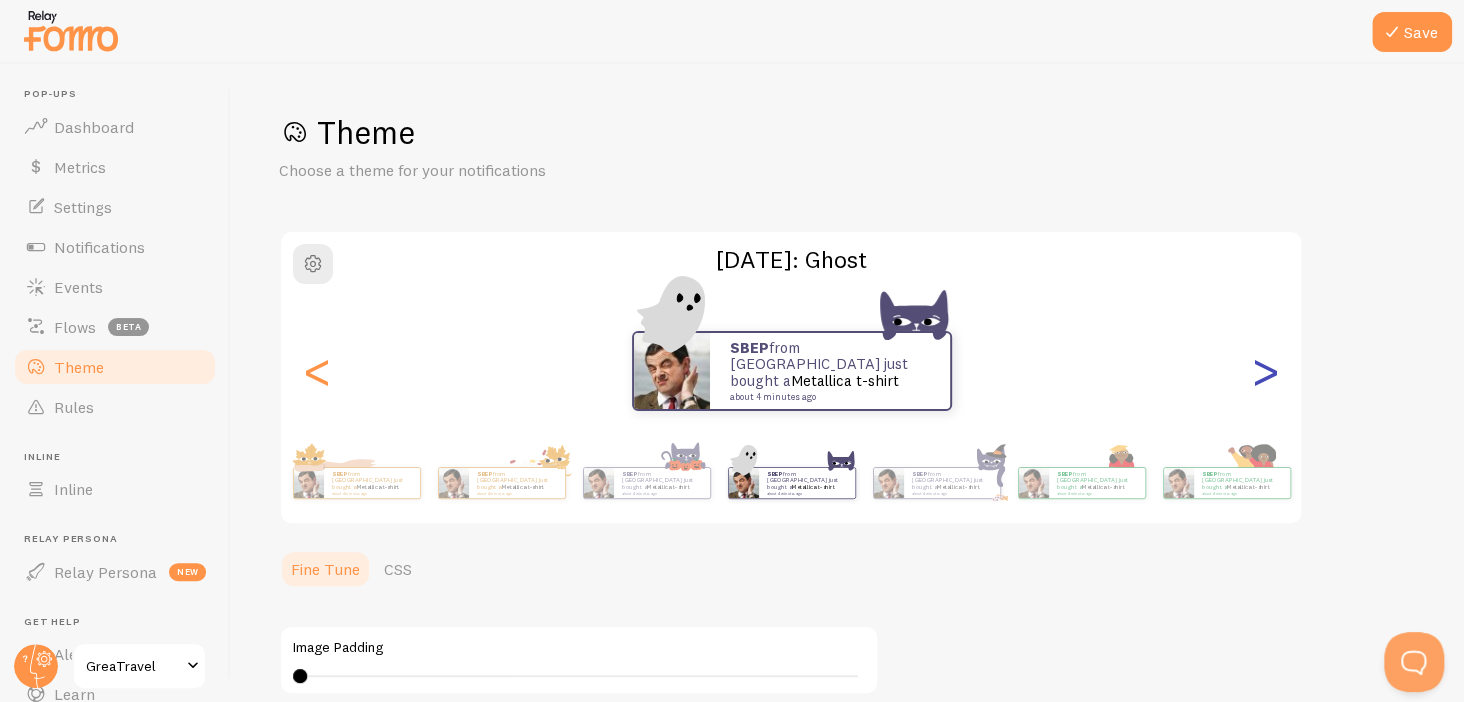 click on ">" at bounding box center (1265, 371) 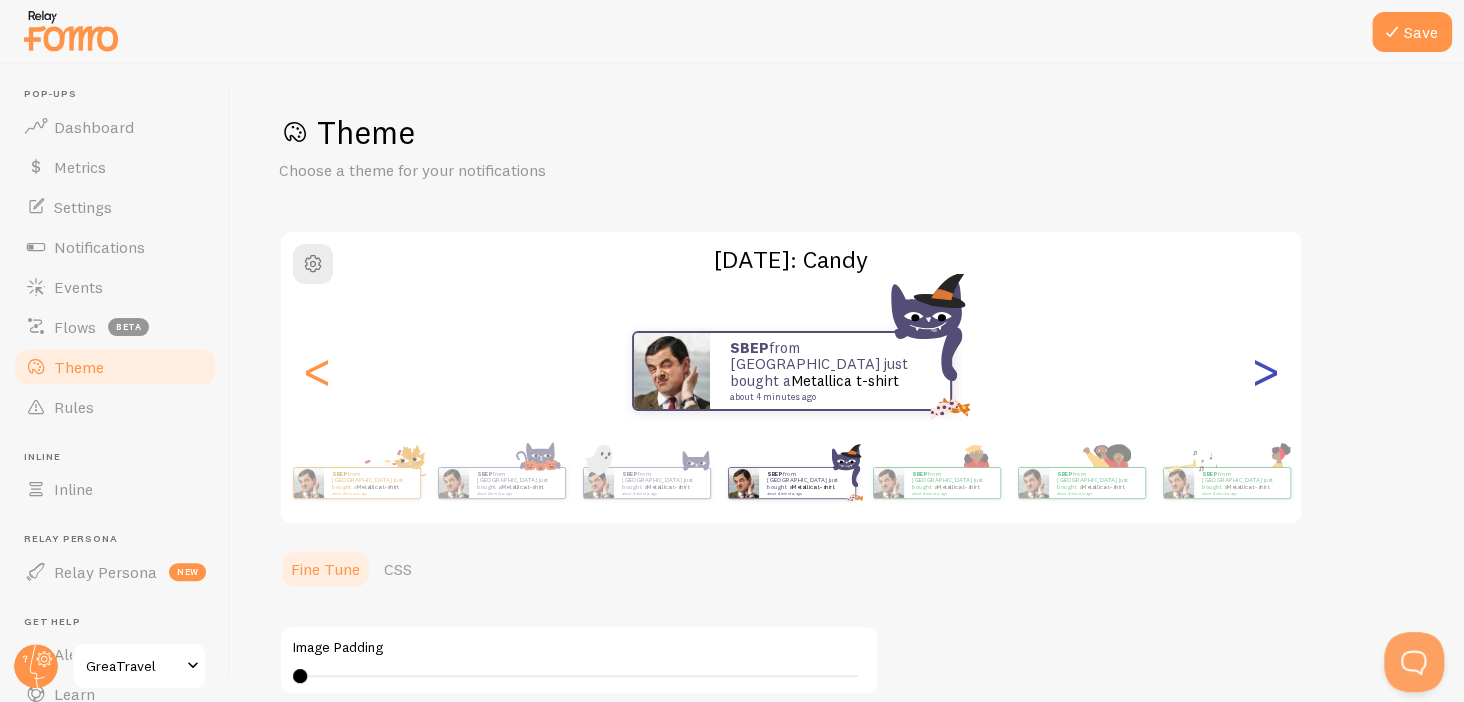 click on ">" at bounding box center [1265, 371] 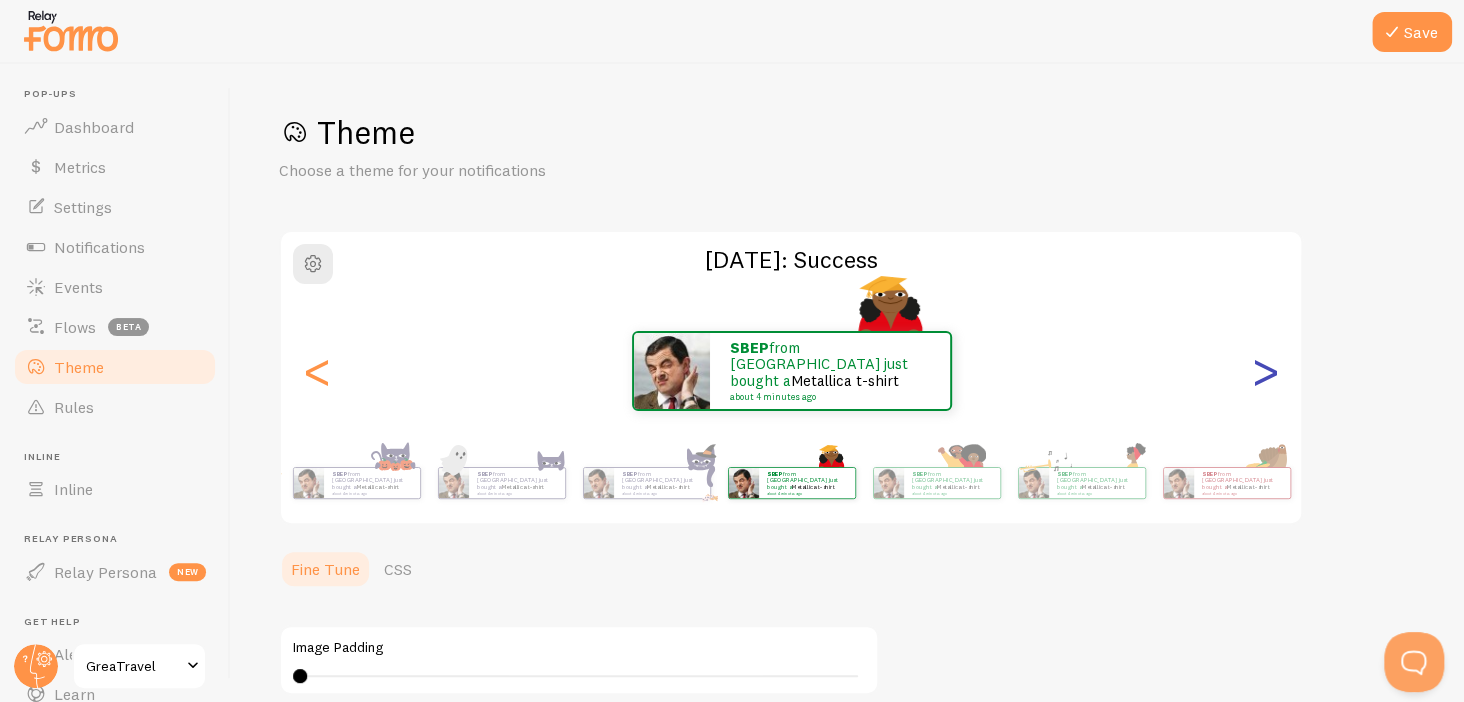 click on ">" at bounding box center (1265, 371) 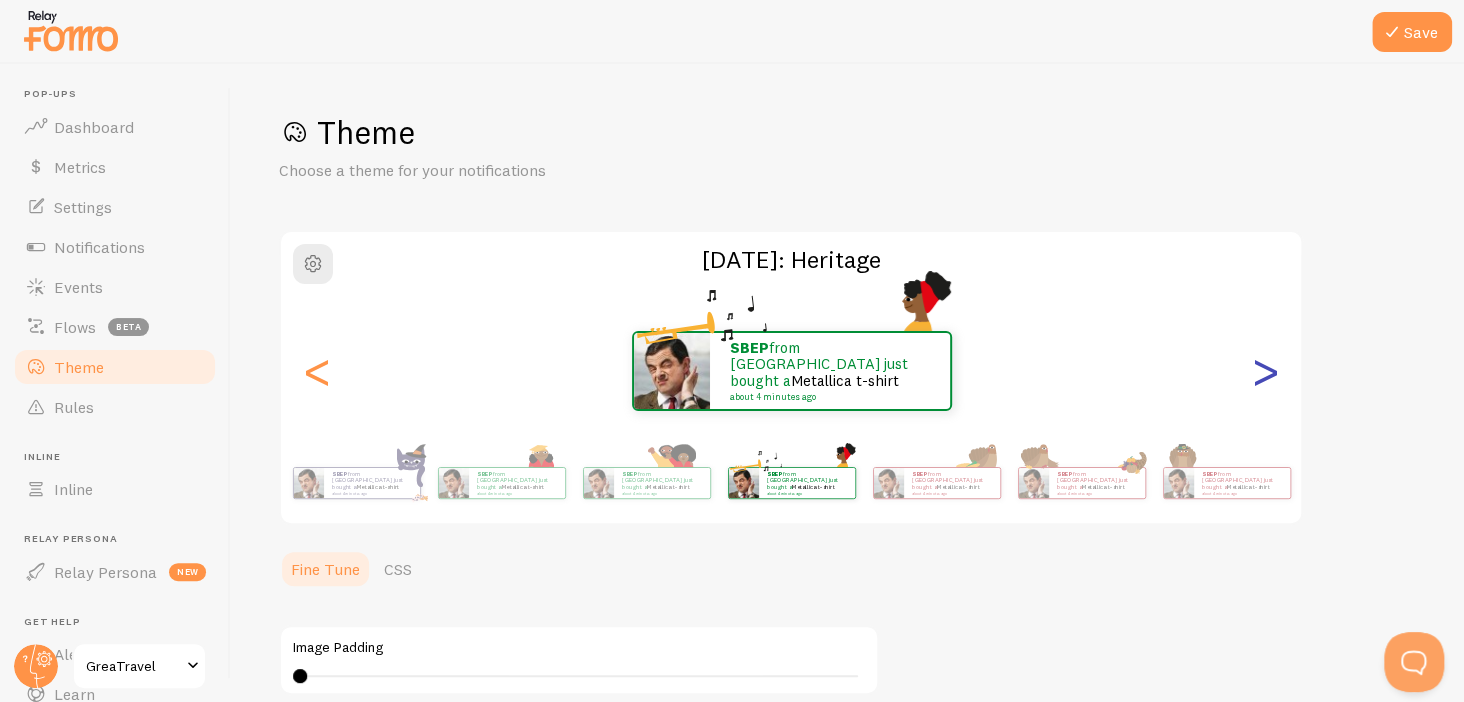 click on ">" at bounding box center [1265, 371] 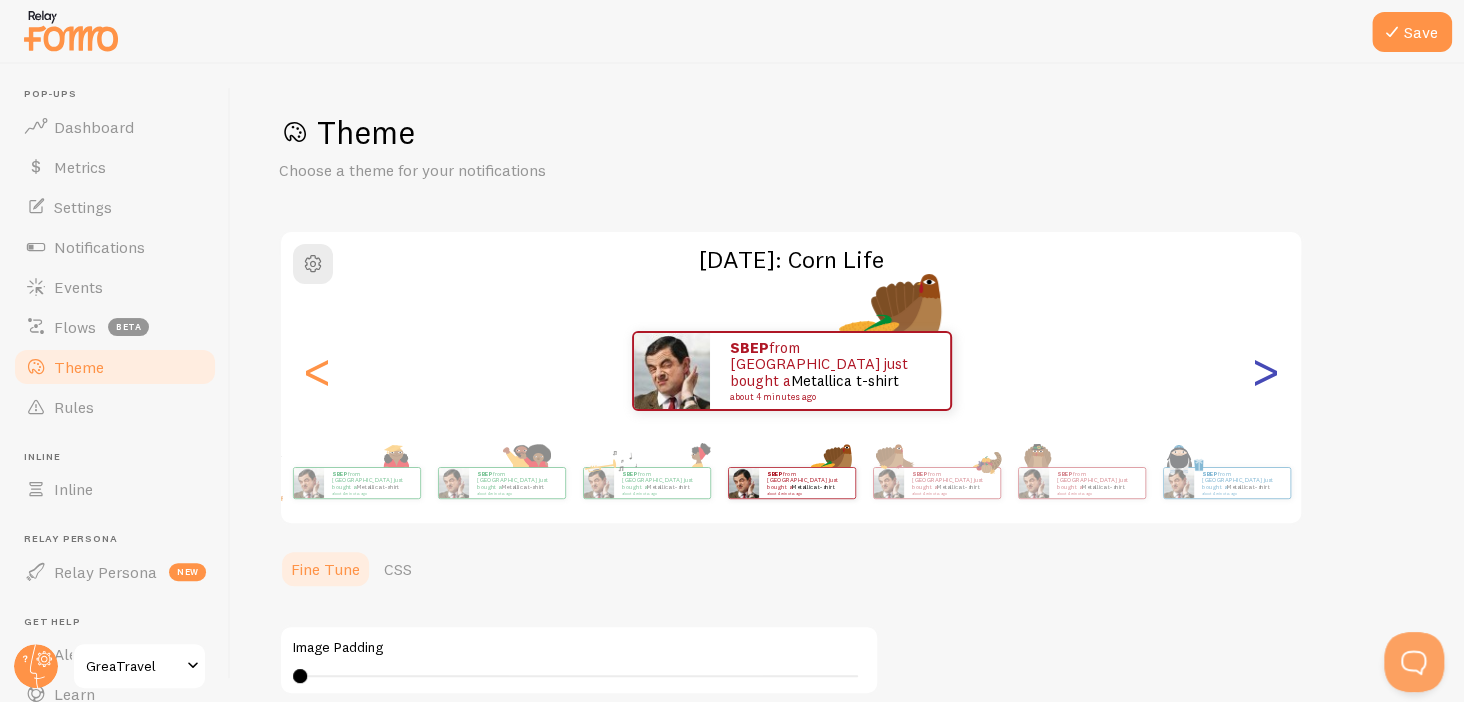 click on ">" at bounding box center (1265, 371) 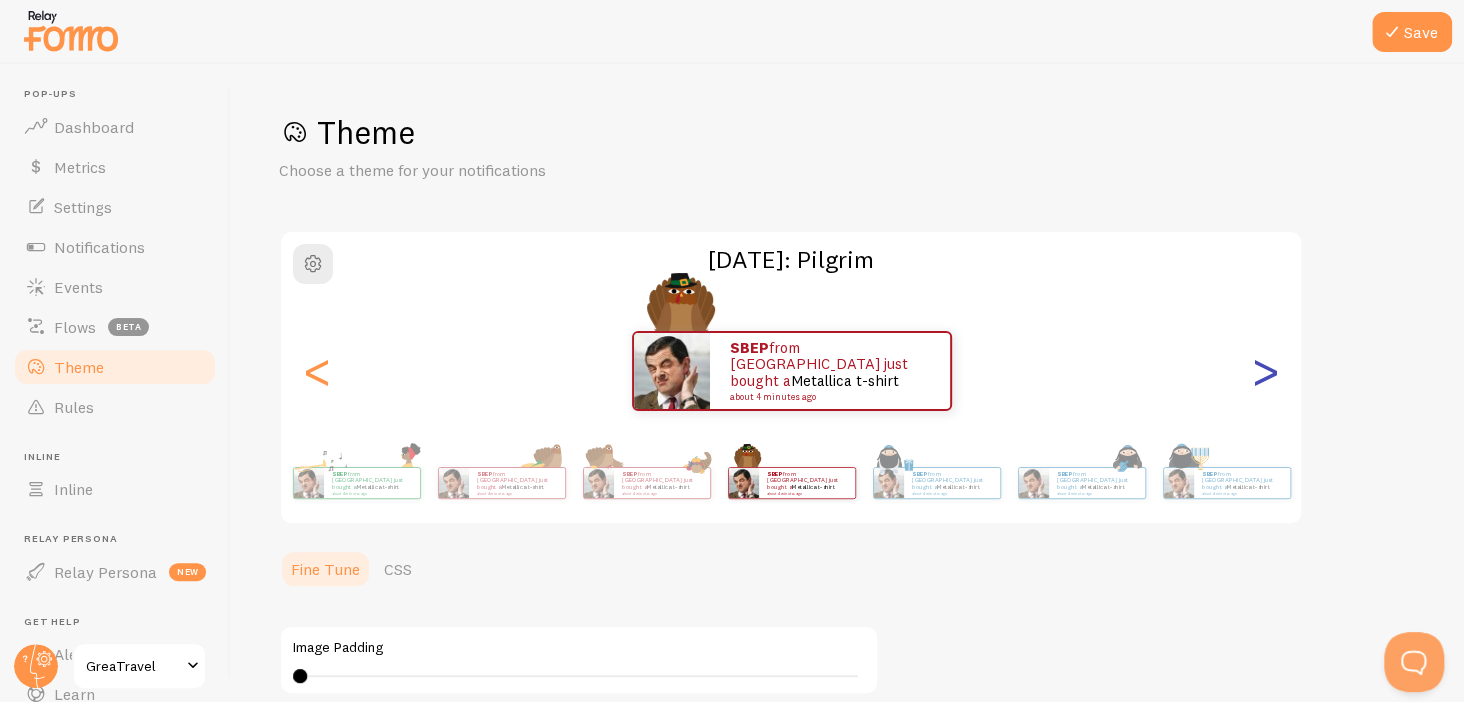 click on ">" at bounding box center [1265, 371] 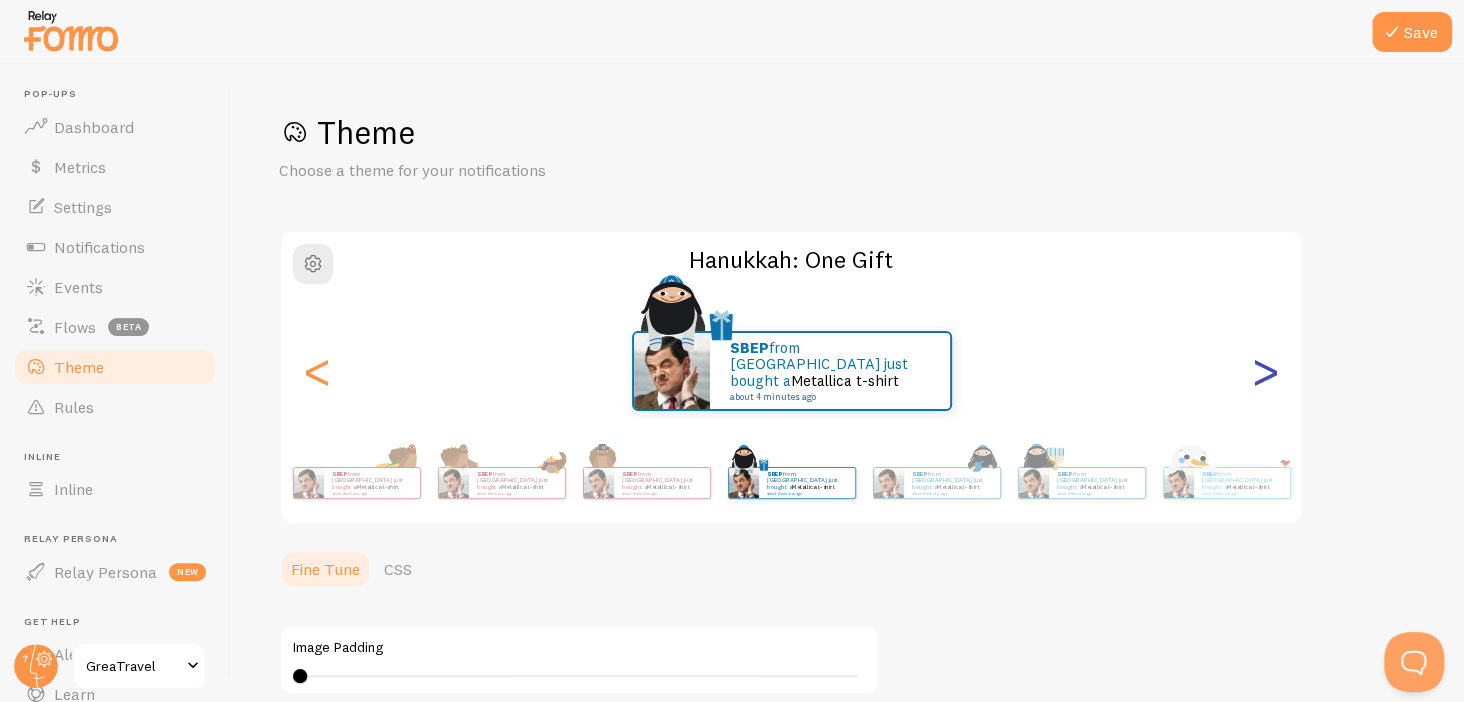 click on ">" at bounding box center (1265, 371) 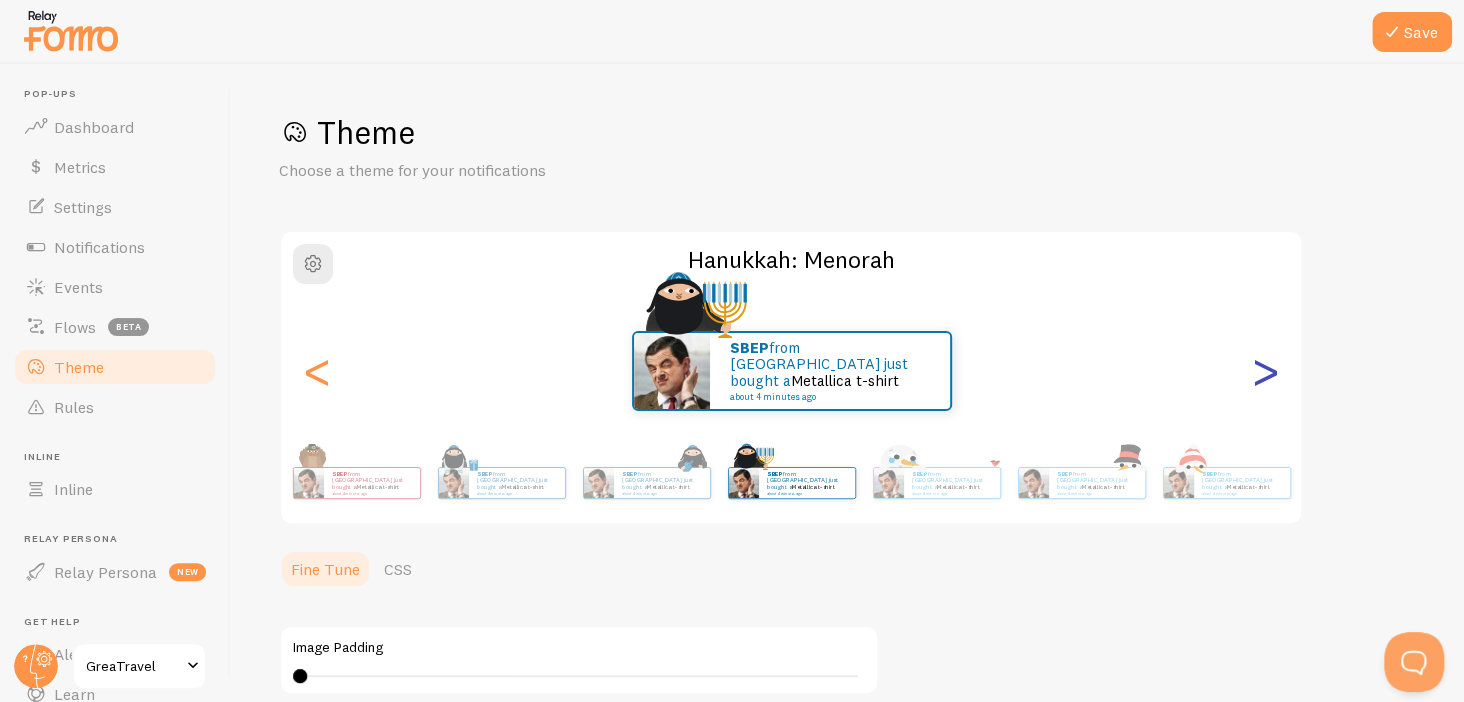 click on ">" at bounding box center [1265, 371] 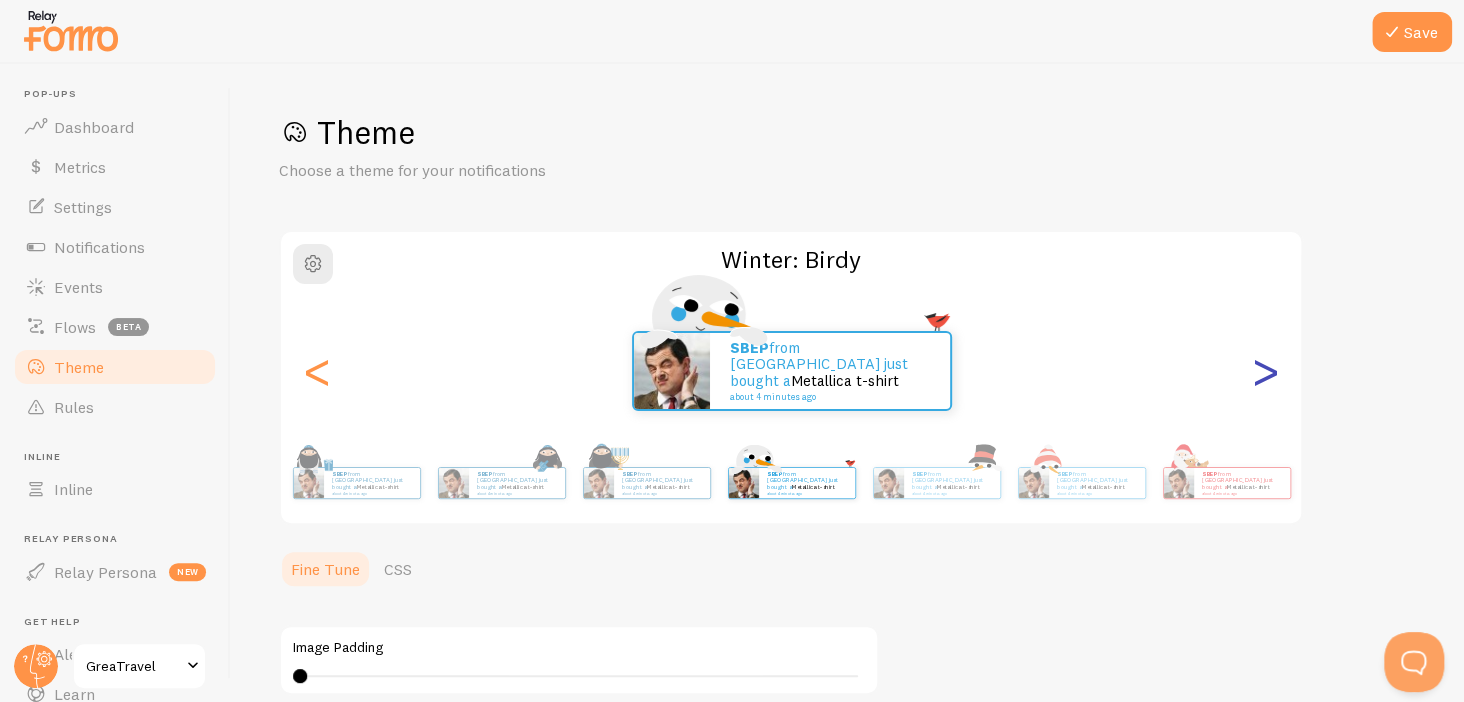 click on ">" at bounding box center (1265, 371) 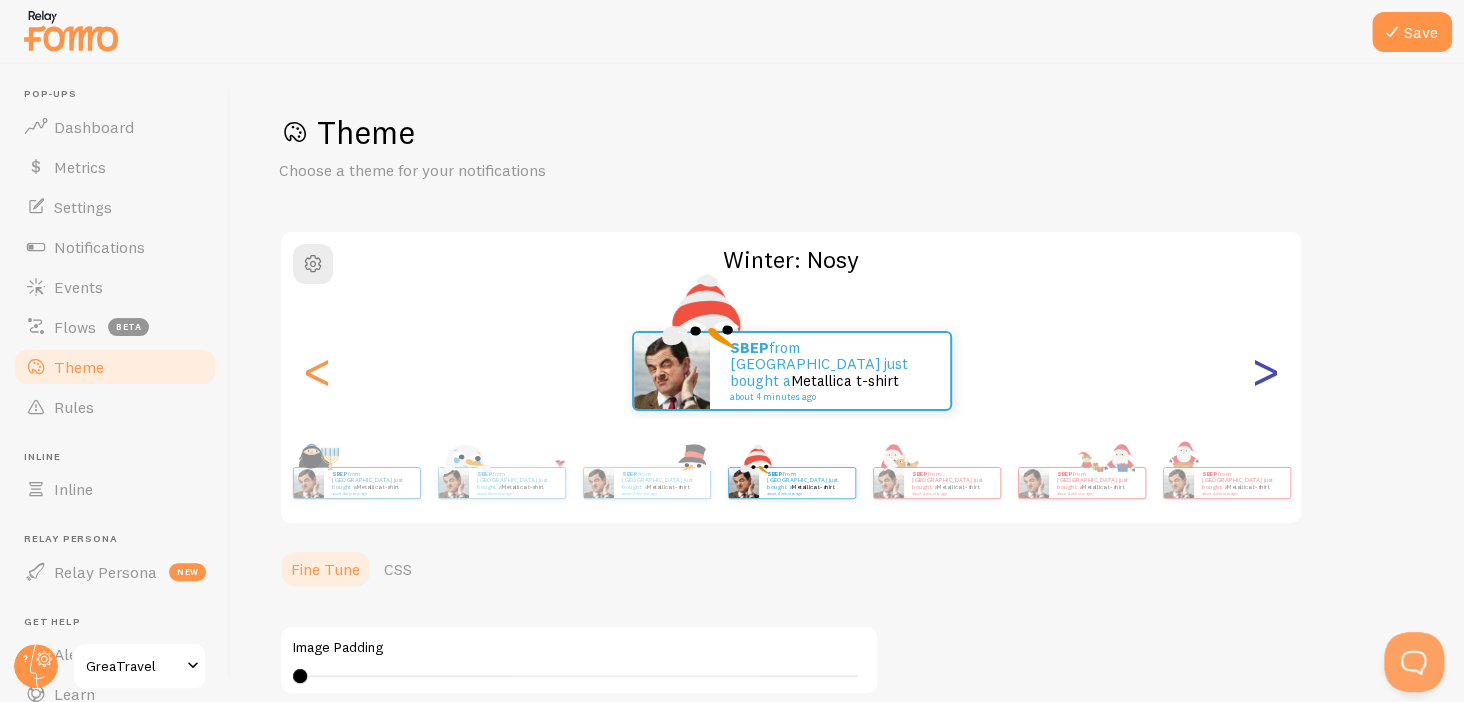 click on ">" at bounding box center (1265, 371) 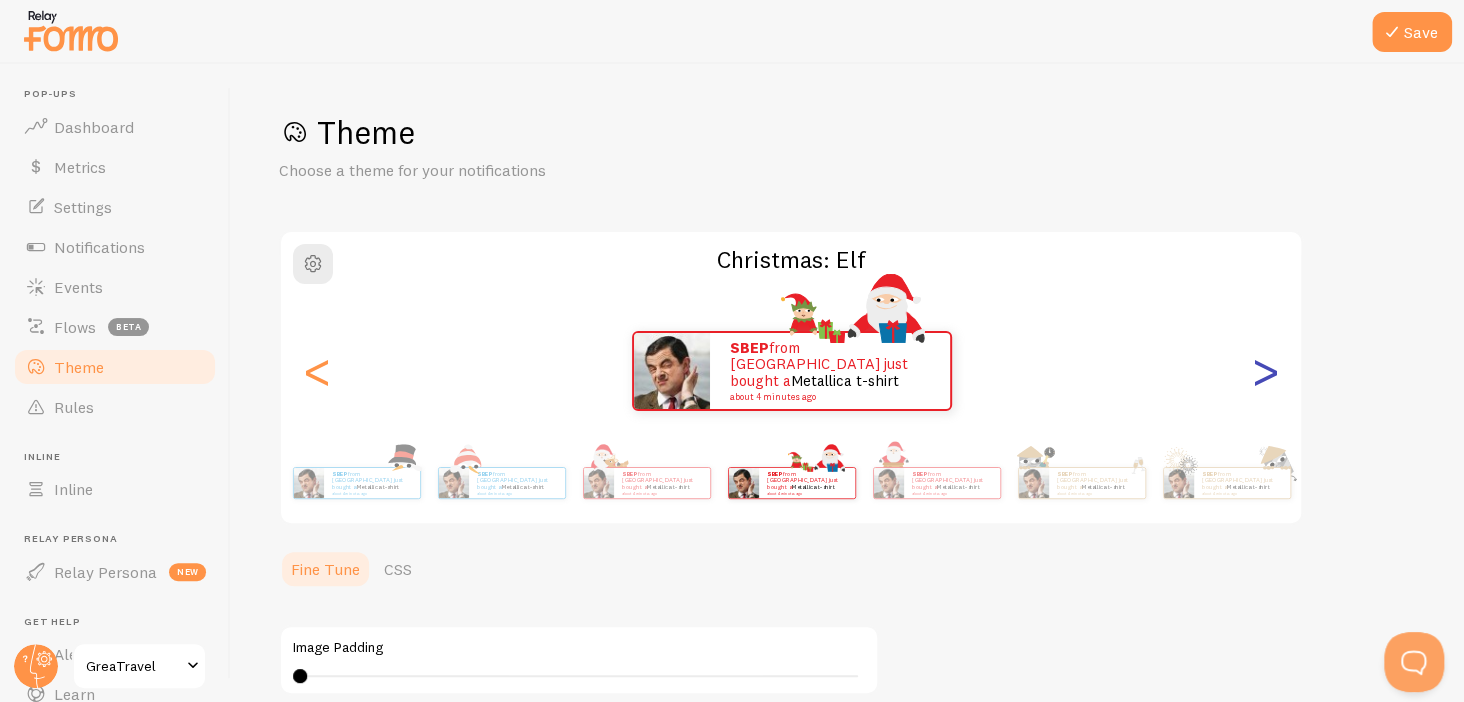 click on ">" at bounding box center [1265, 371] 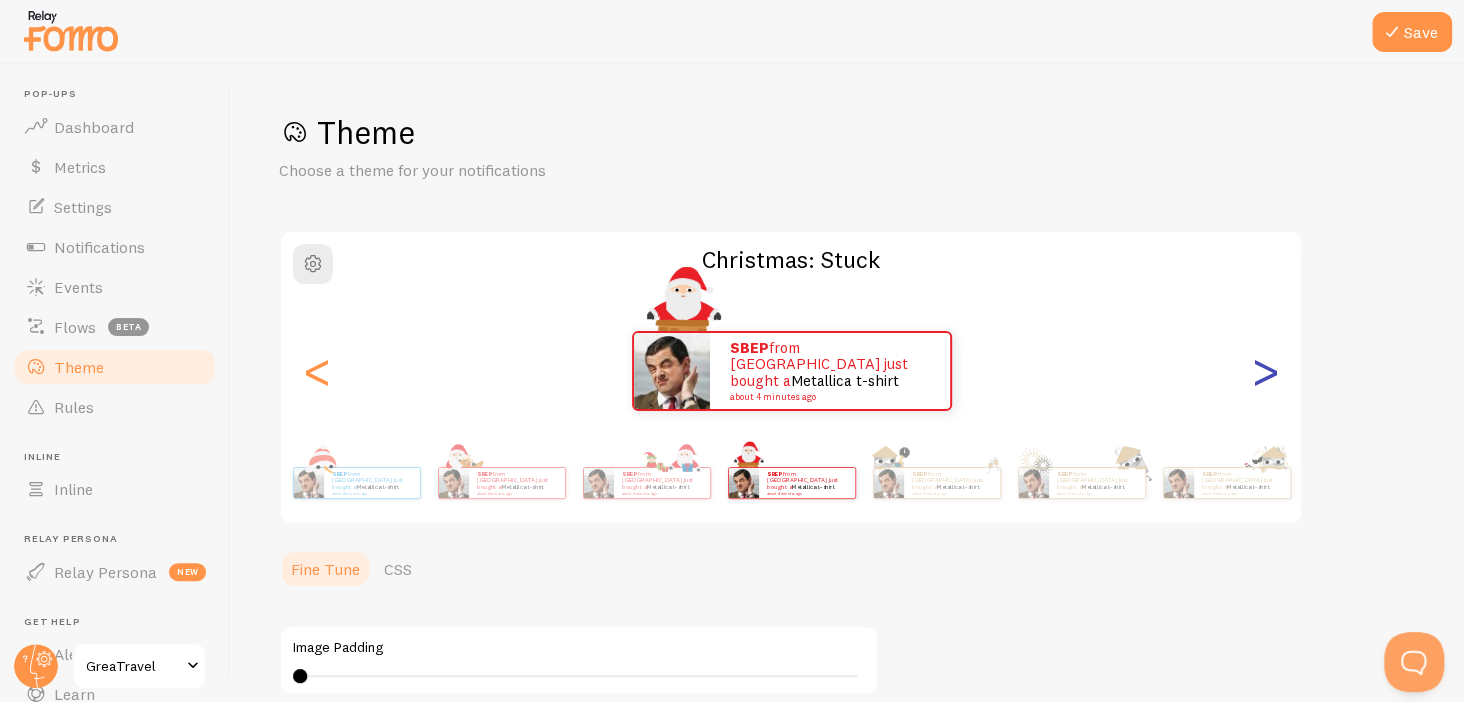 click on ">" at bounding box center (1265, 371) 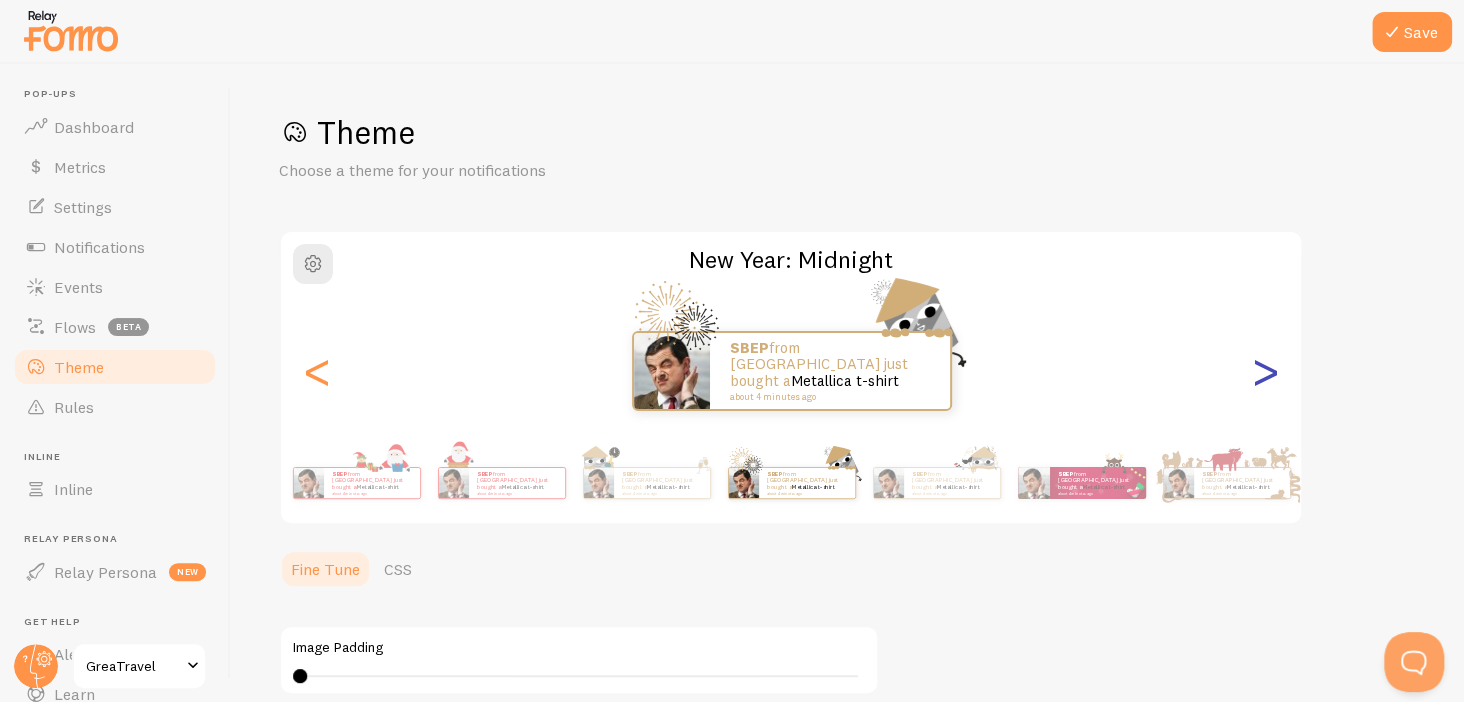 click on ">" at bounding box center (1265, 371) 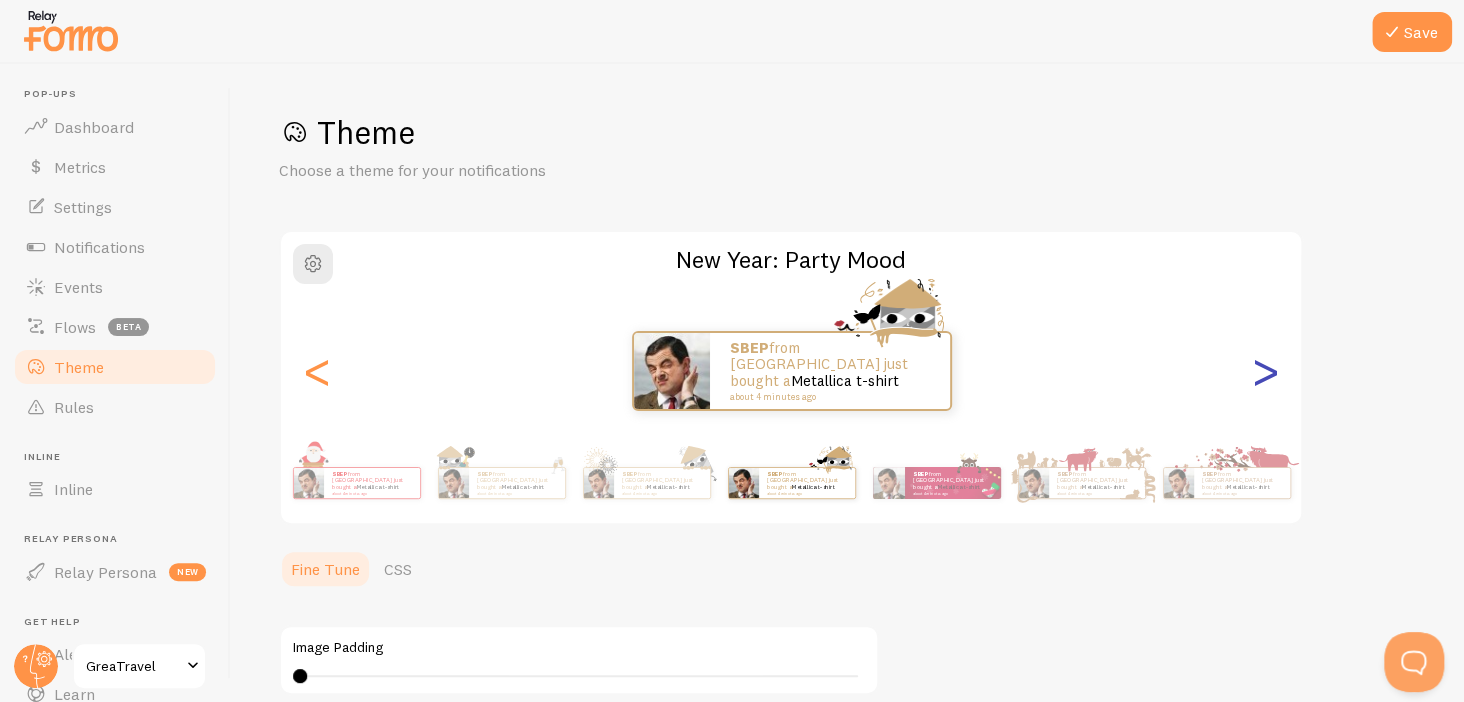 click on ">" at bounding box center (1265, 371) 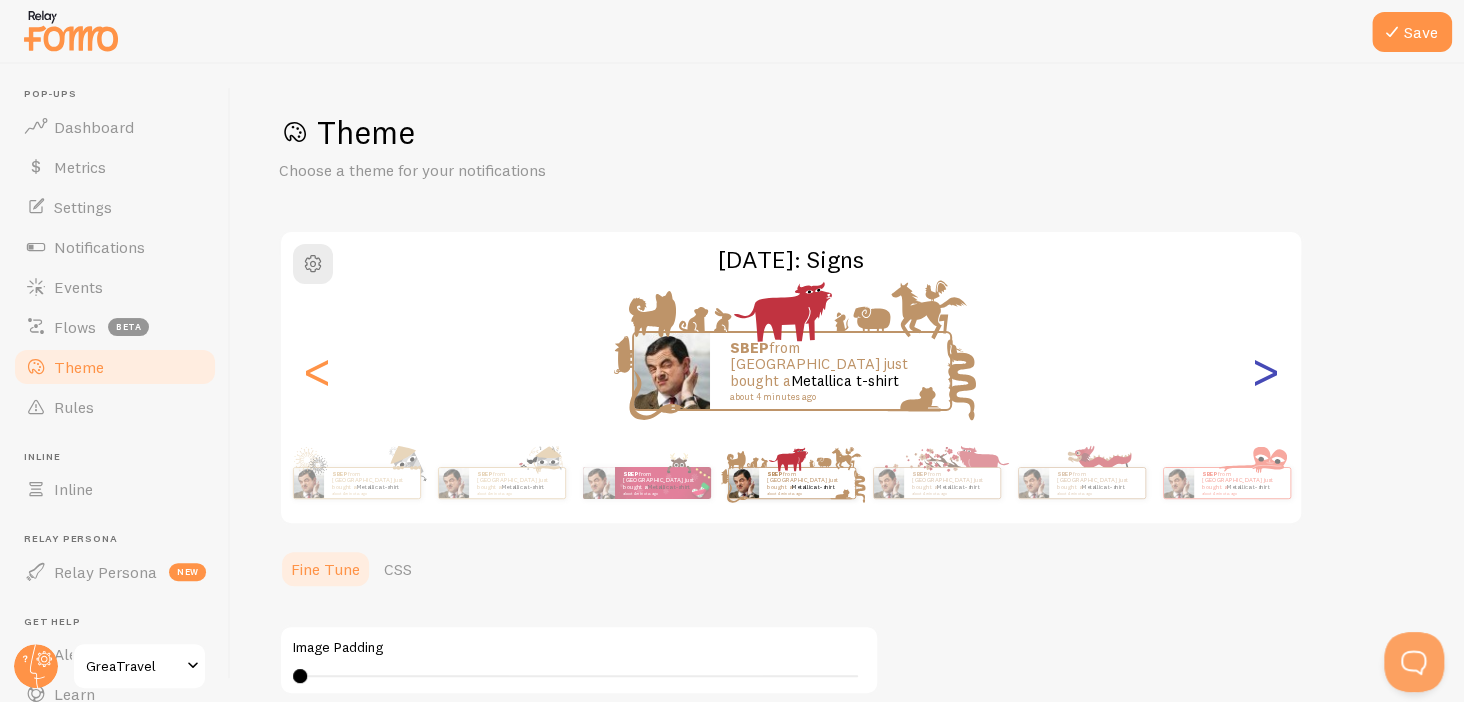 click on ">" at bounding box center (1265, 371) 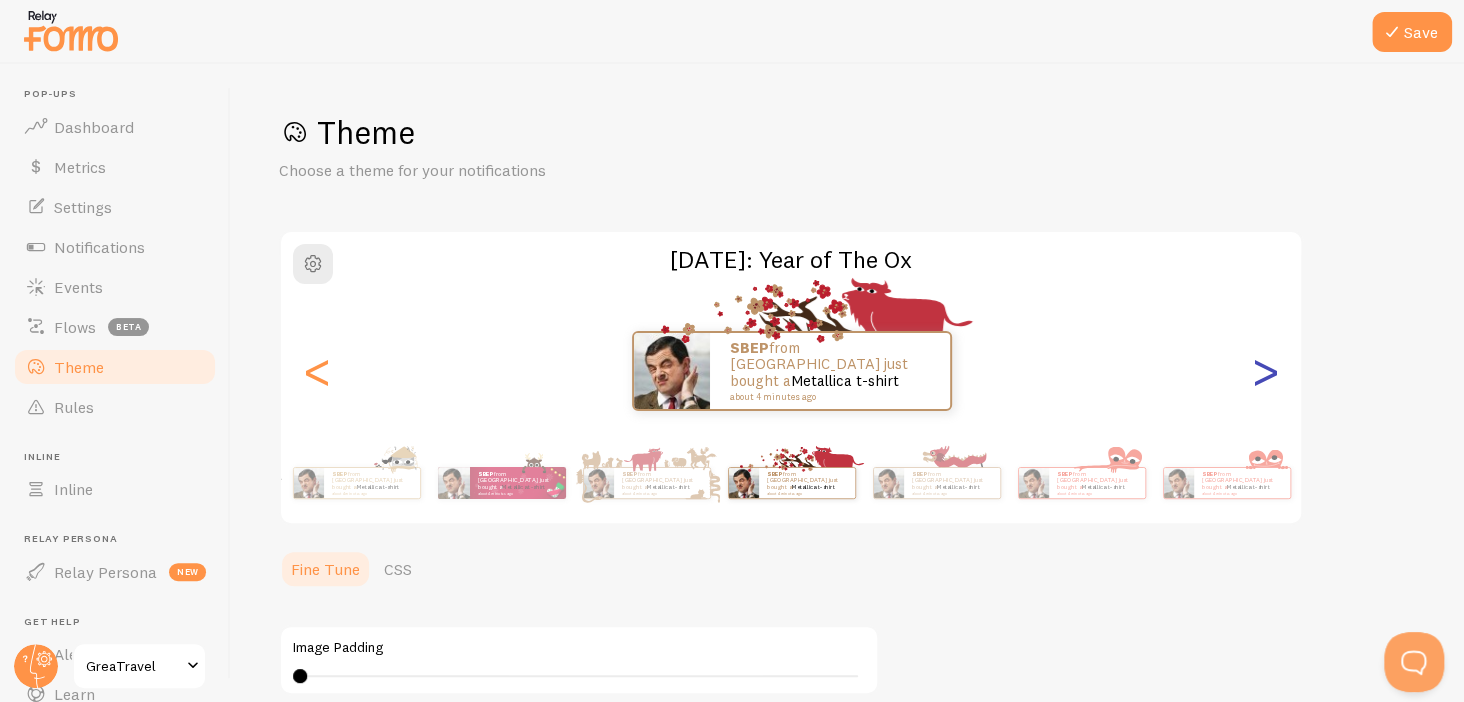 click on ">" at bounding box center [1265, 371] 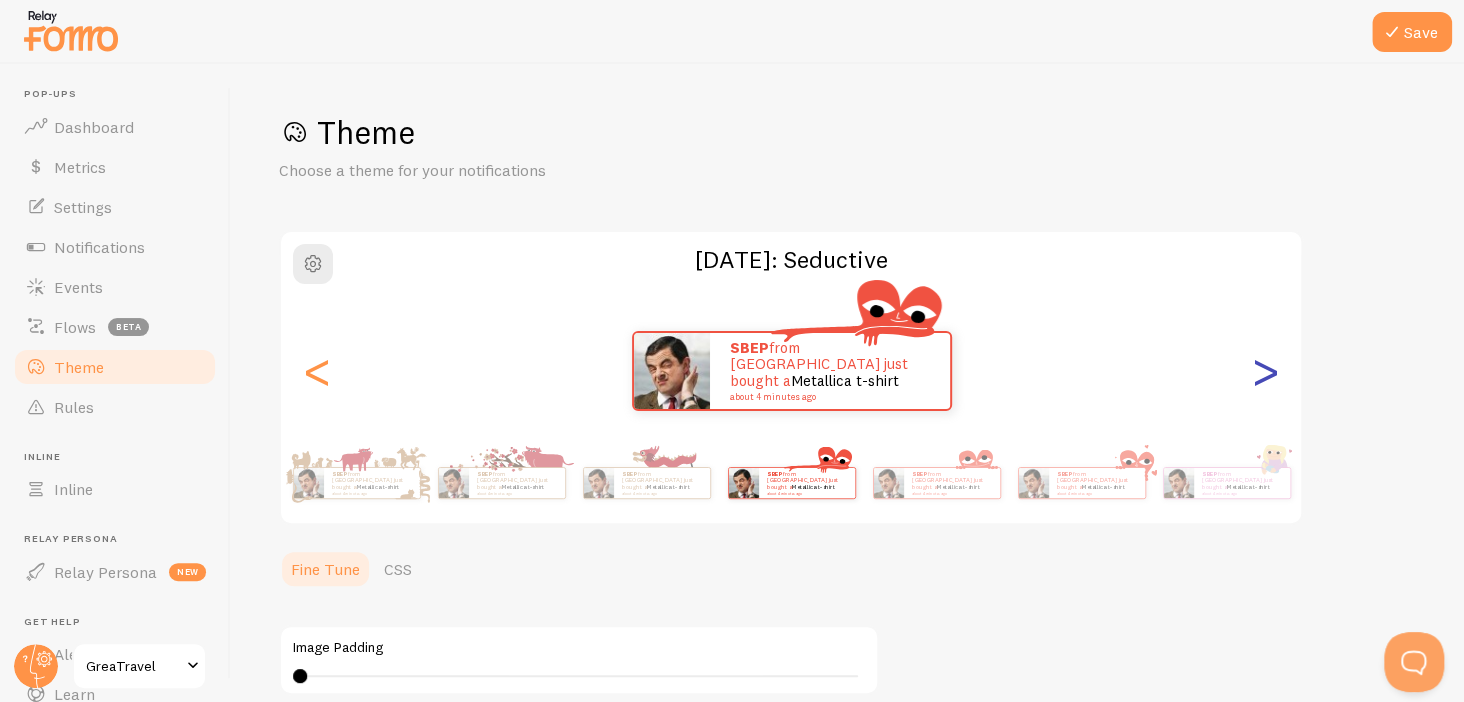 click on ">" at bounding box center [1265, 371] 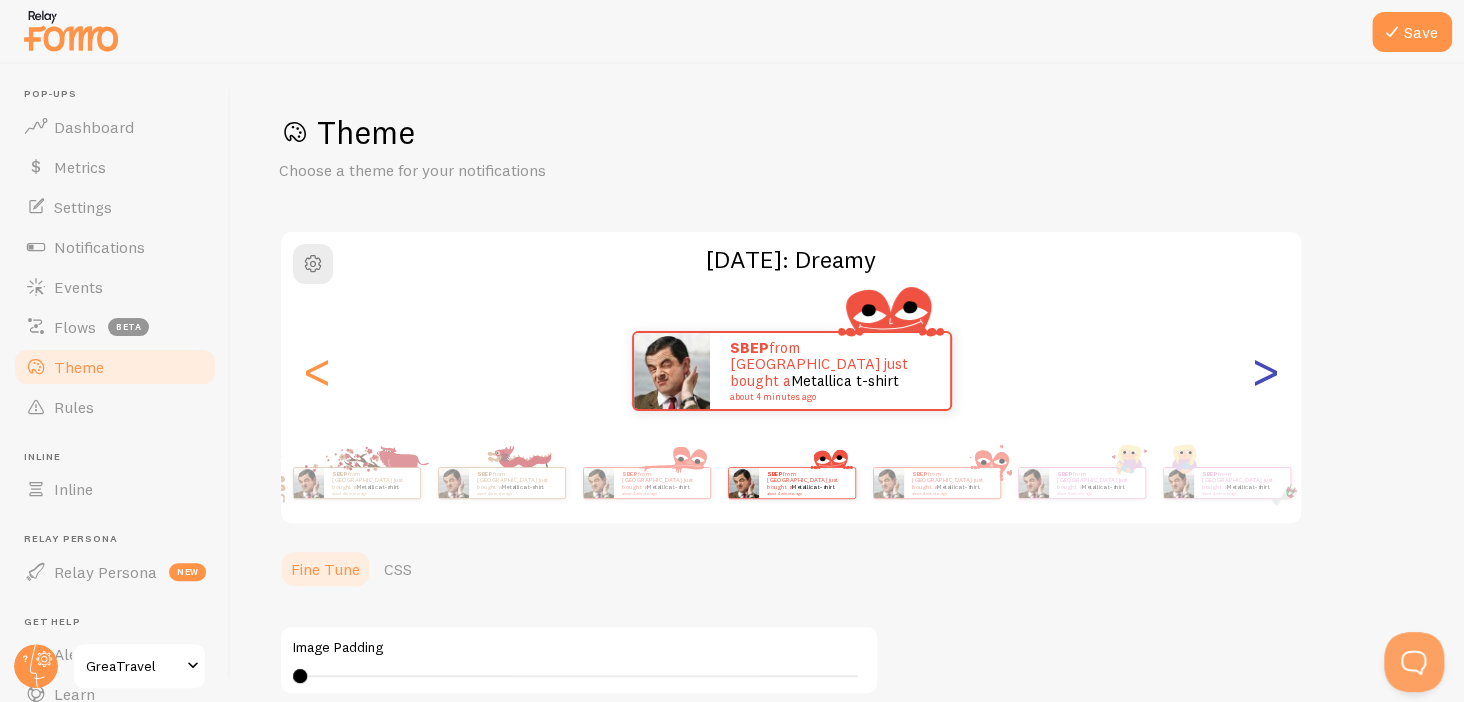 click on ">" at bounding box center [1265, 371] 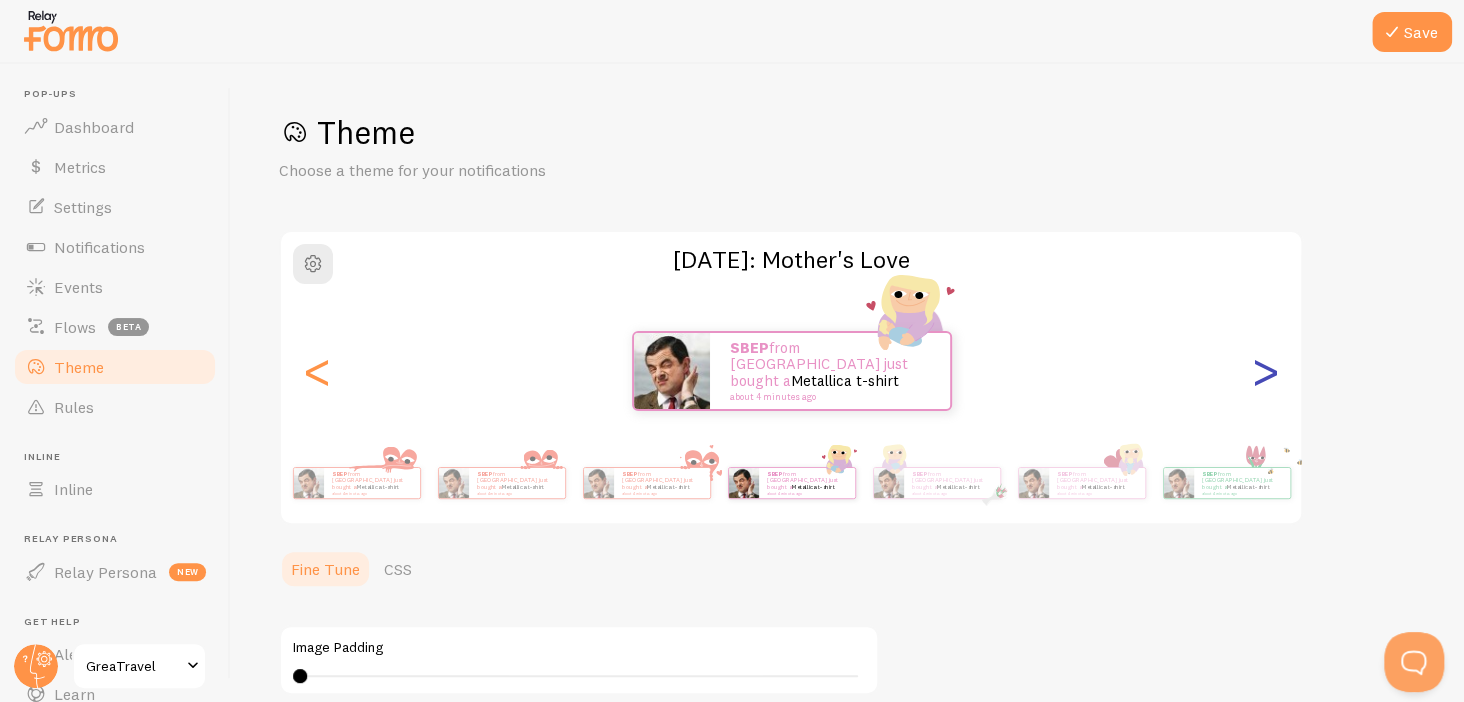 click on ">" at bounding box center (1265, 371) 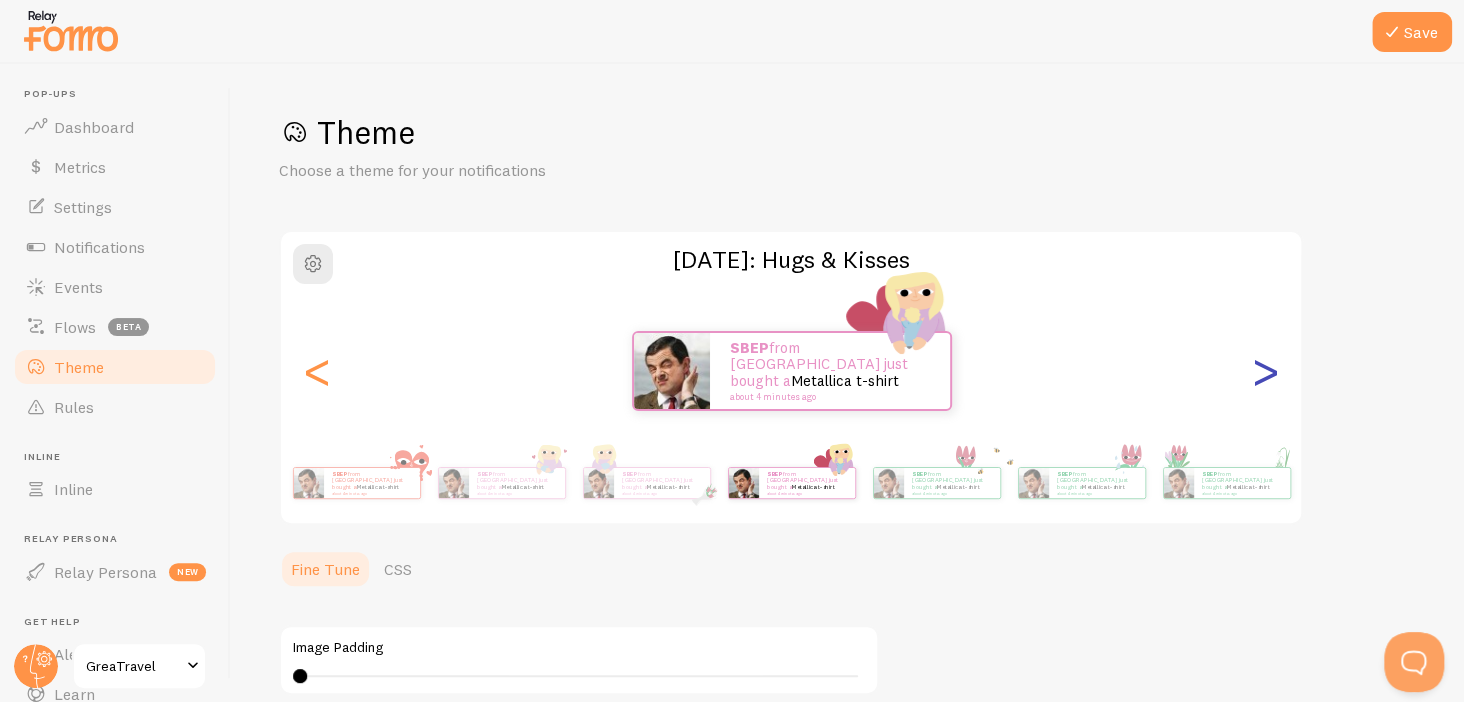 click on ">" at bounding box center [1265, 371] 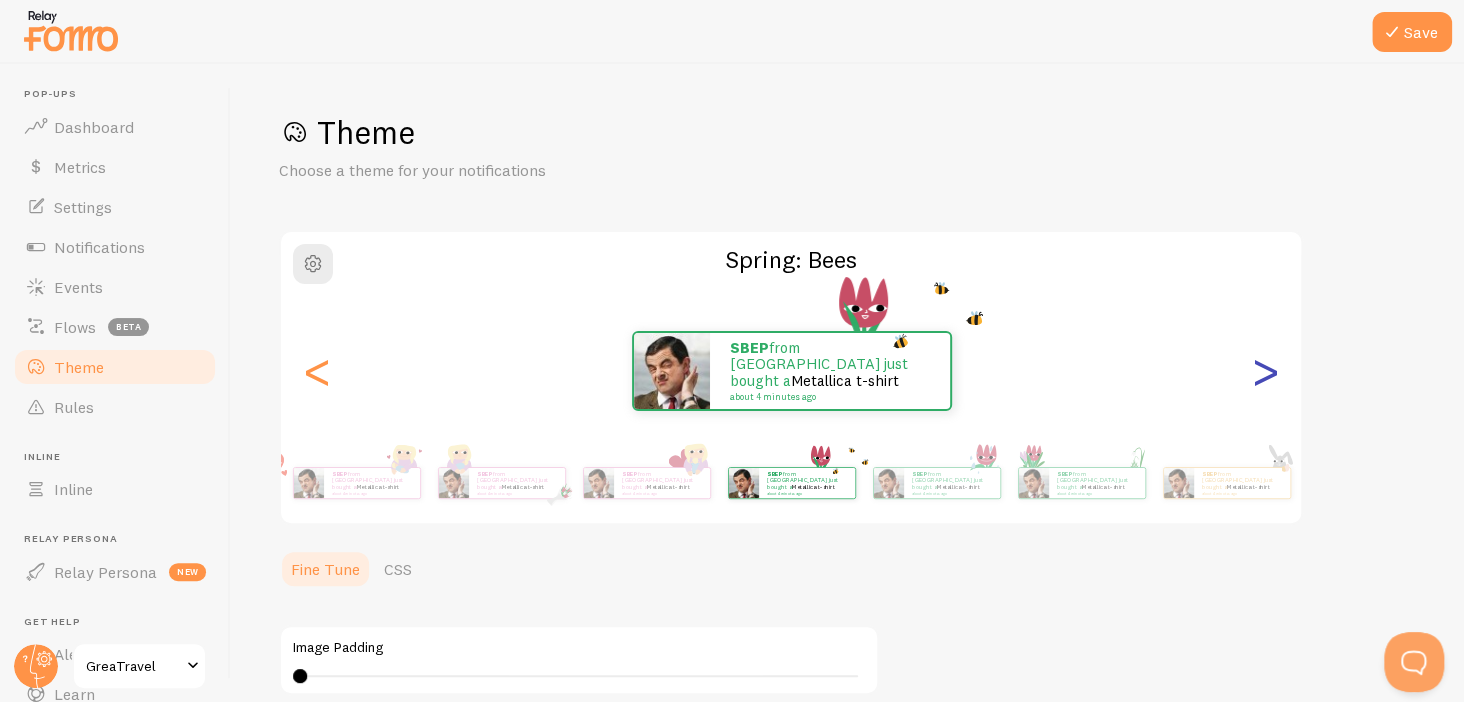 click on ">" at bounding box center (1265, 371) 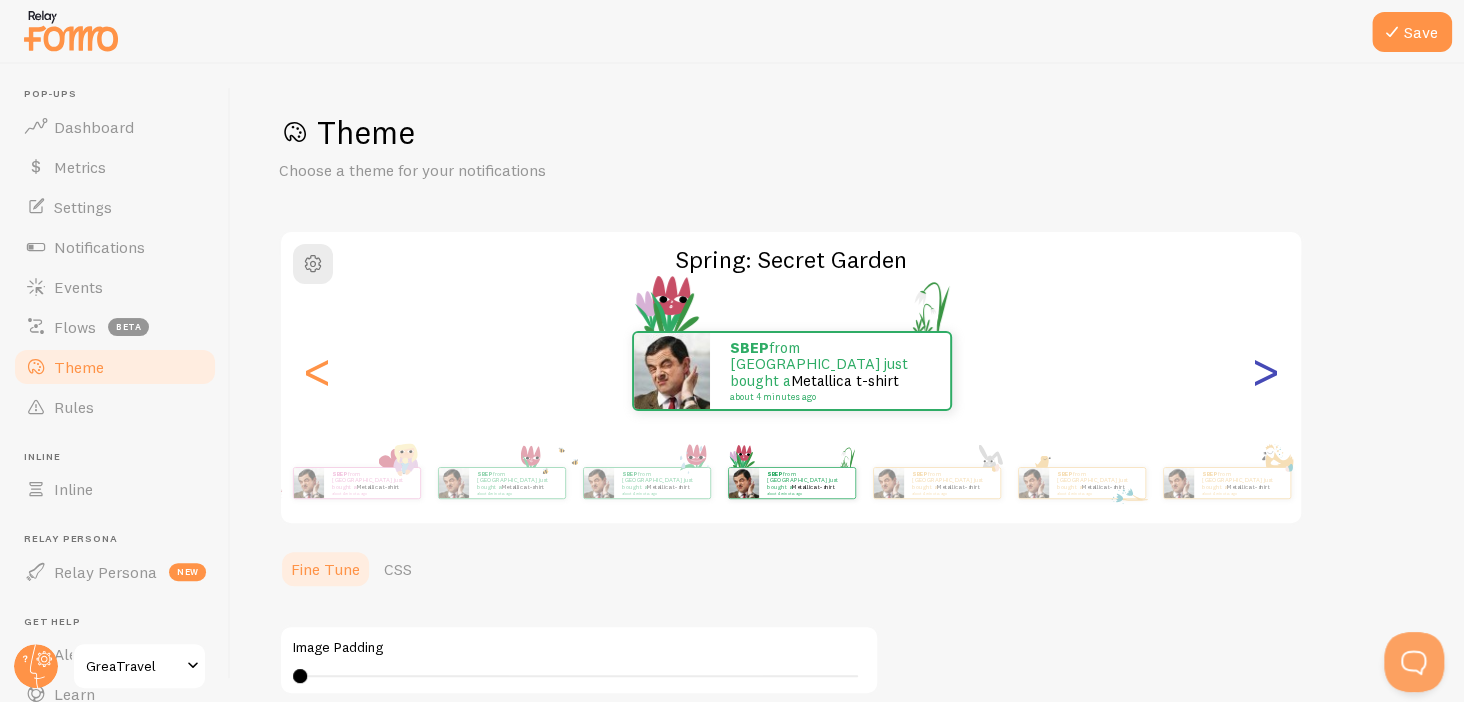 click on ">" at bounding box center [1265, 371] 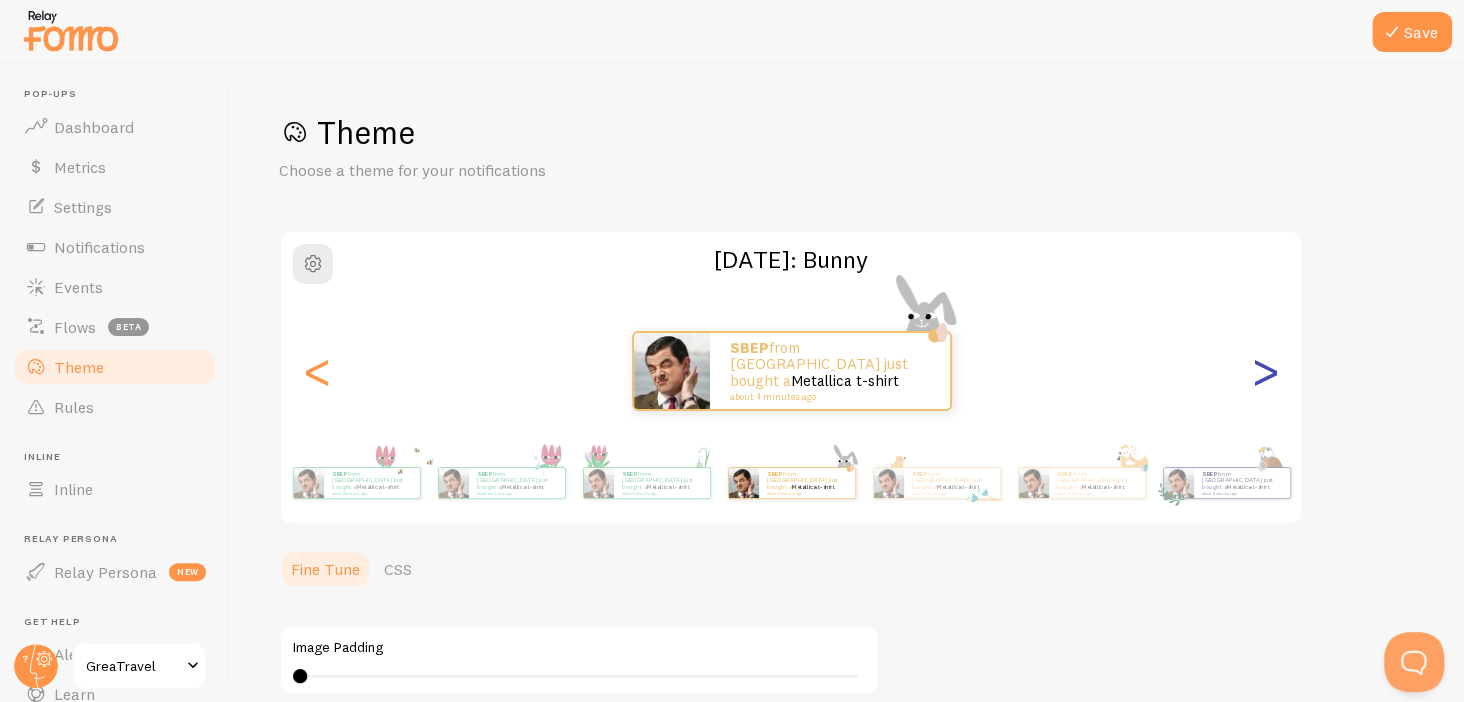 click on ">" at bounding box center (1265, 371) 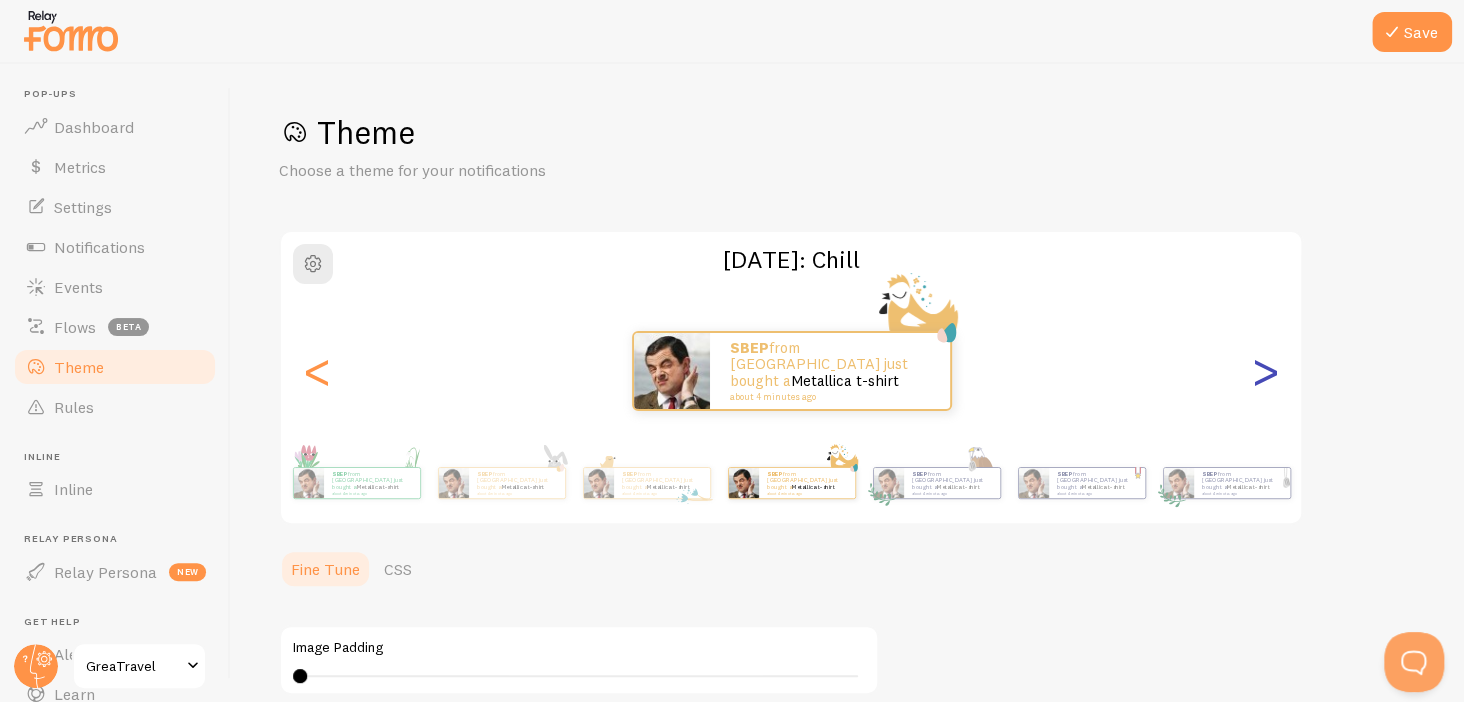 click on ">" at bounding box center (1265, 371) 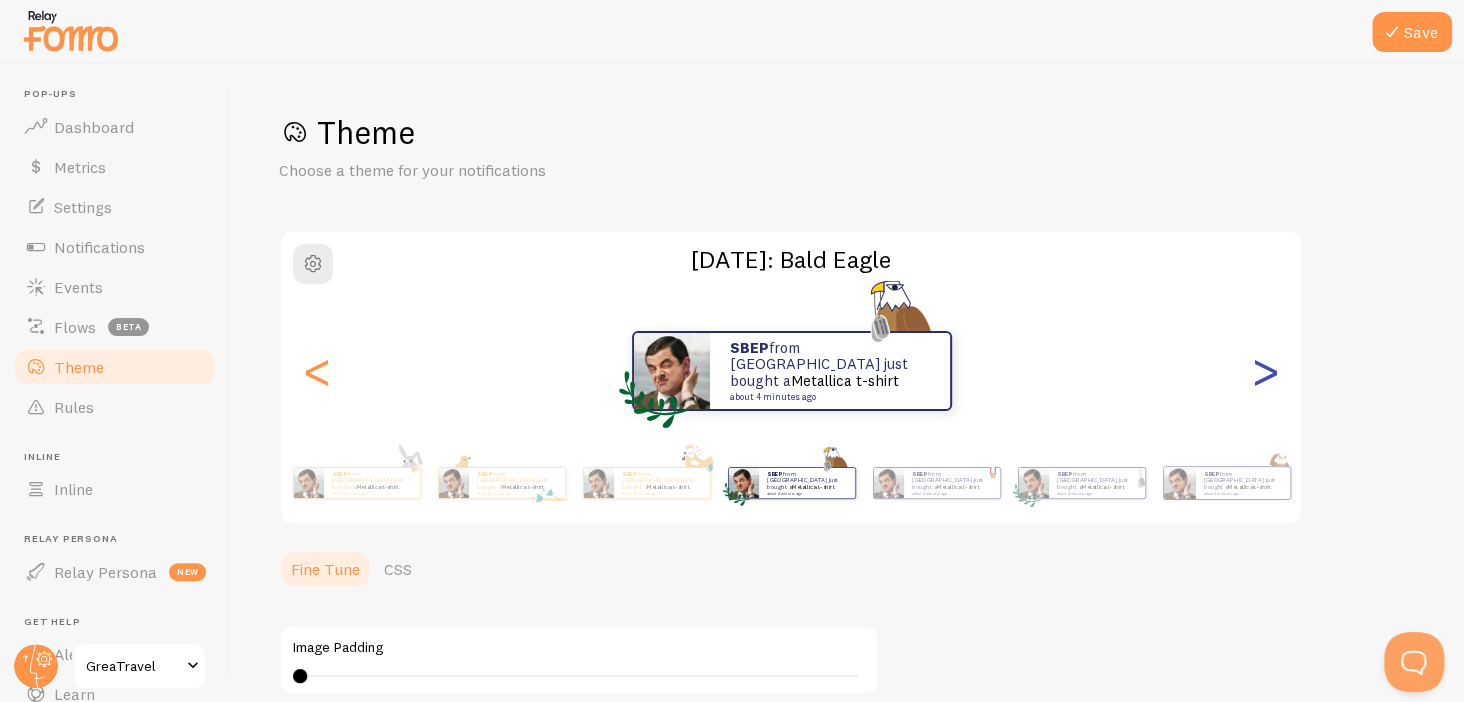 click on ">" at bounding box center (1265, 371) 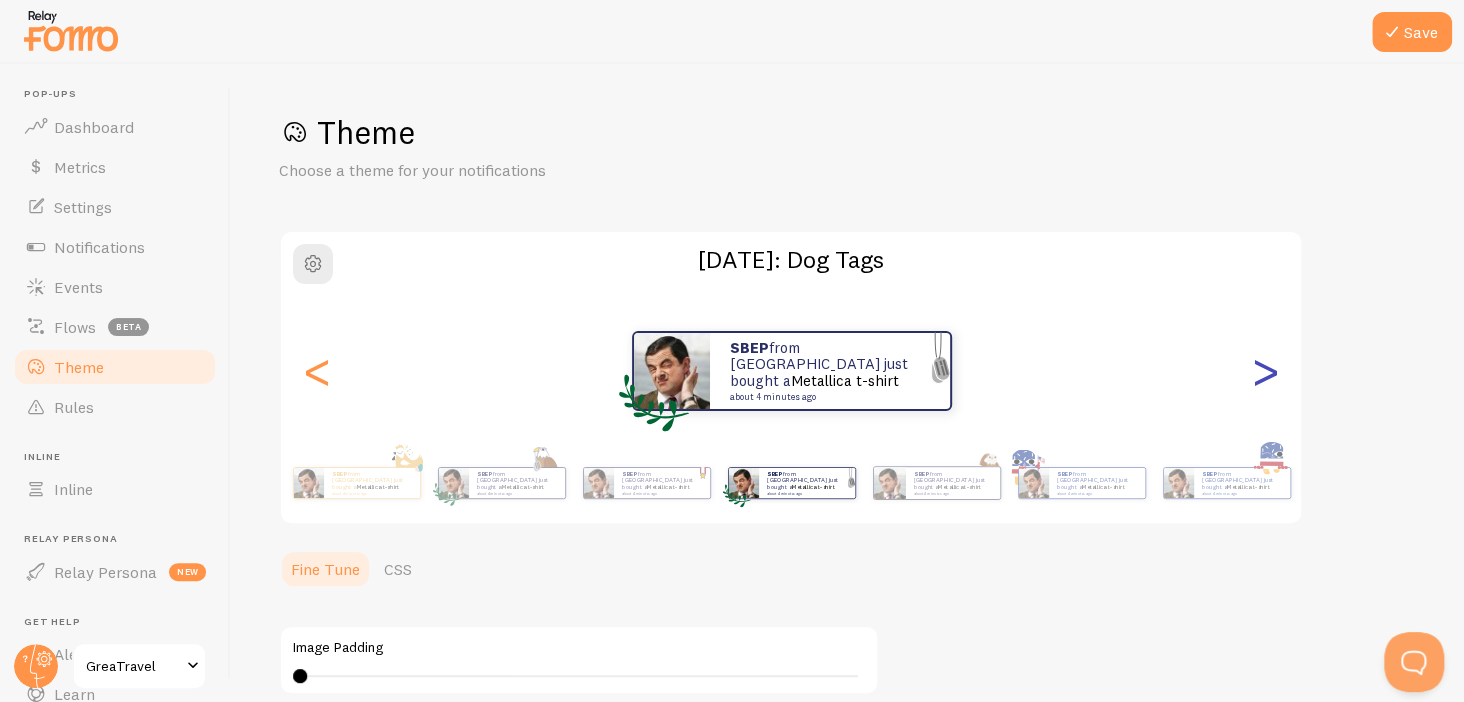 click on ">" at bounding box center (1265, 371) 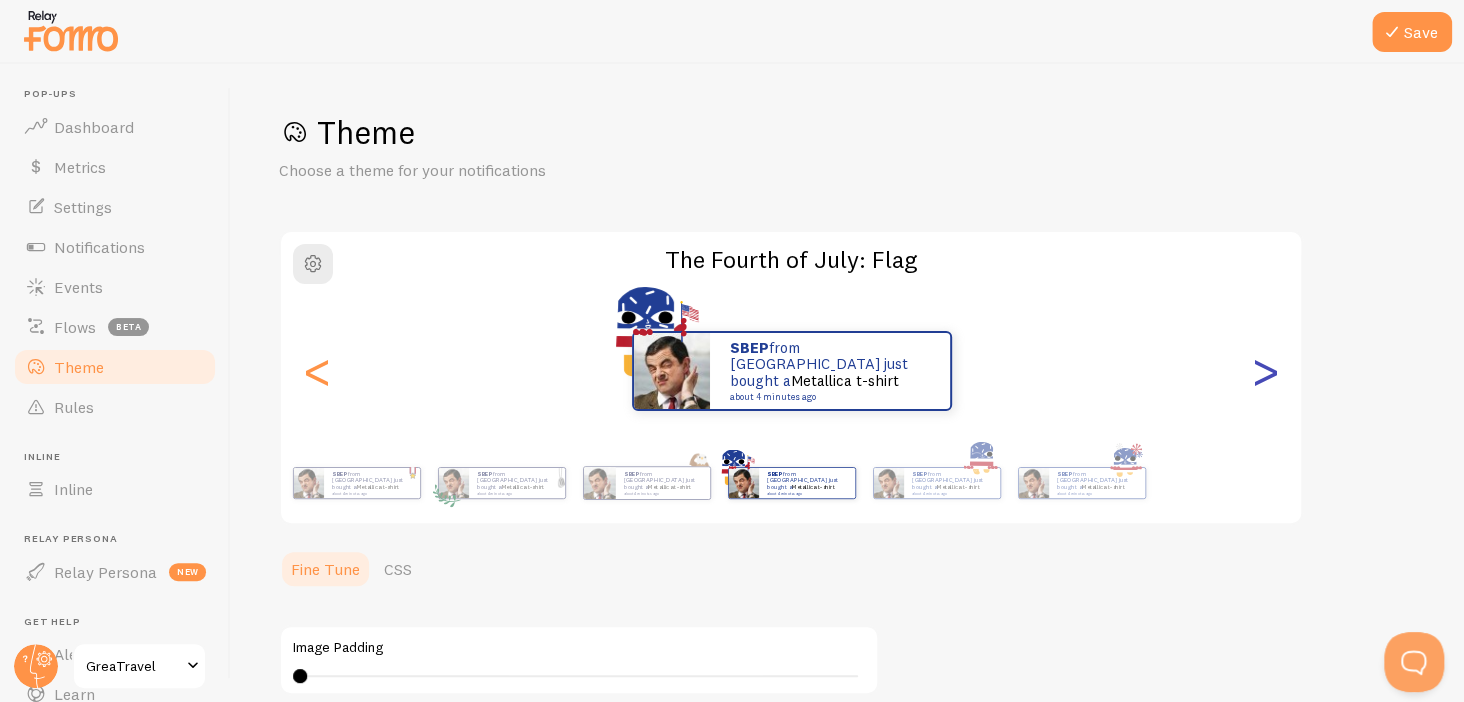 click on ">" at bounding box center [1265, 371] 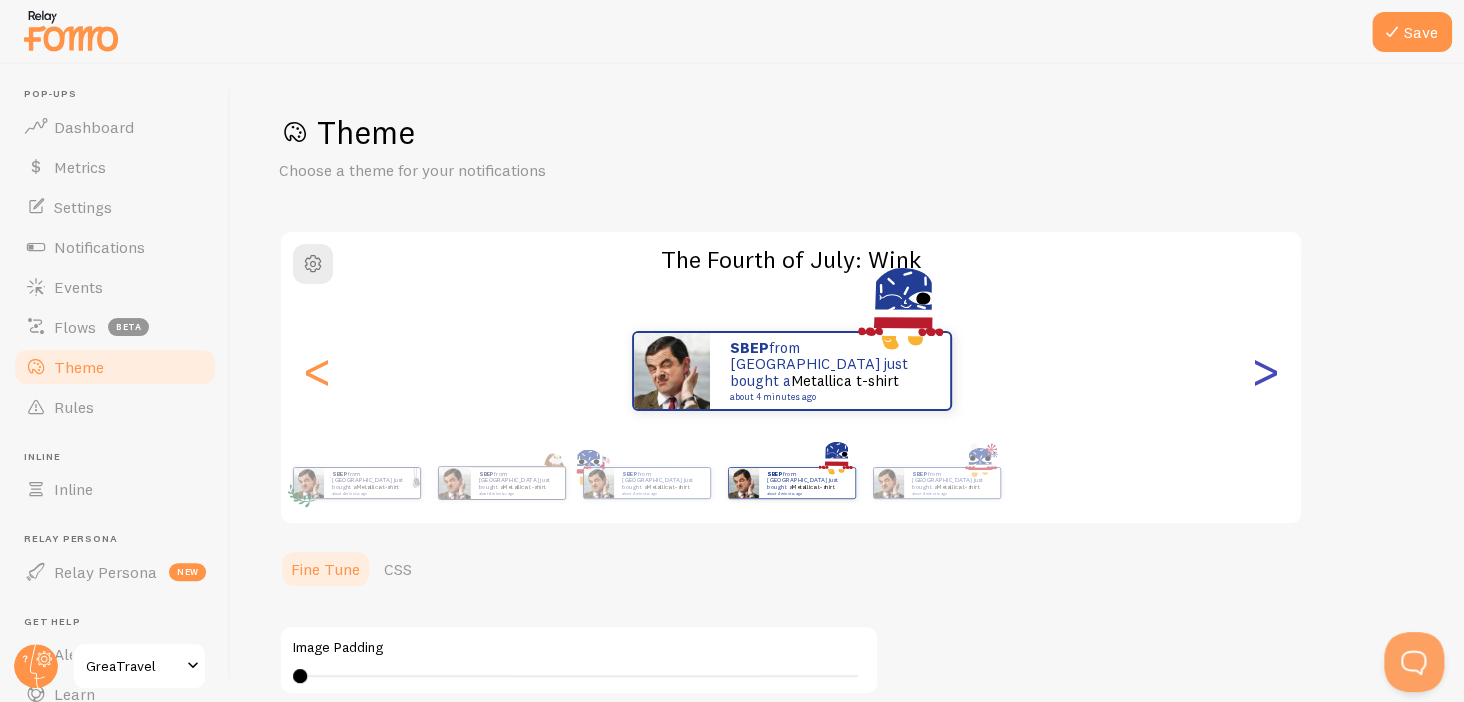 click on ">" at bounding box center (1265, 371) 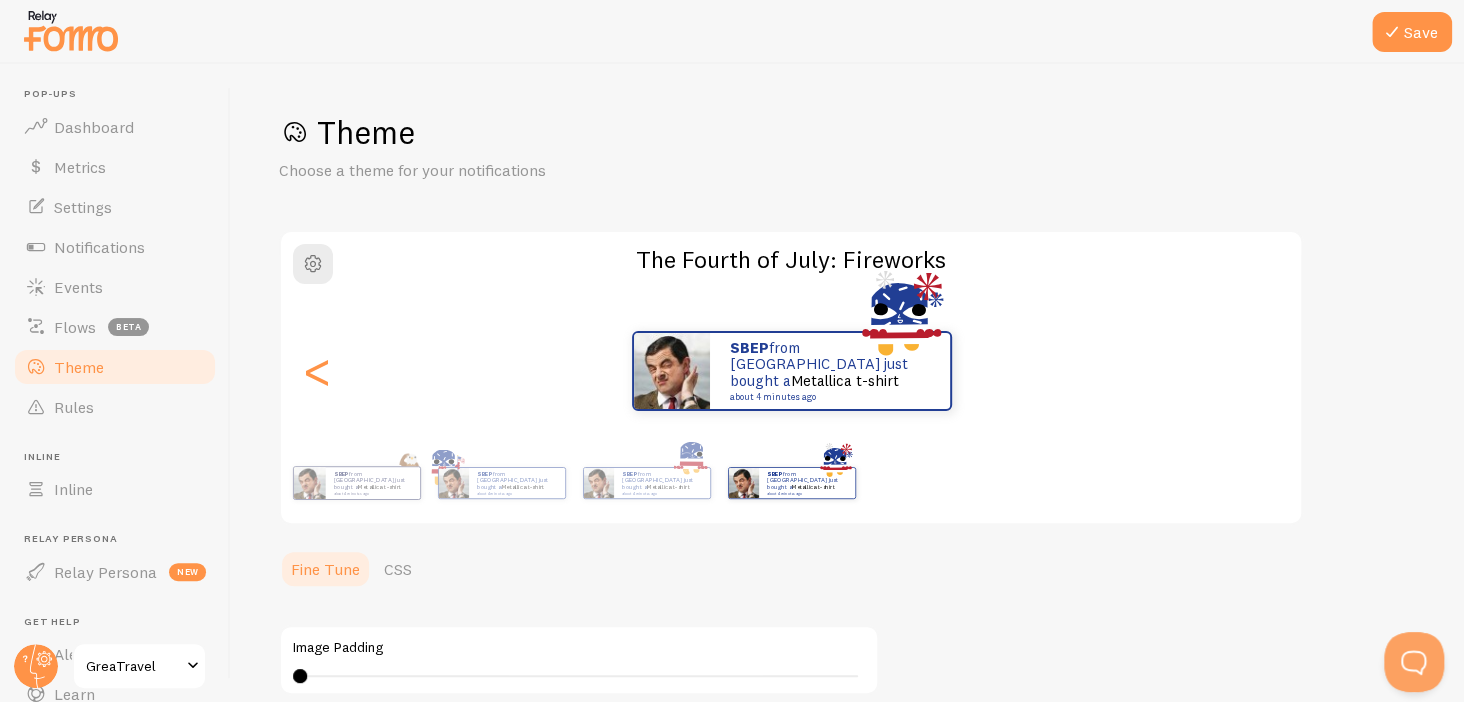 click on "SBEP  from United States just bought a  Metallica t-shirt   about 4 minutes ago SBEP  from United States just bought a  Metallica t-shirt   about 4 minutes ago SBEP  from United States just bought a  Metallica t-shirt   about 4 minutes ago SBEP  from United States just bought a  Metallica t-shirt   about 4 minutes ago SBEP  from United States just bought a  Metallica t-shirt   about 4 minutes ago SBEP  from United States just bought a  Metallica t-shirt   about 4 minutes ago SBEP  from United States just bought a  Metallica t-shirt   about 4 minutes ago SBEP  from United States just bought a  Metallica t-shirt   about 4 minutes ago SBEP  from United States just bought a  Metallica t-shirt   about 4 minutes ago SBEP  from United States just bought a  Metallica t-shirt   about 4 minutes ago SBEP  from United States just bought a  Metallica t-shirt   about 4 minutes ago SBEP  from United States just bought a  Metallica t-shirt   about 4 minutes ago SBEP  from United States just bought a  Metallica t-shirt   SBEP" at bounding box center (791, 371) 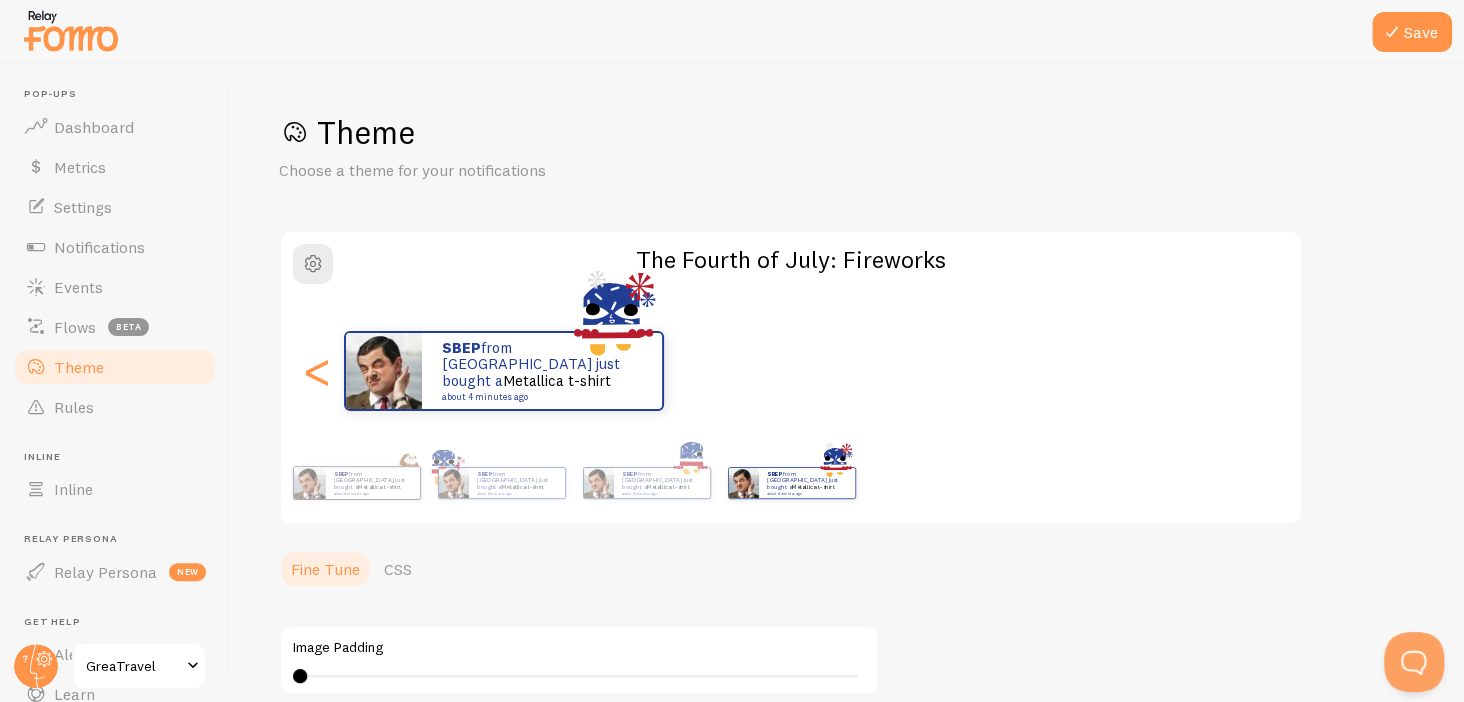 click on "SBEP  from United States just bought a  Metallica t-shirt   about 4 minutes ago" at bounding box center (503, 371) 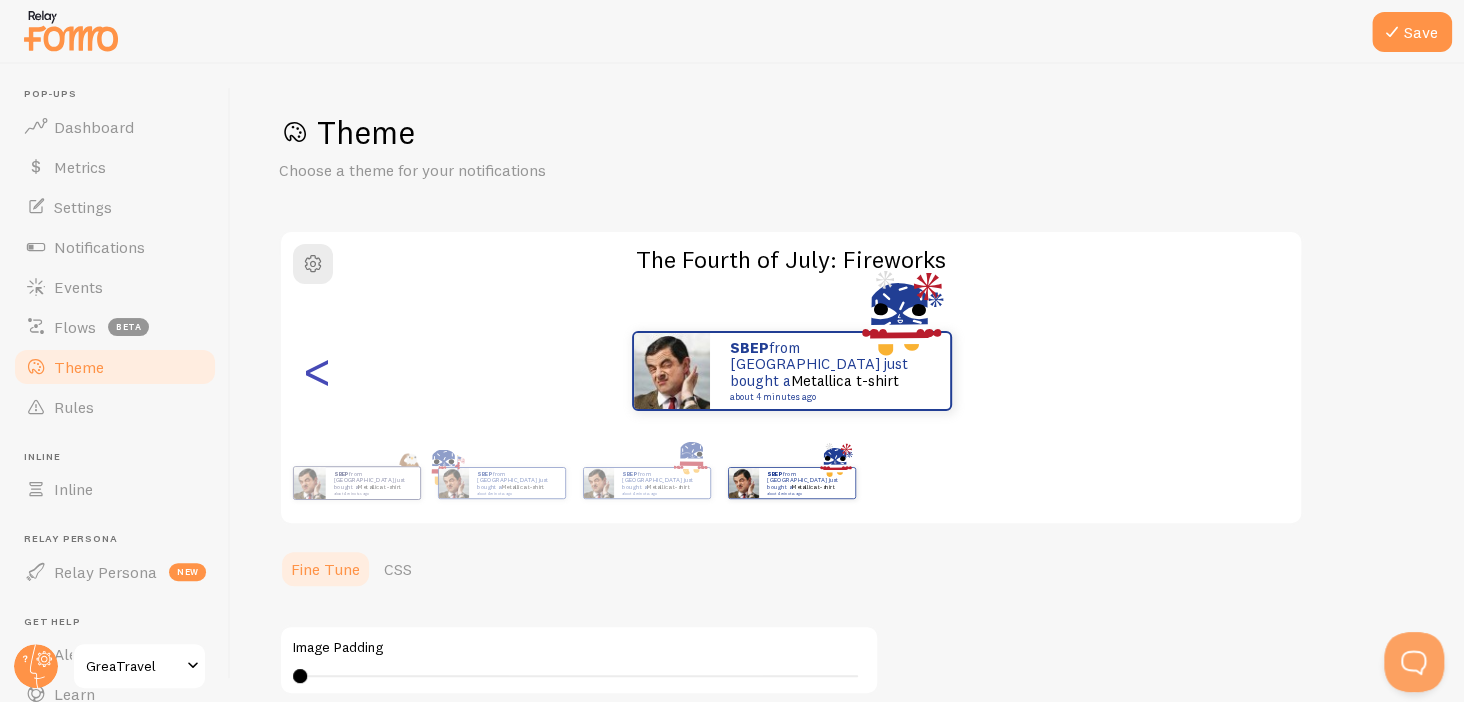 click on "<" at bounding box center [317, 371] 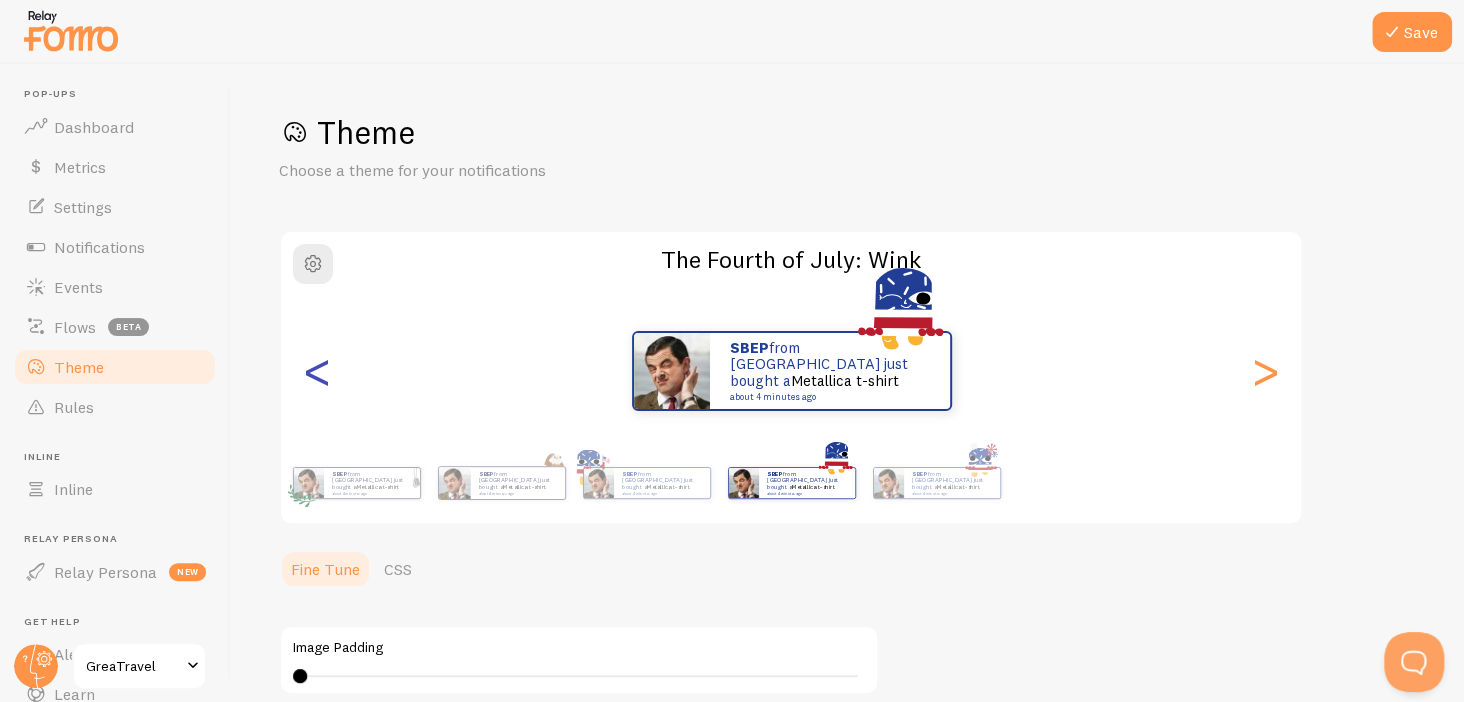 click on "<" at bounding box center (317, 371) 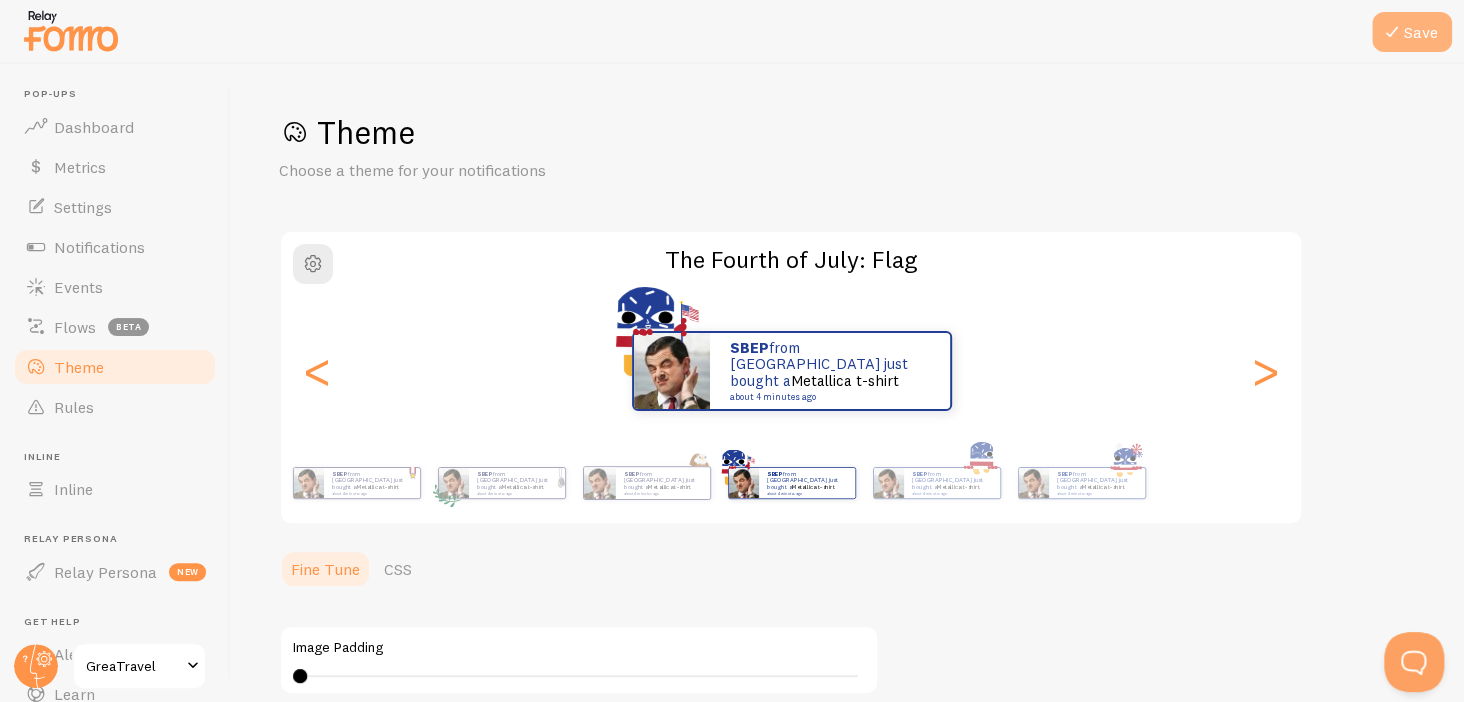 click on "Save" at bounding box center [1412, 32] 